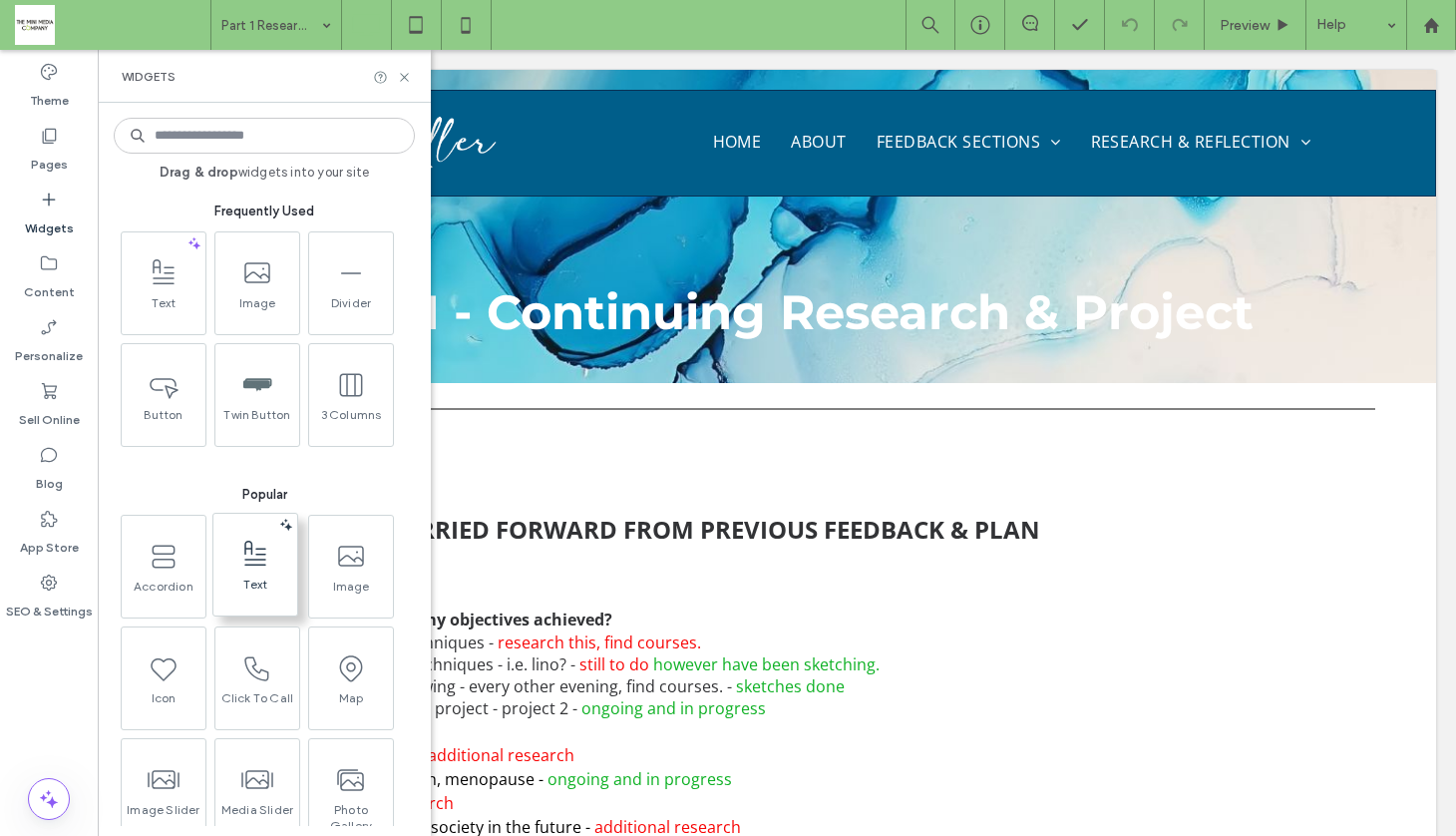 scroll, scrollTop: 0, scrollLeft: 0, axis: both 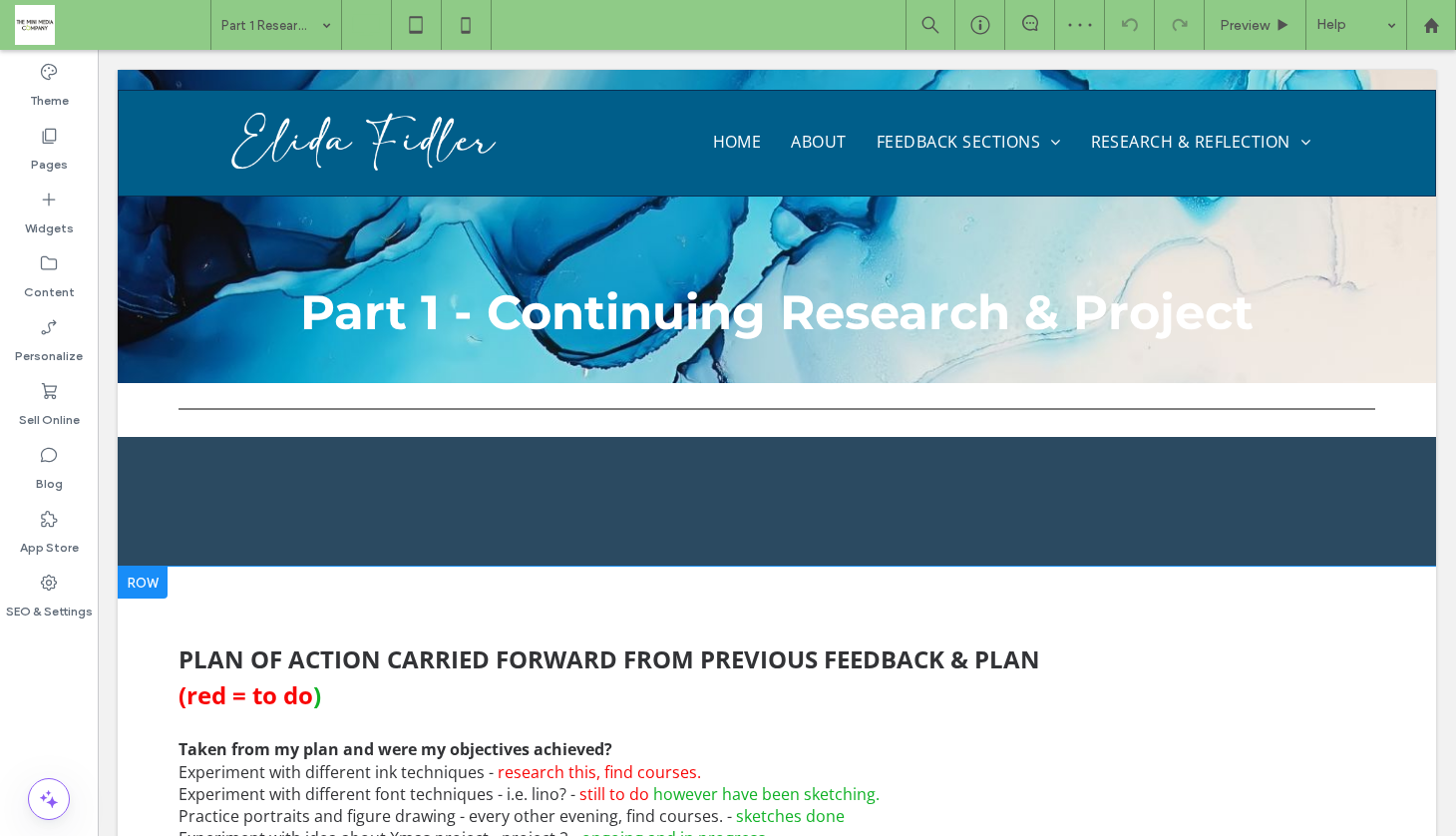 click on "PLAN OF ACTION CARRIED FORWARD FROM PREVIOUS FEEDBACK & PLAN (red = to do ) Taken from my plan and were my objectives achieved? Experiment with different ink techniques -
research this, find courses. Experiment with different font techniques - i.e. lino? -
still to do
however have been sketching.
Practice portraits and figure drawing - every other evening, find courses. -
sketches done Experiment with idea about Xmas project - project 2 -
ongoing and in progress Social media and mental health -
additional research Mental health: anxiety, depression, menopause -
ongoing and in progress Misinformation -
additional research
Misinformation and the effect on society in the future -
additional research The environment and capitalism -
additional deeper research Taken from my Plan:  Research competitions - Which ones?
(perhaps use this as a final project)? Research NFT's -
A resurrected idea. Research licencing designs -   A resurrected idea.   done   to do
to do" at bounding box center [777, 1065] 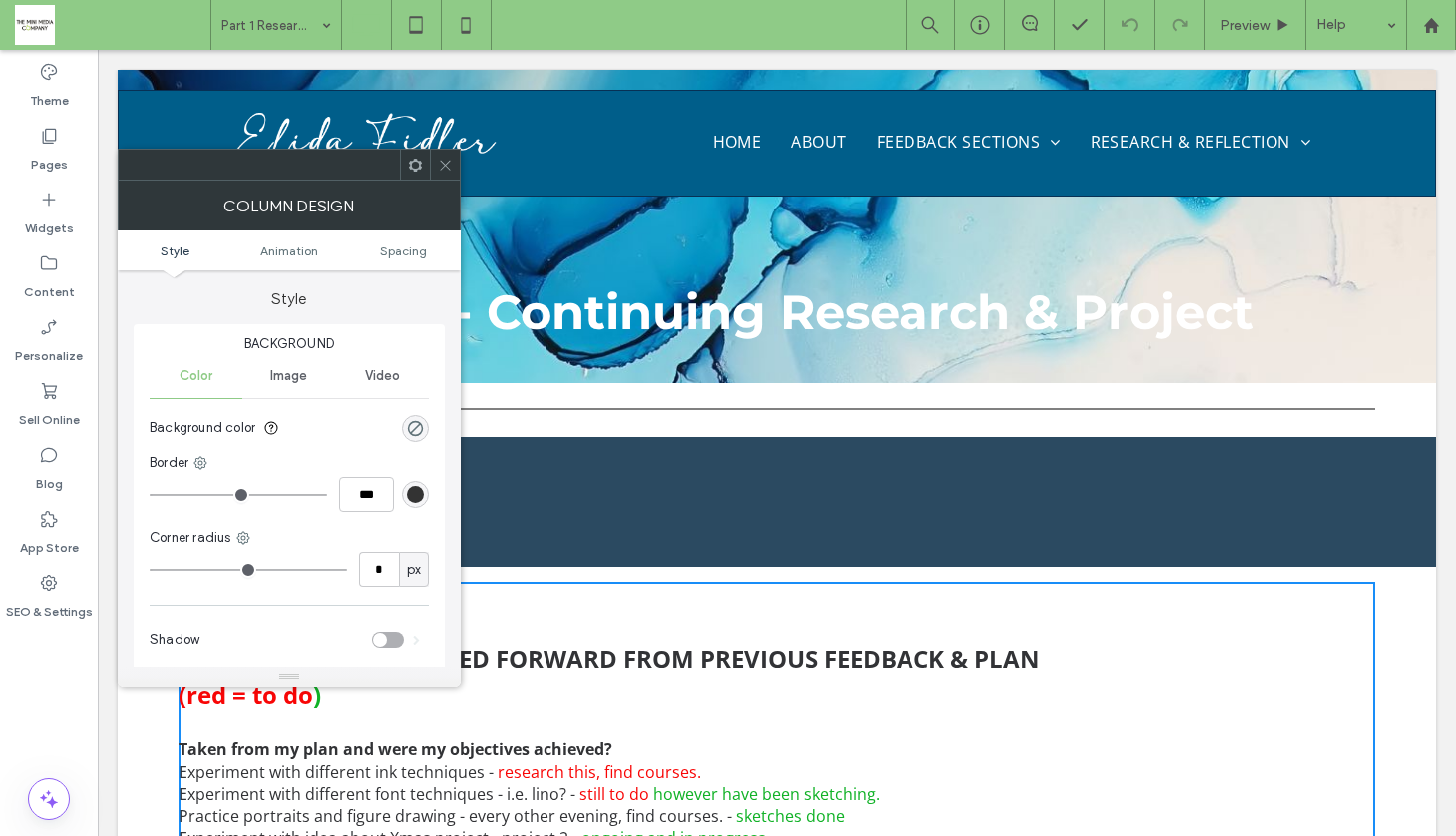 click on "Click To Paste     Click To Paste" at bounding box center (378, 502) 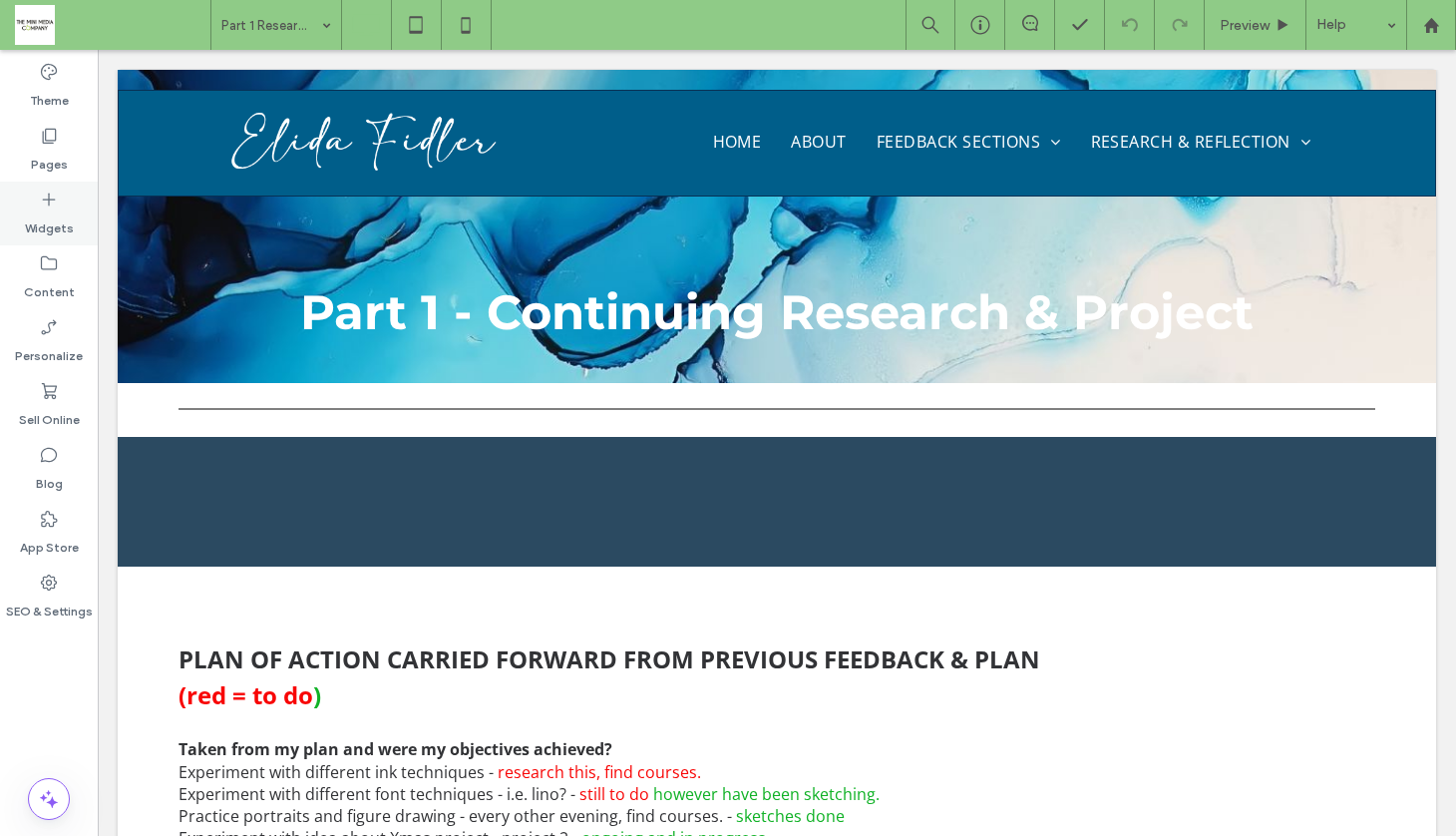 click 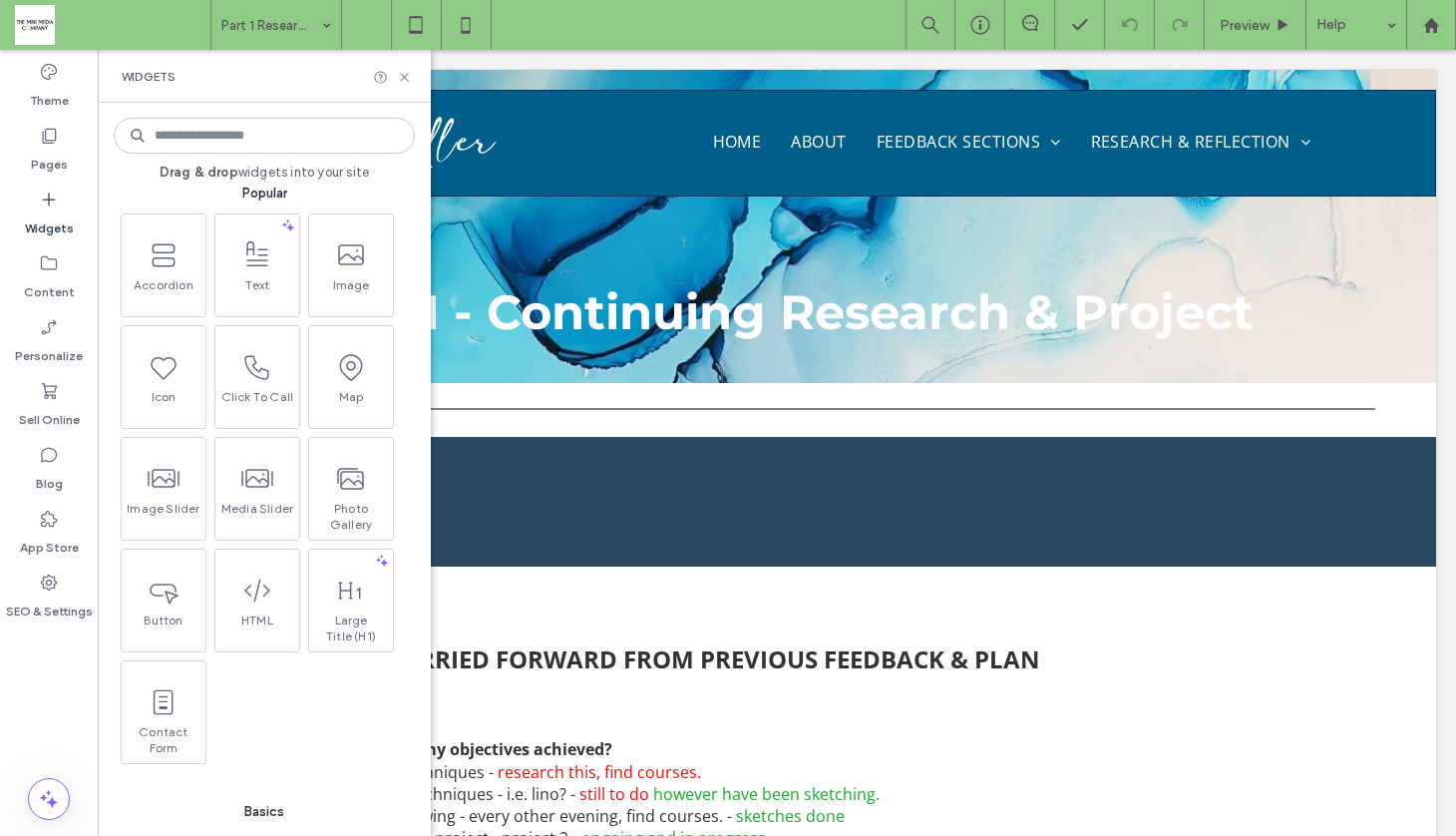 scroll, scrollTop: 312, scrollLeft: 0, axis: vertical 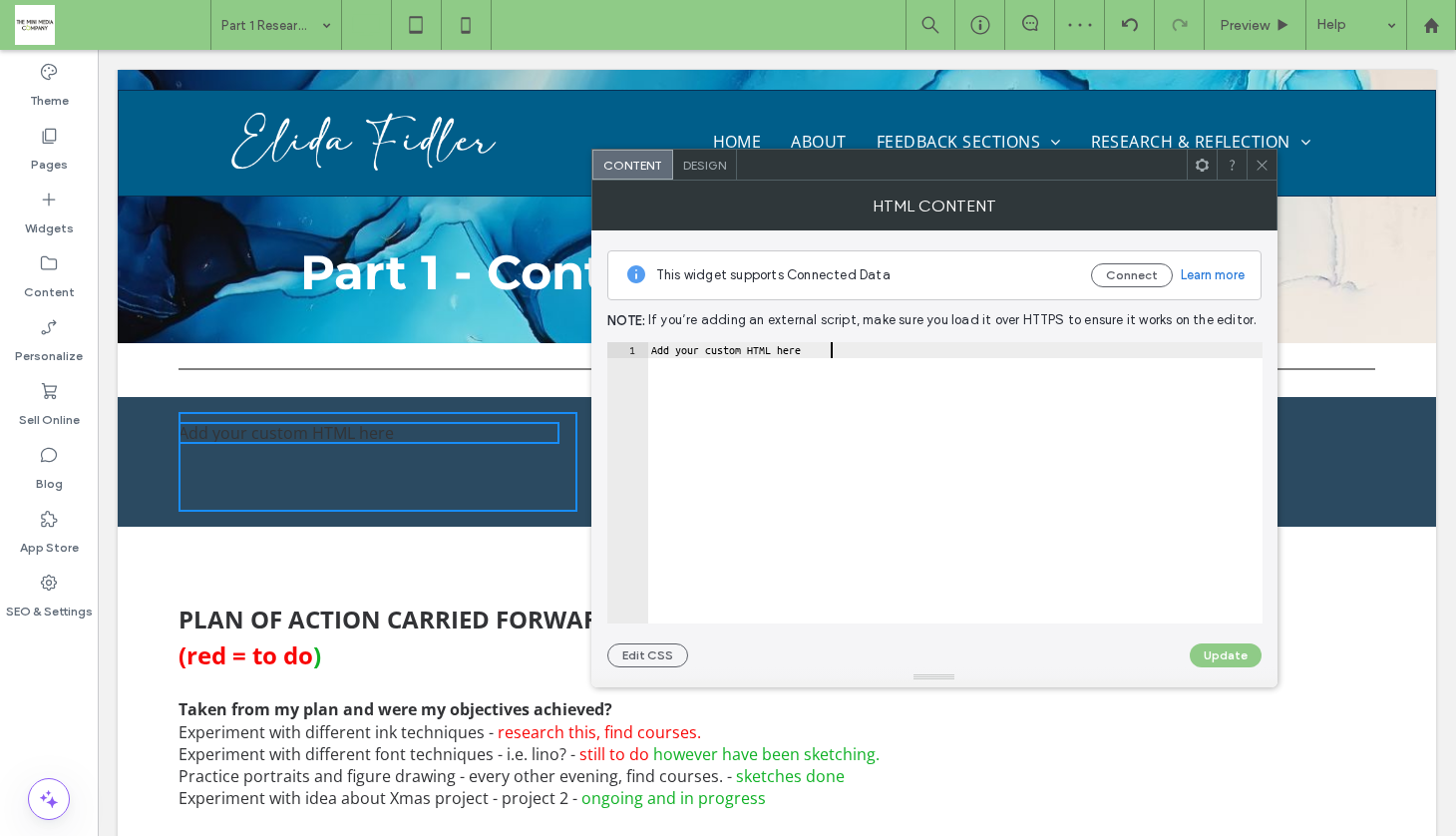 click on "Add your custom HTML here" at bounding box center [954, 500] 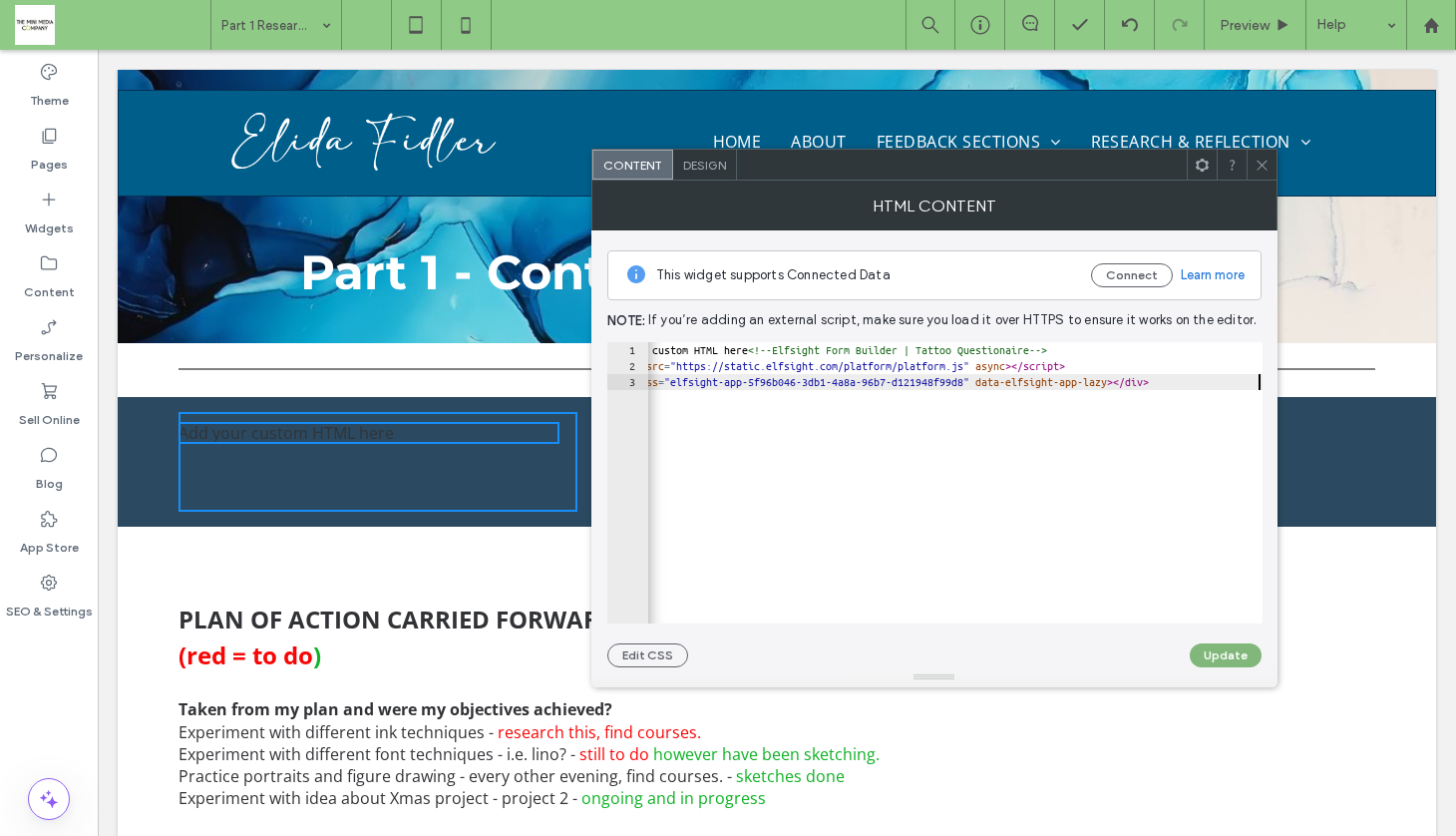 click on "Update" at bounding box center [1226, 655] 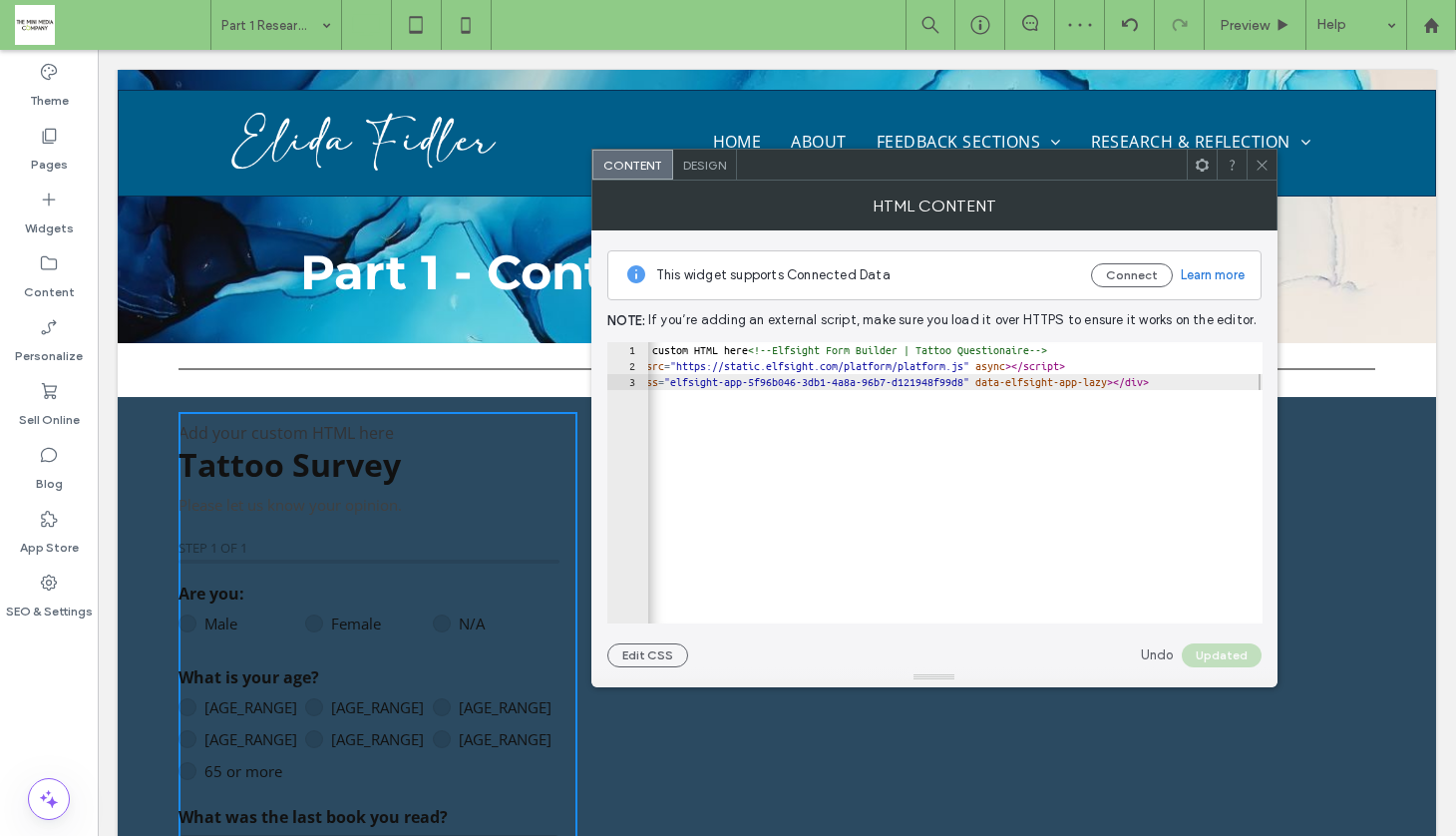 click 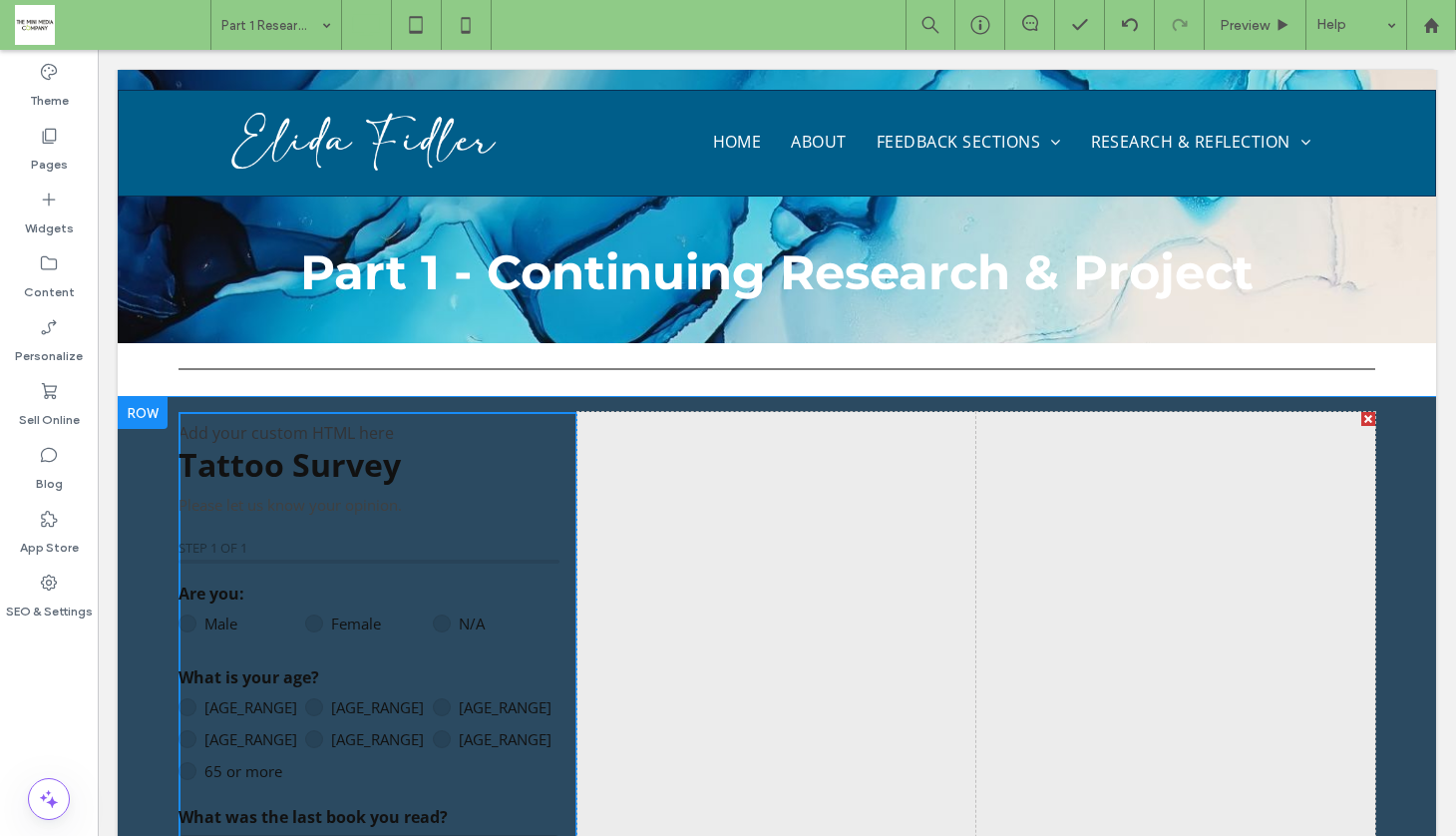 click at bounding box center [143, 413] 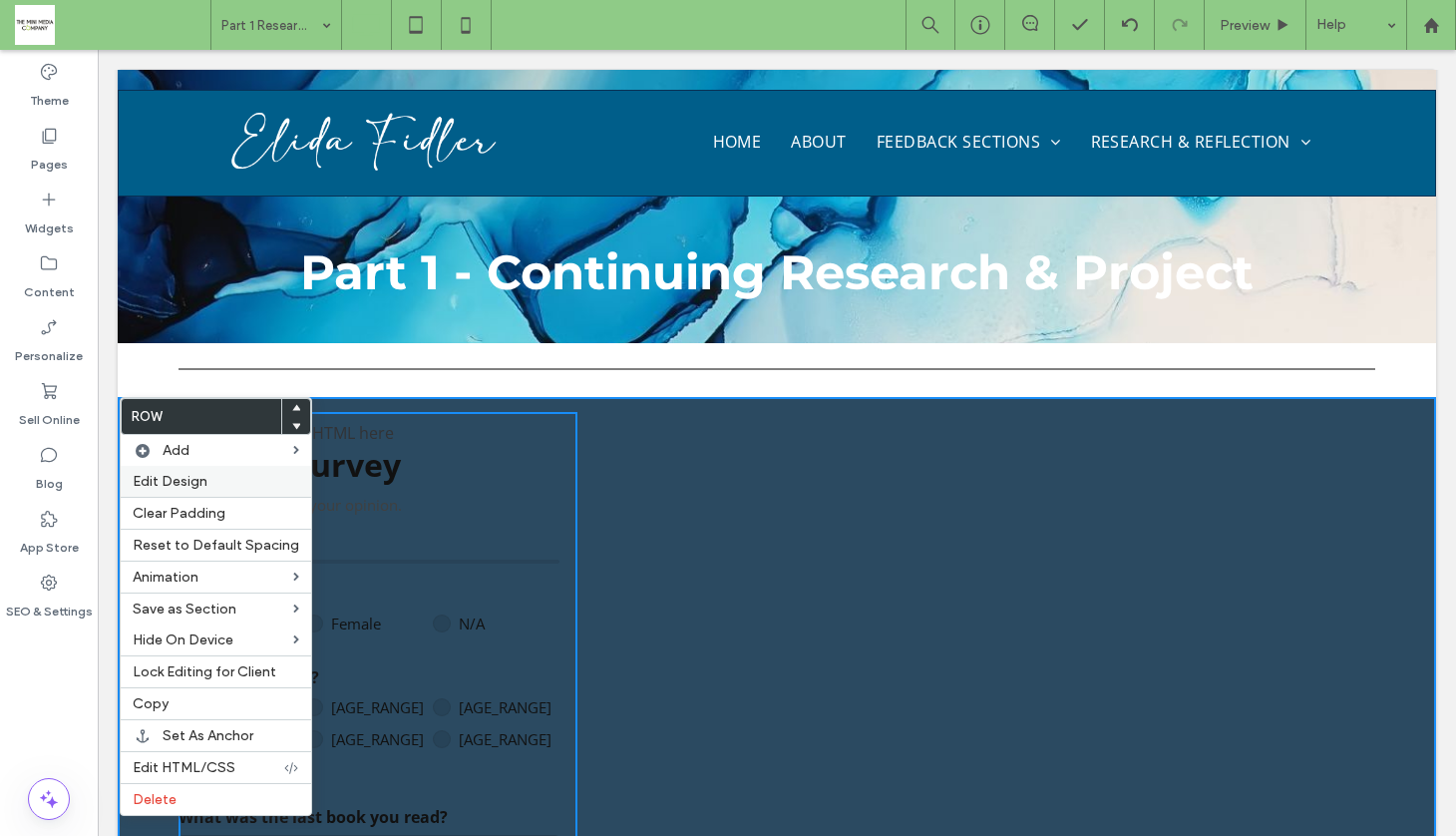 click on "Edit Design" at bounding box center [170, 481] 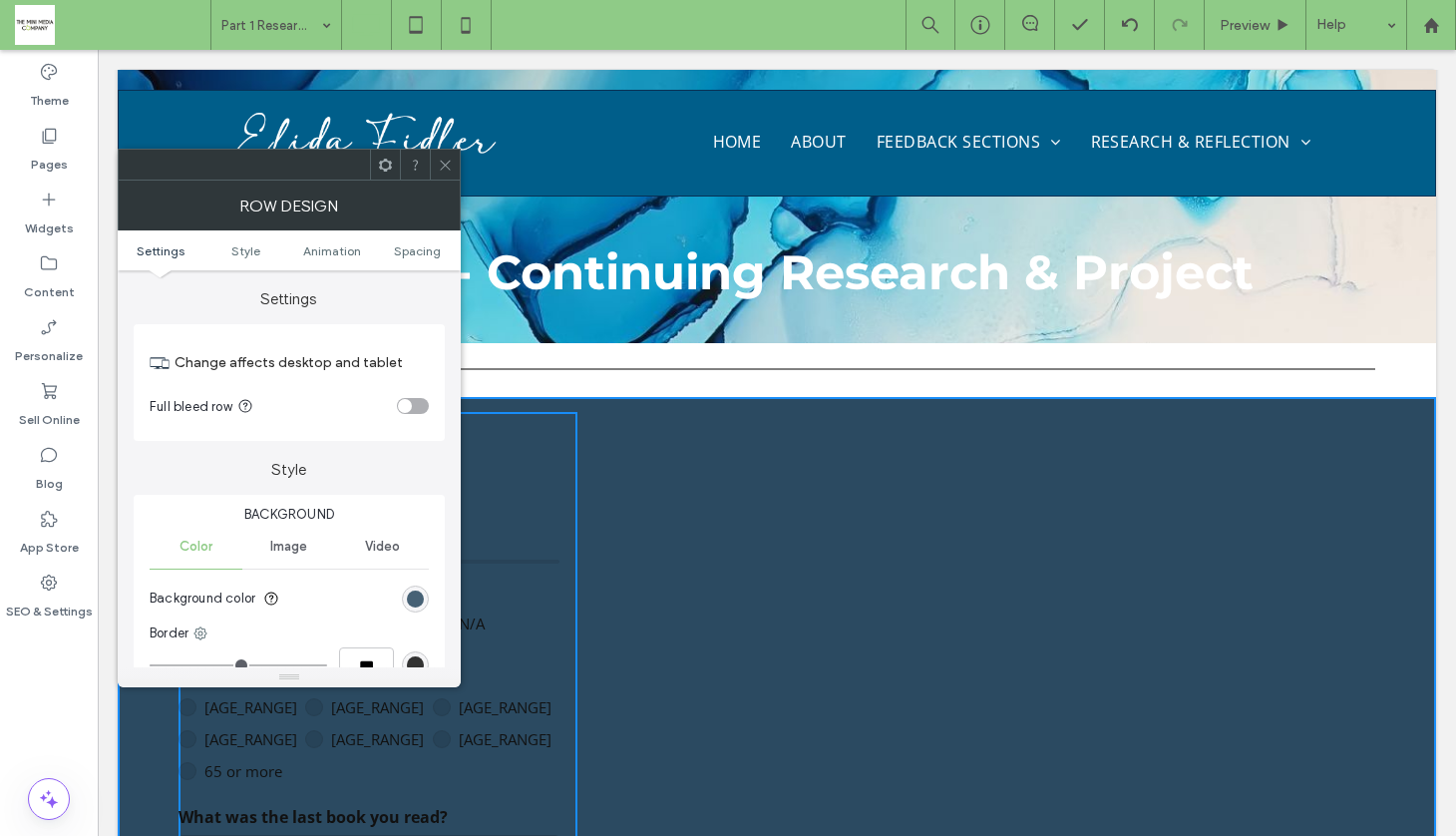 click at bounding box center (415, 599) 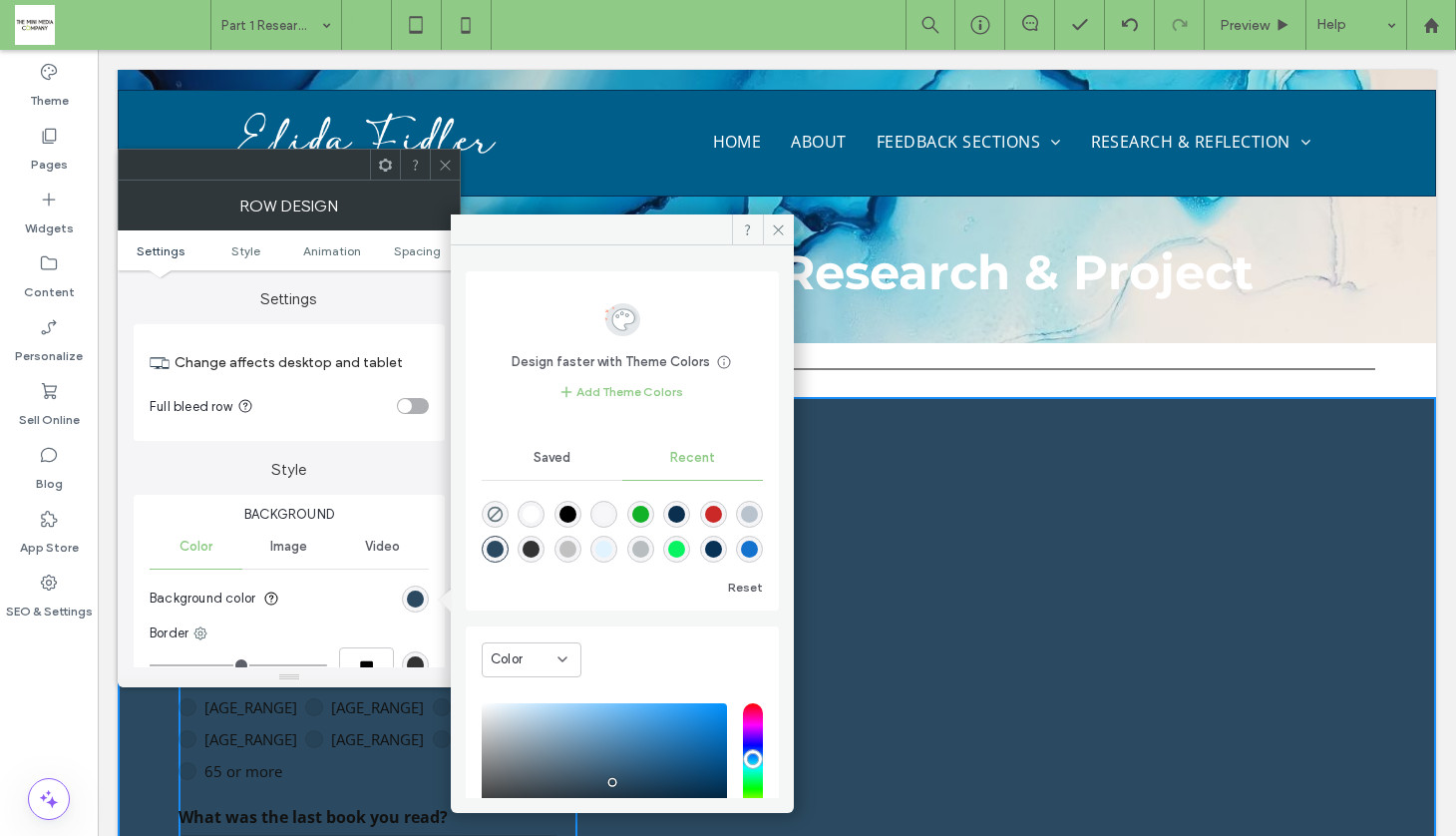 click at bounding box center [531, 514] 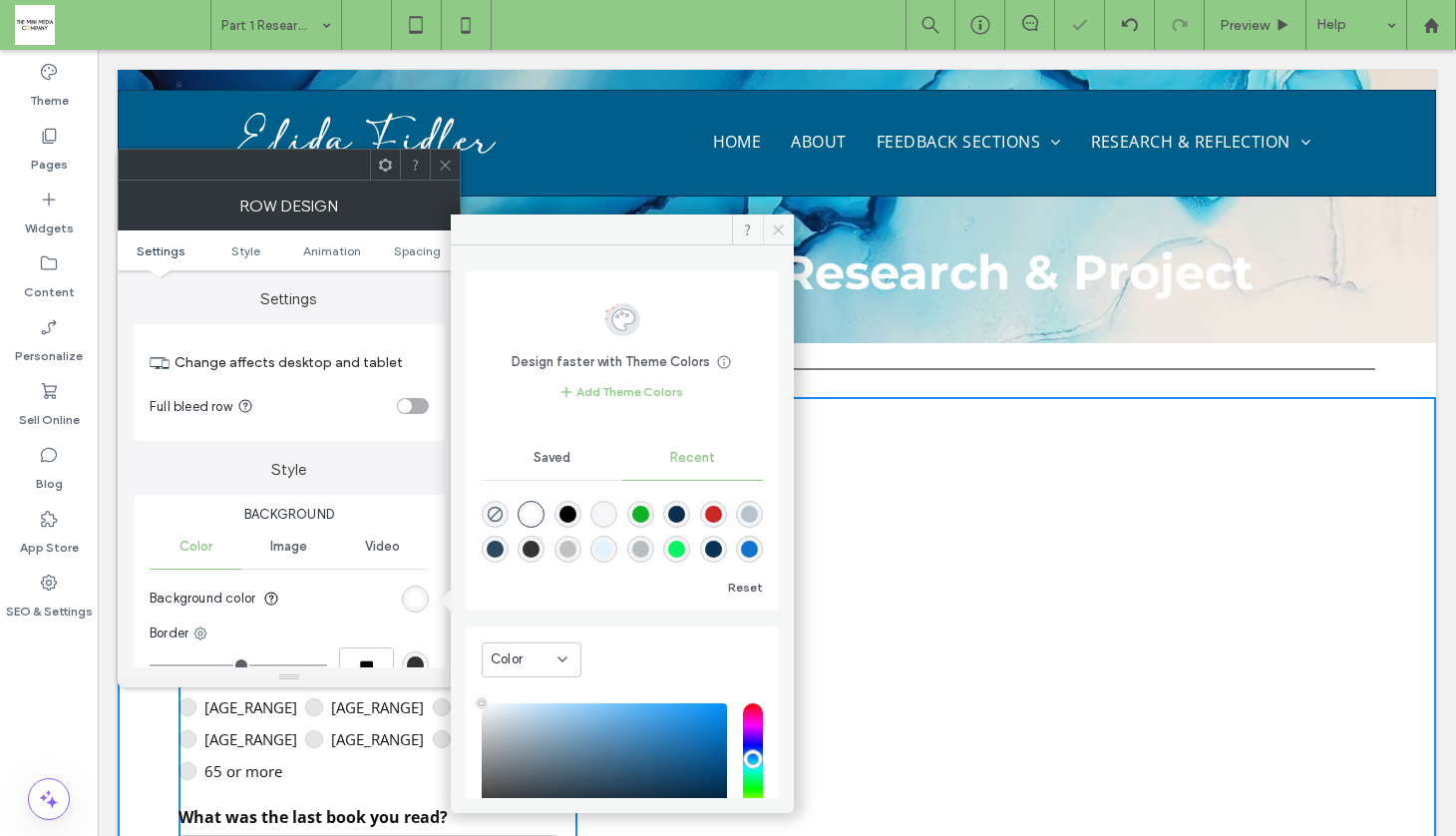 click 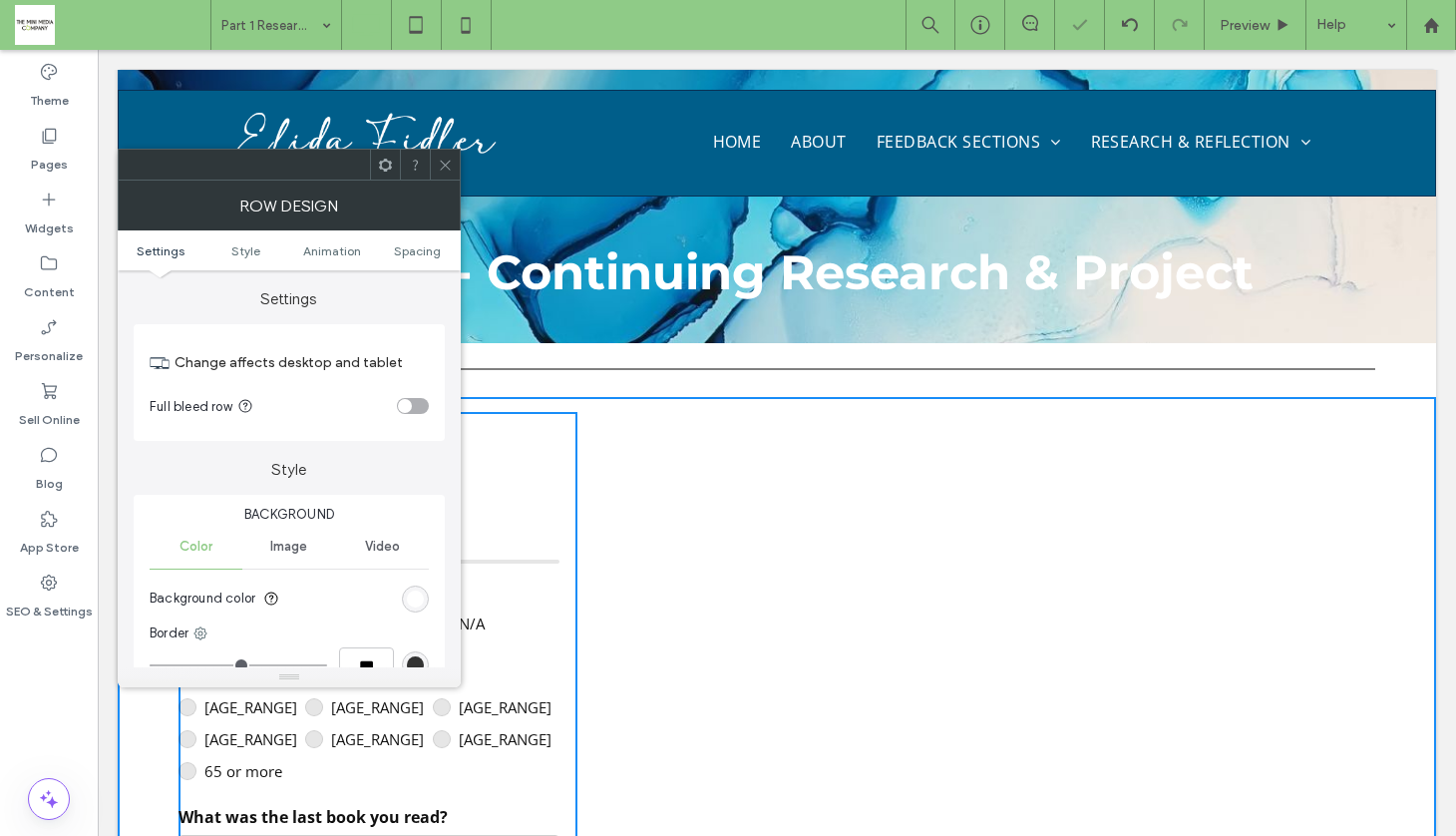 click 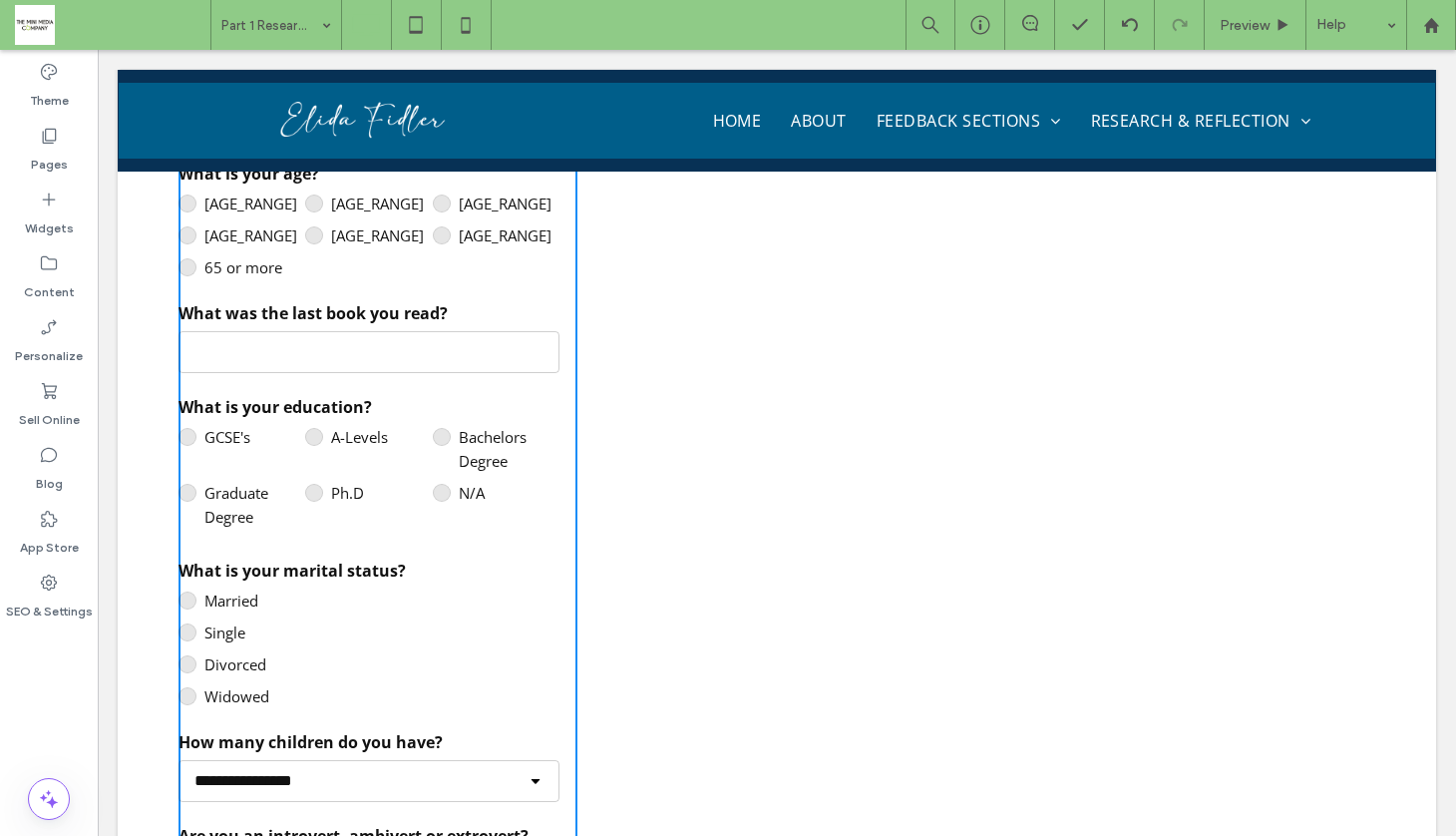 scroll, scrollTop: 558, scrollLeft: 0, axis: vertical 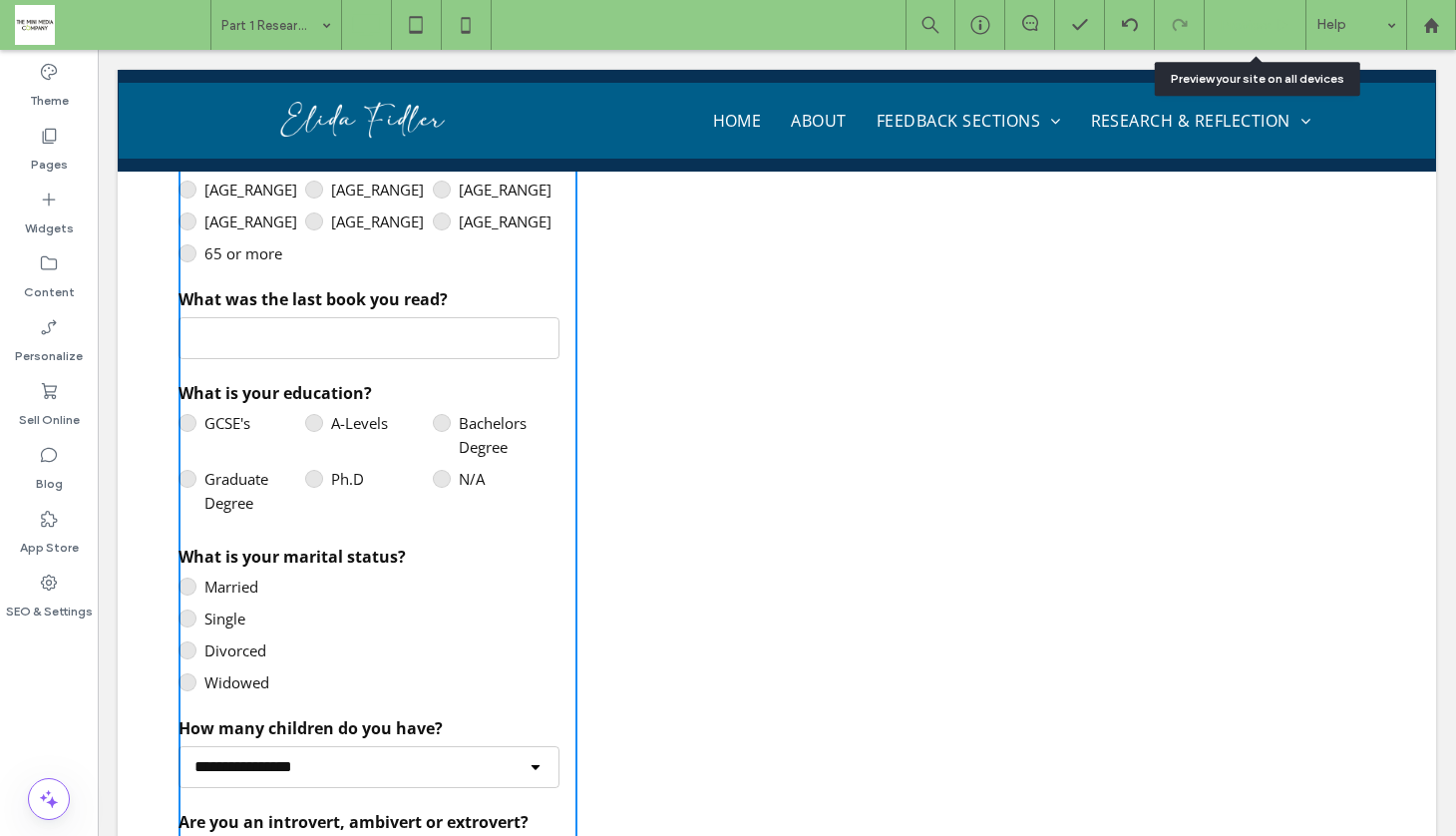 click on "Preview" at bounding box center [1245, 25] 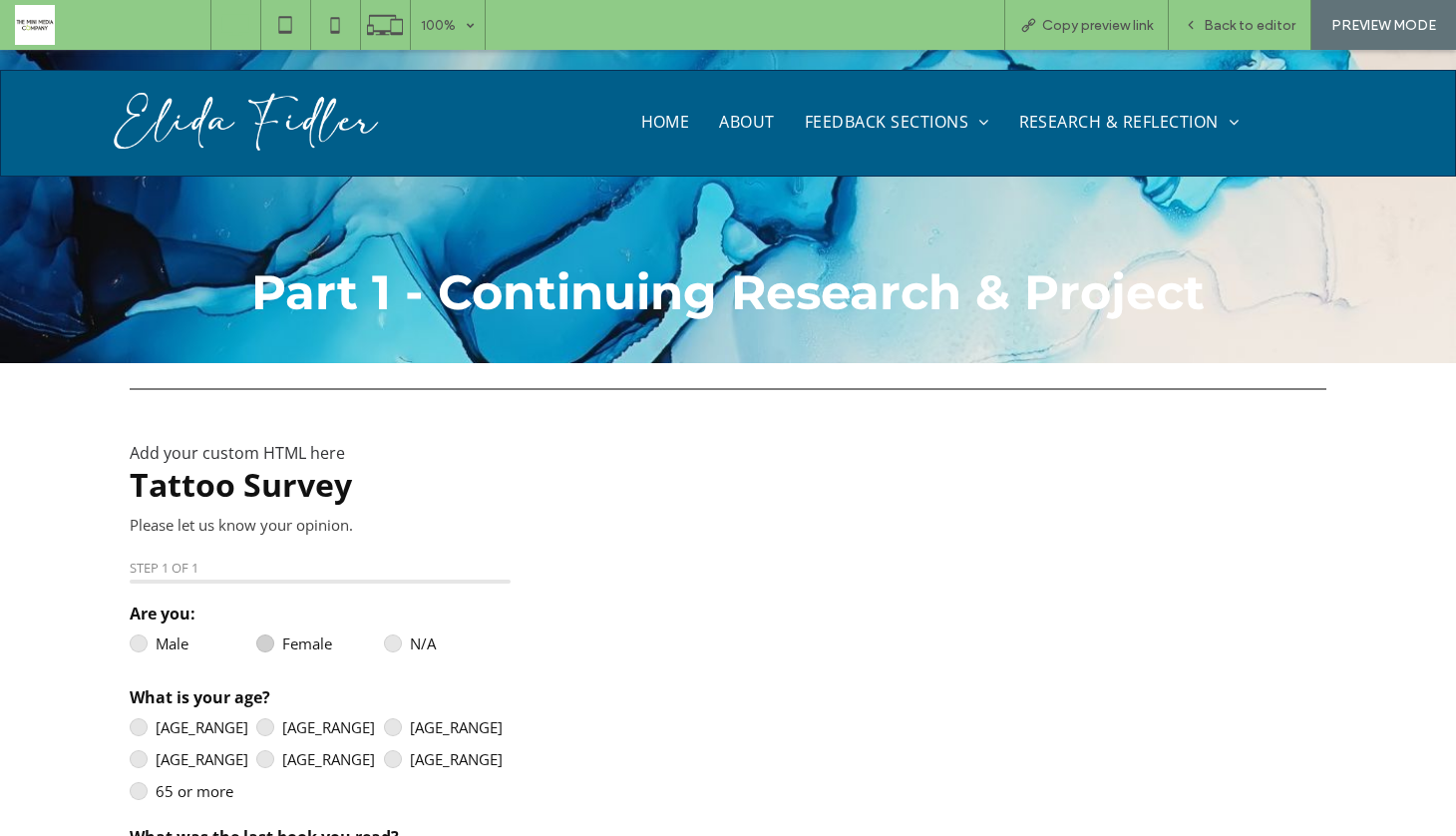 scroll, scrollTop: 0, scrollLeft: 0, axis: both 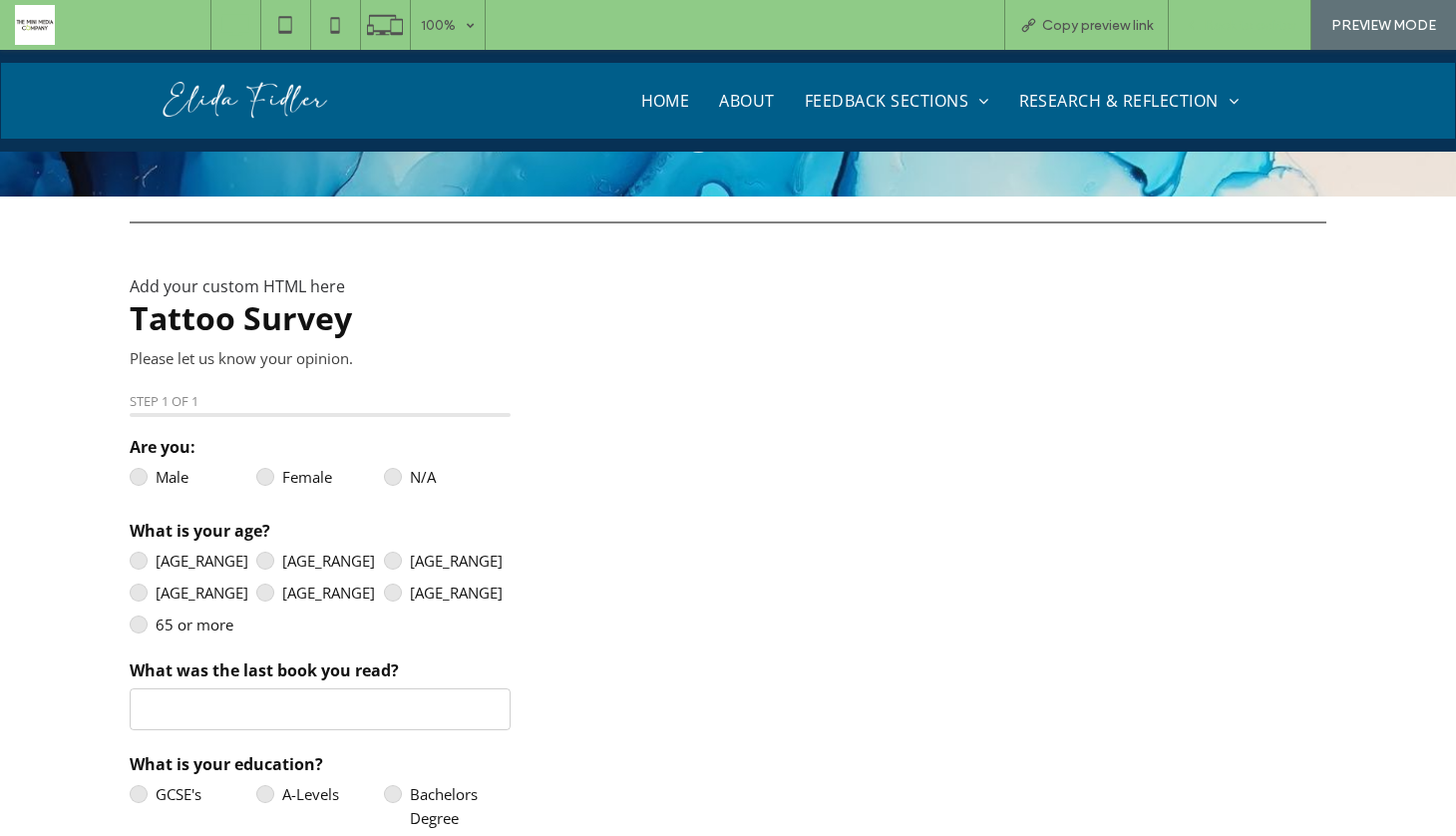 click on "Back to editor" at bounding box center (1250, 25) 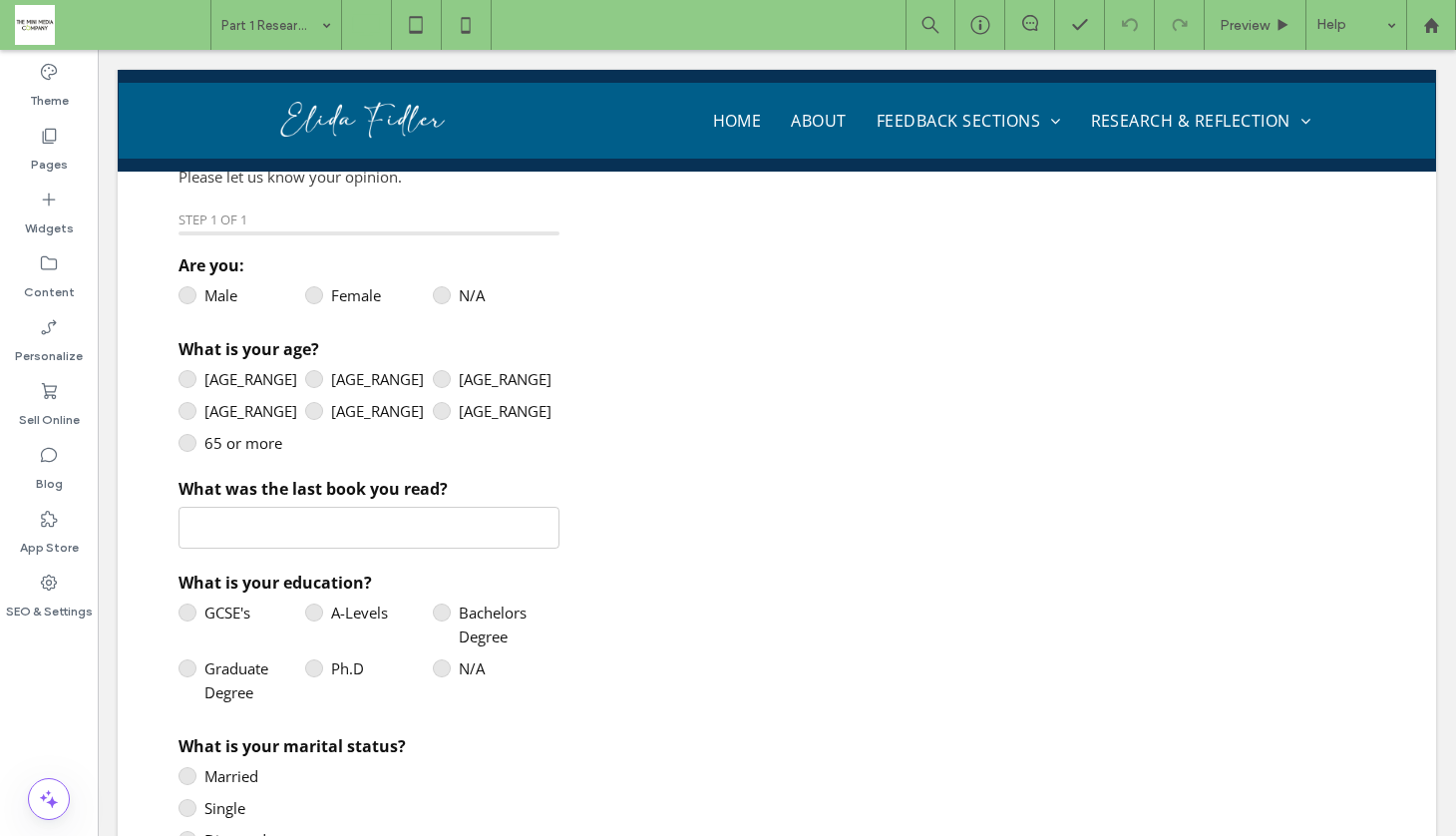 scroll, scrollTop: 470, scrollLeft: 0, axis: vertical 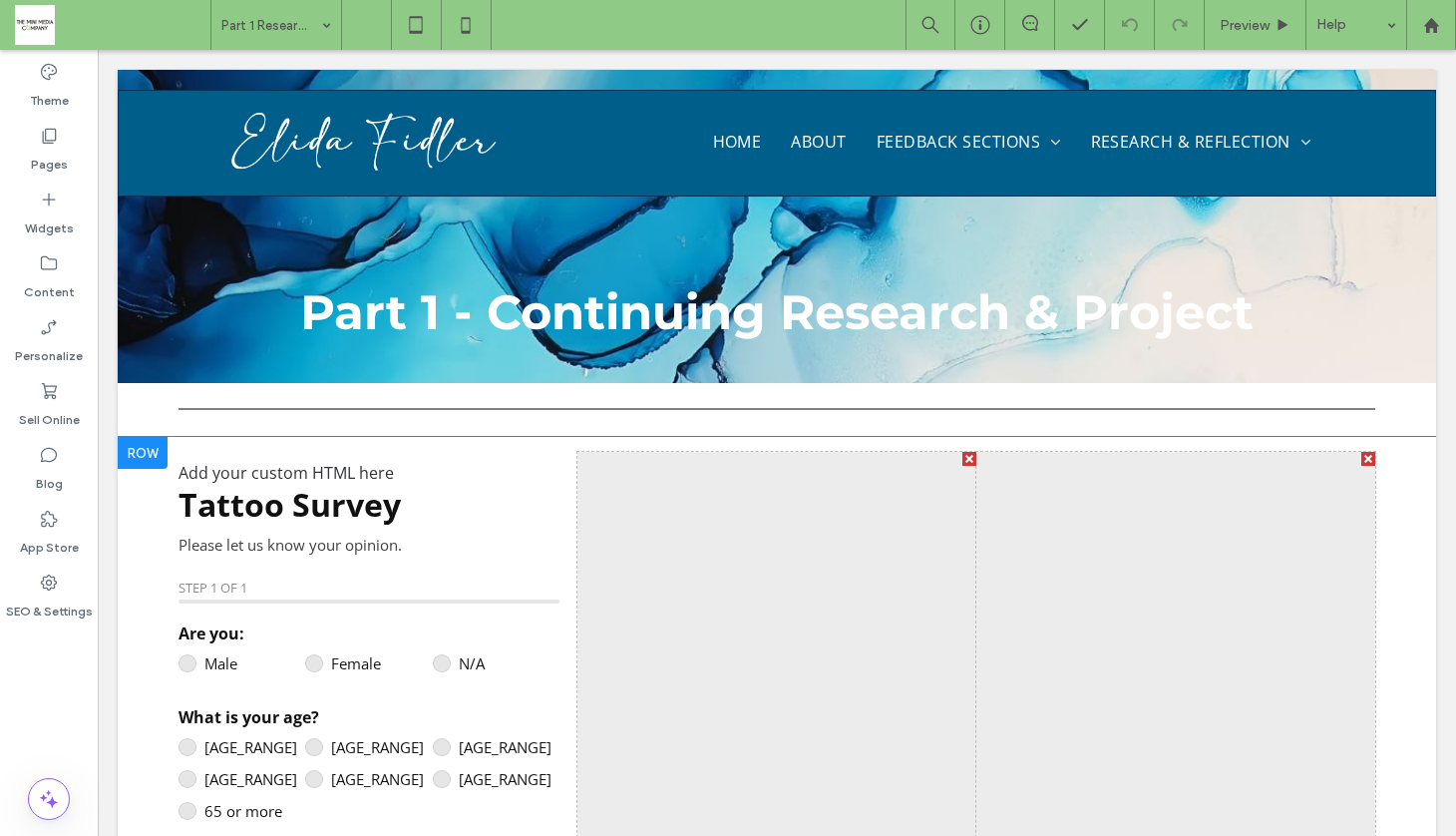 click at bounding box center (969, 459) 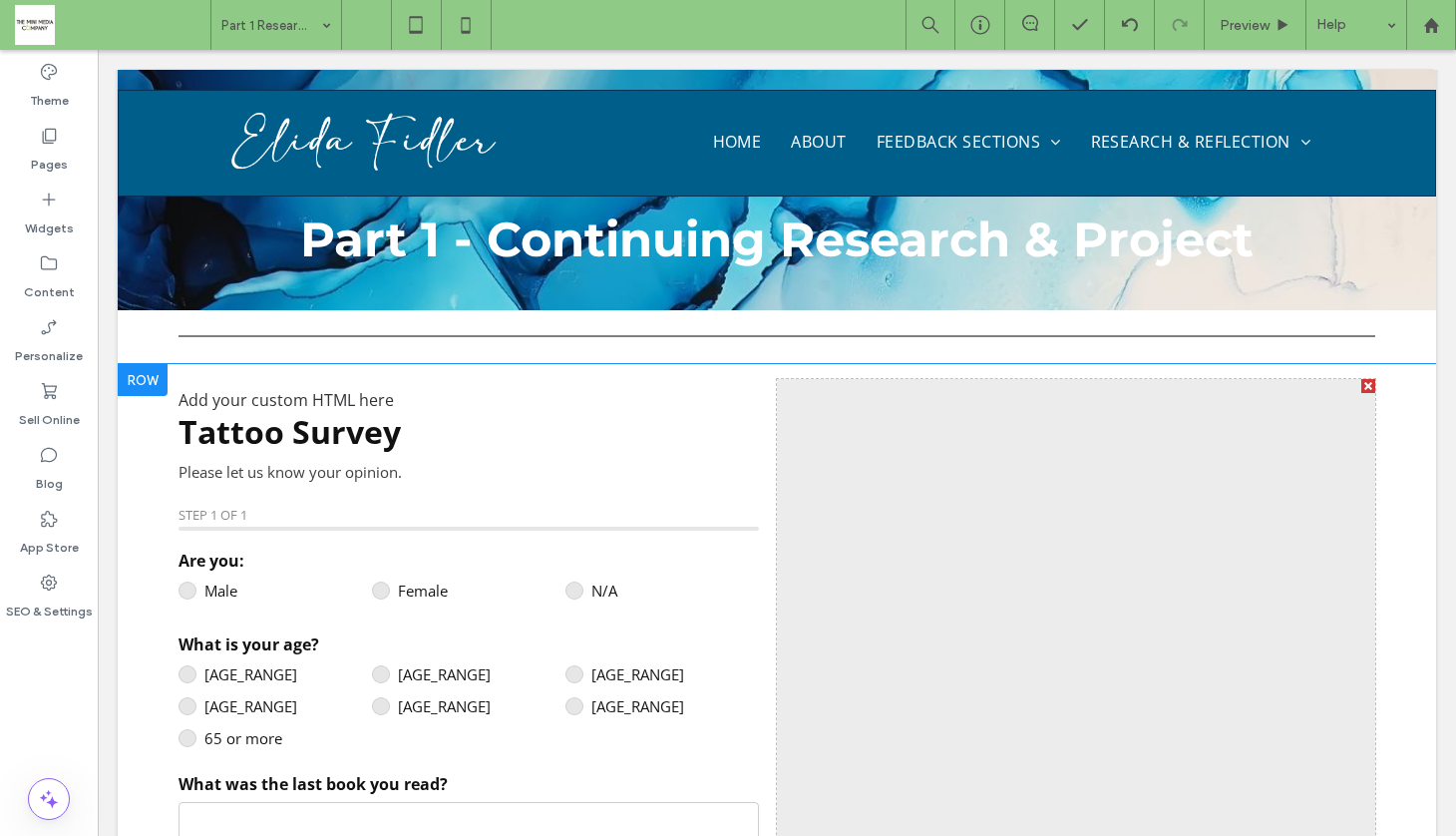scroll, scrollTop: 0, scrollLeft: 0, axis: both 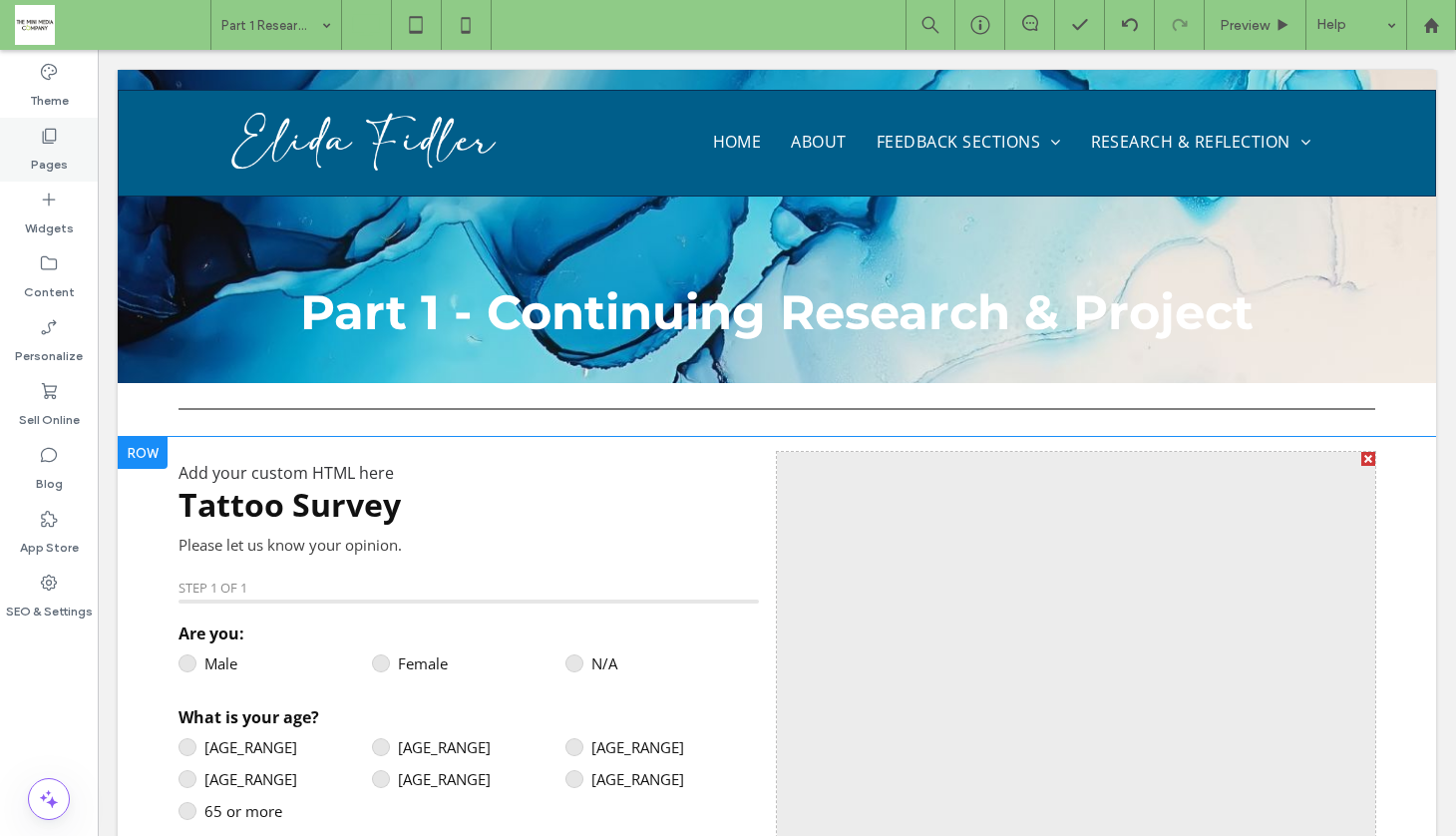 click on "Pages" at bounding box center [49, 160] 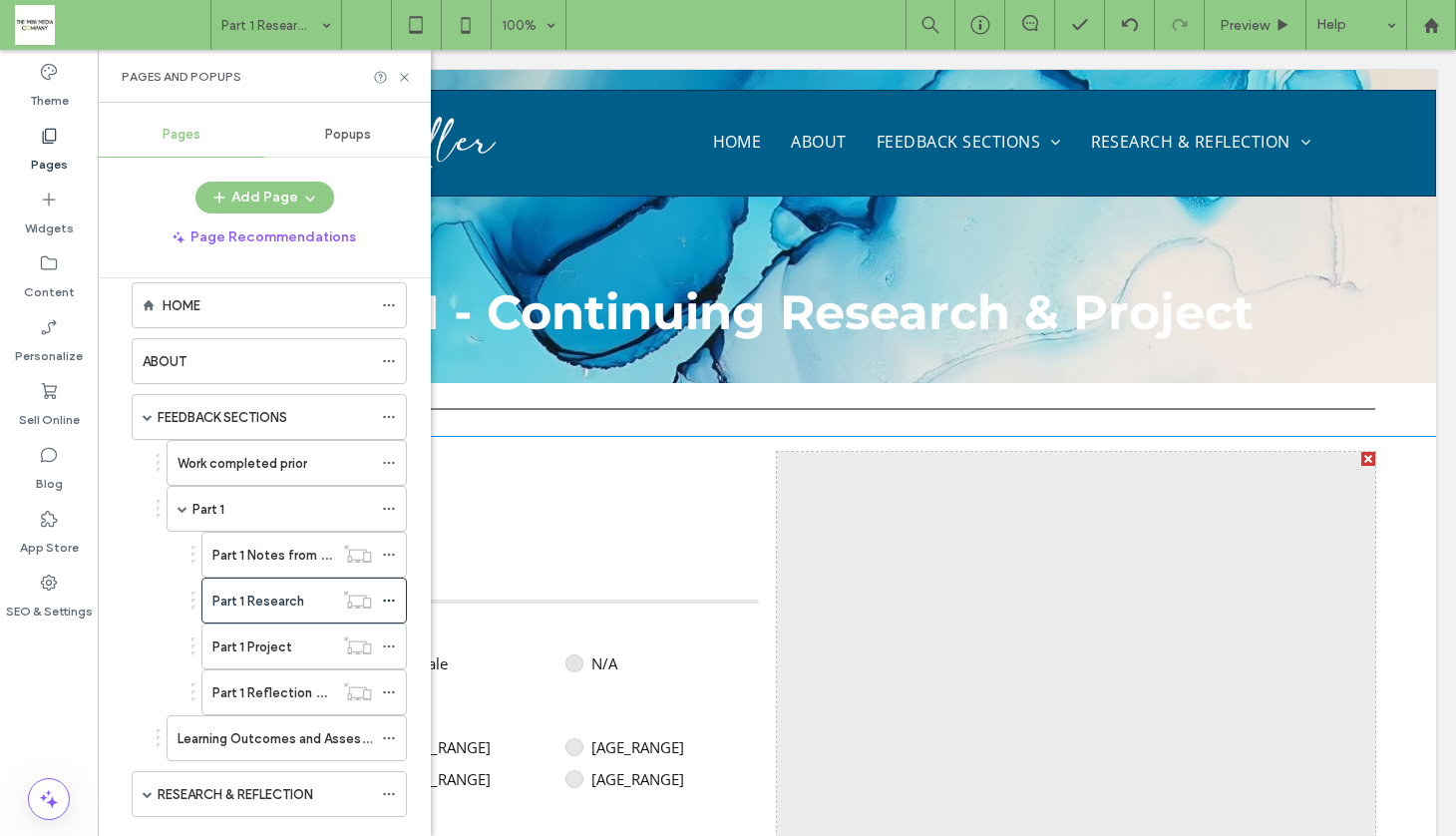 scroll, scrollTop: 60, scrollLeft: 0, axis: vertical 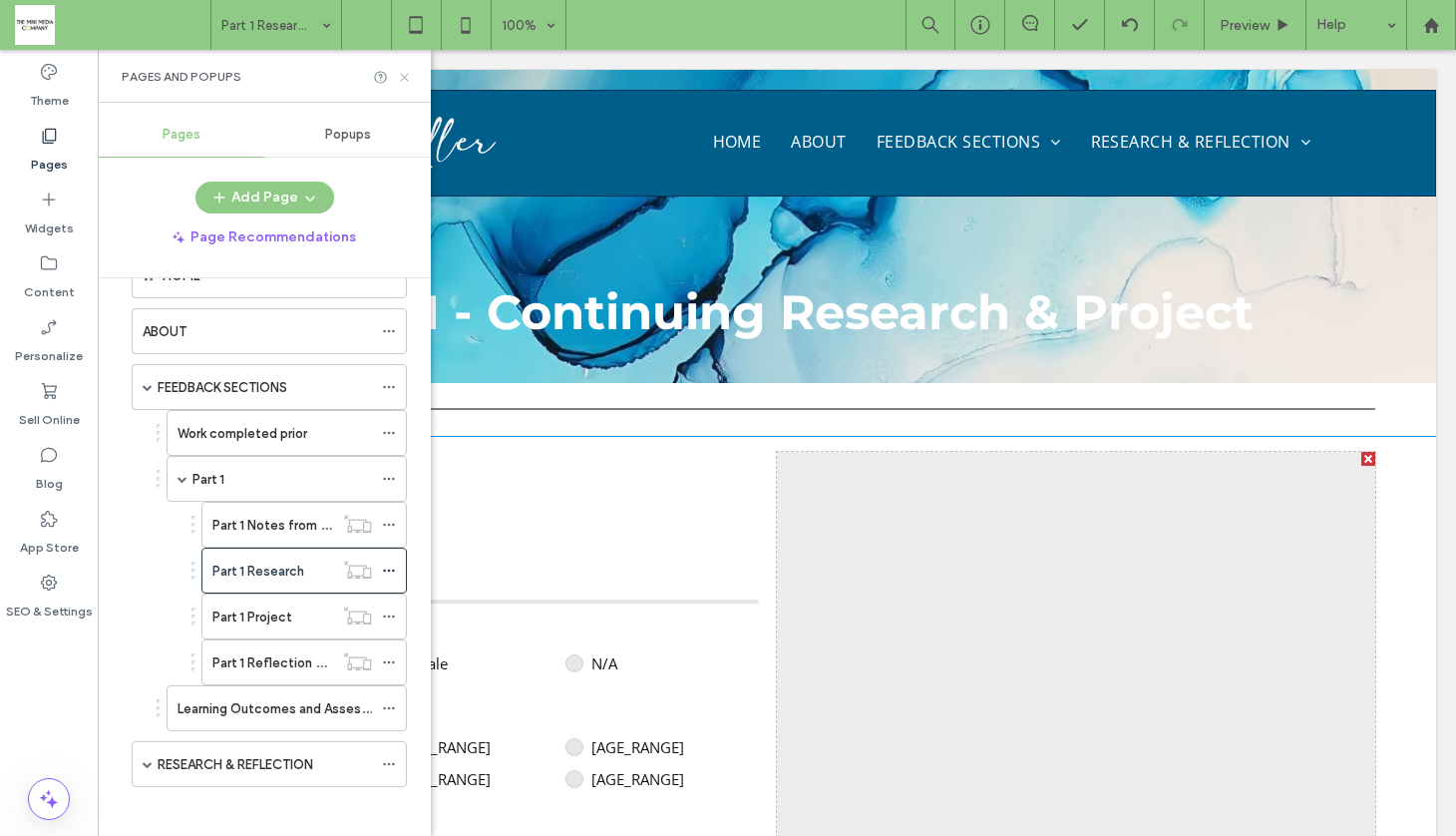 click 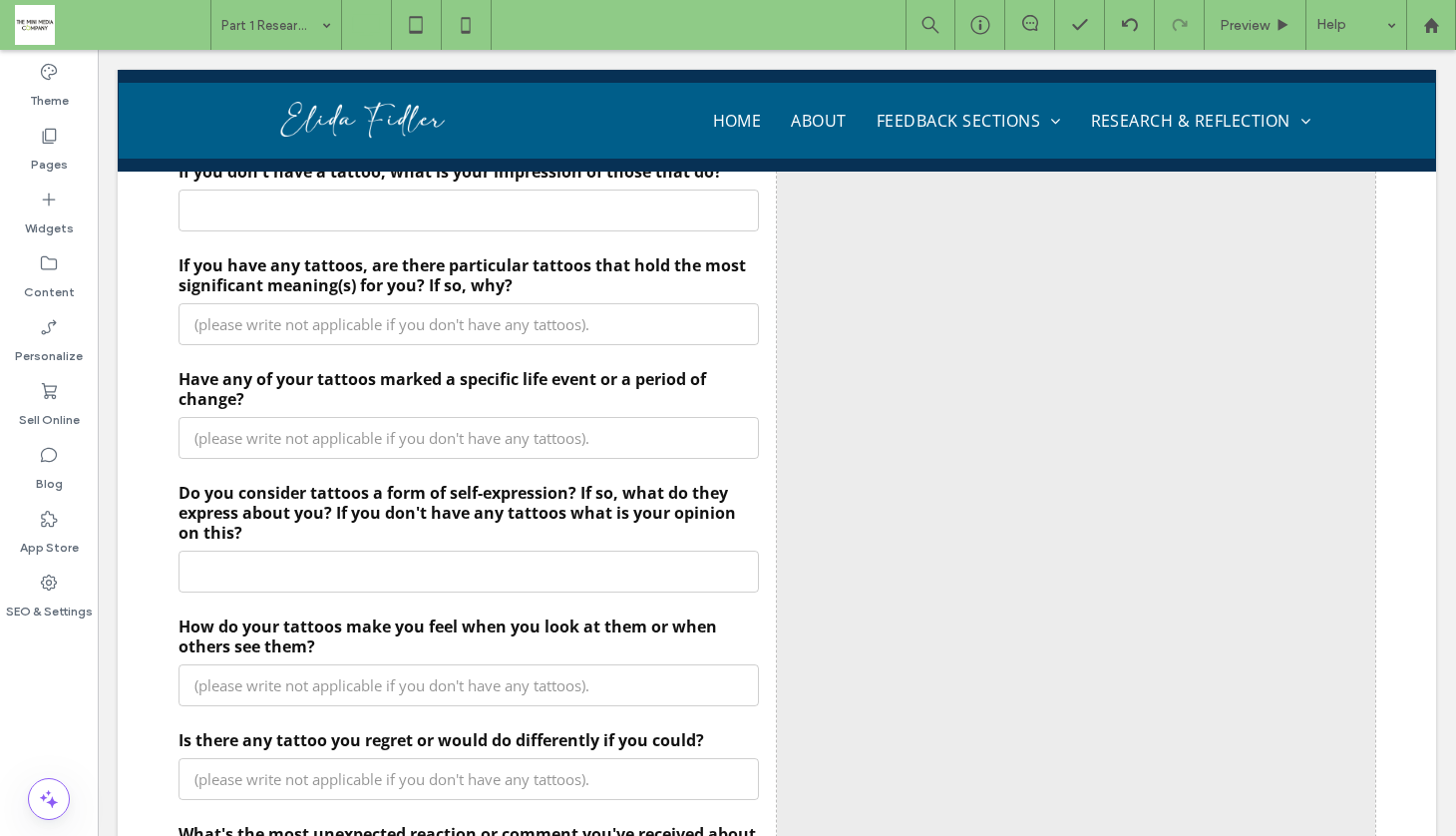scroll, scrollTop: 1839, scrollLeft: 0, axis: vertical 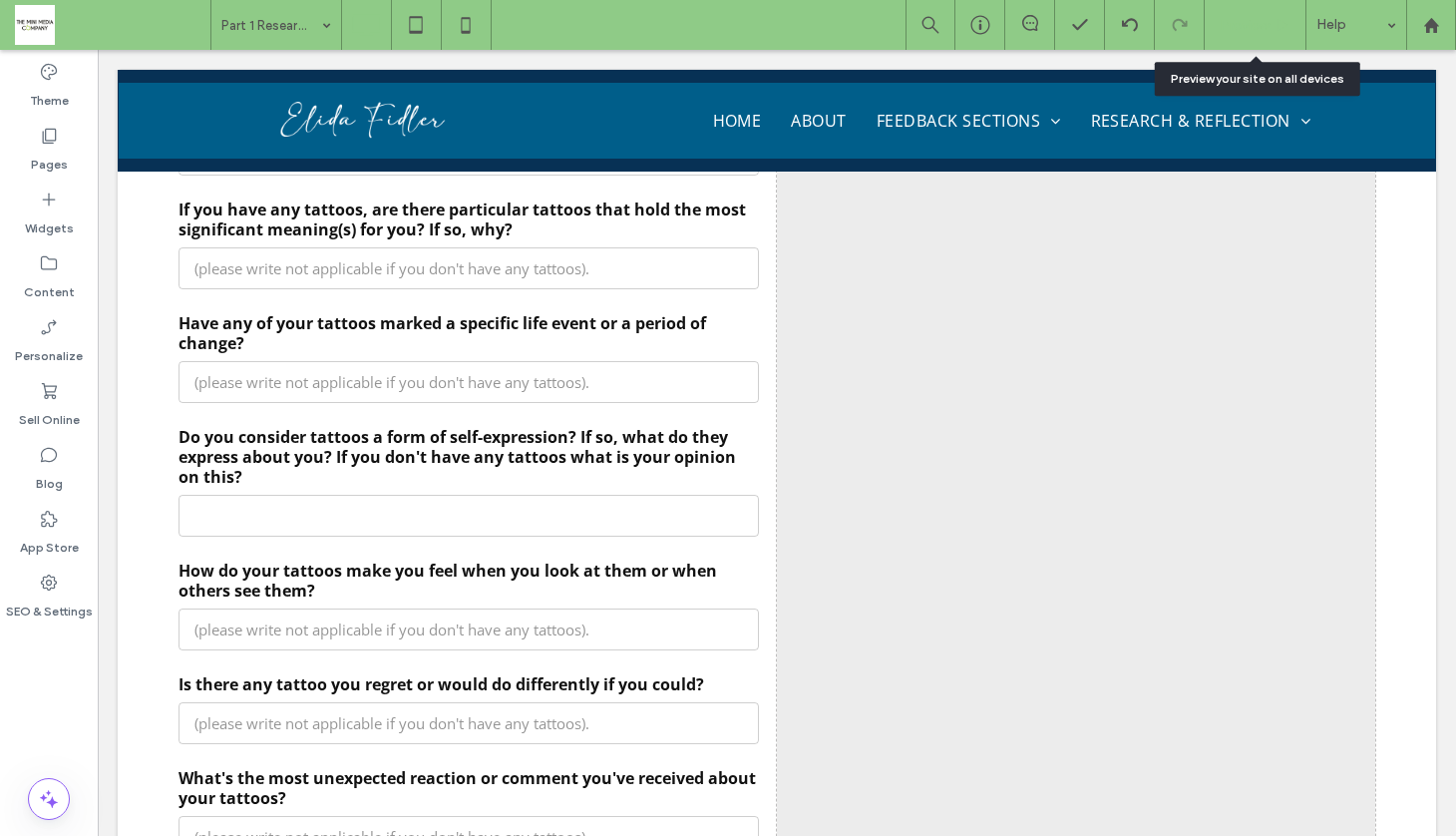 click on "Preview" at bounding box center [1245, 25] 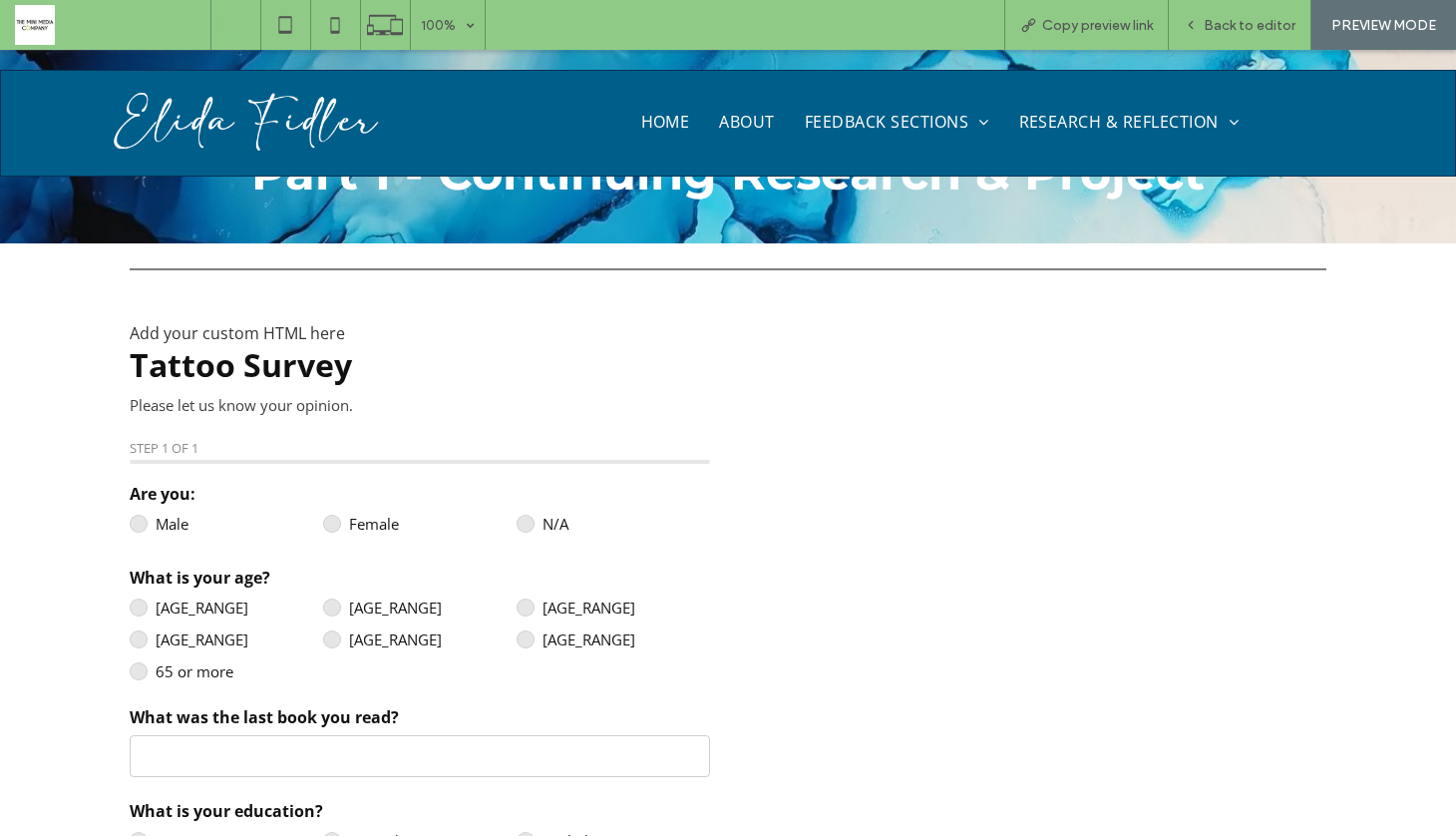 scroll, scrollTop: 162, scrollLeft: 0, axis: vertical 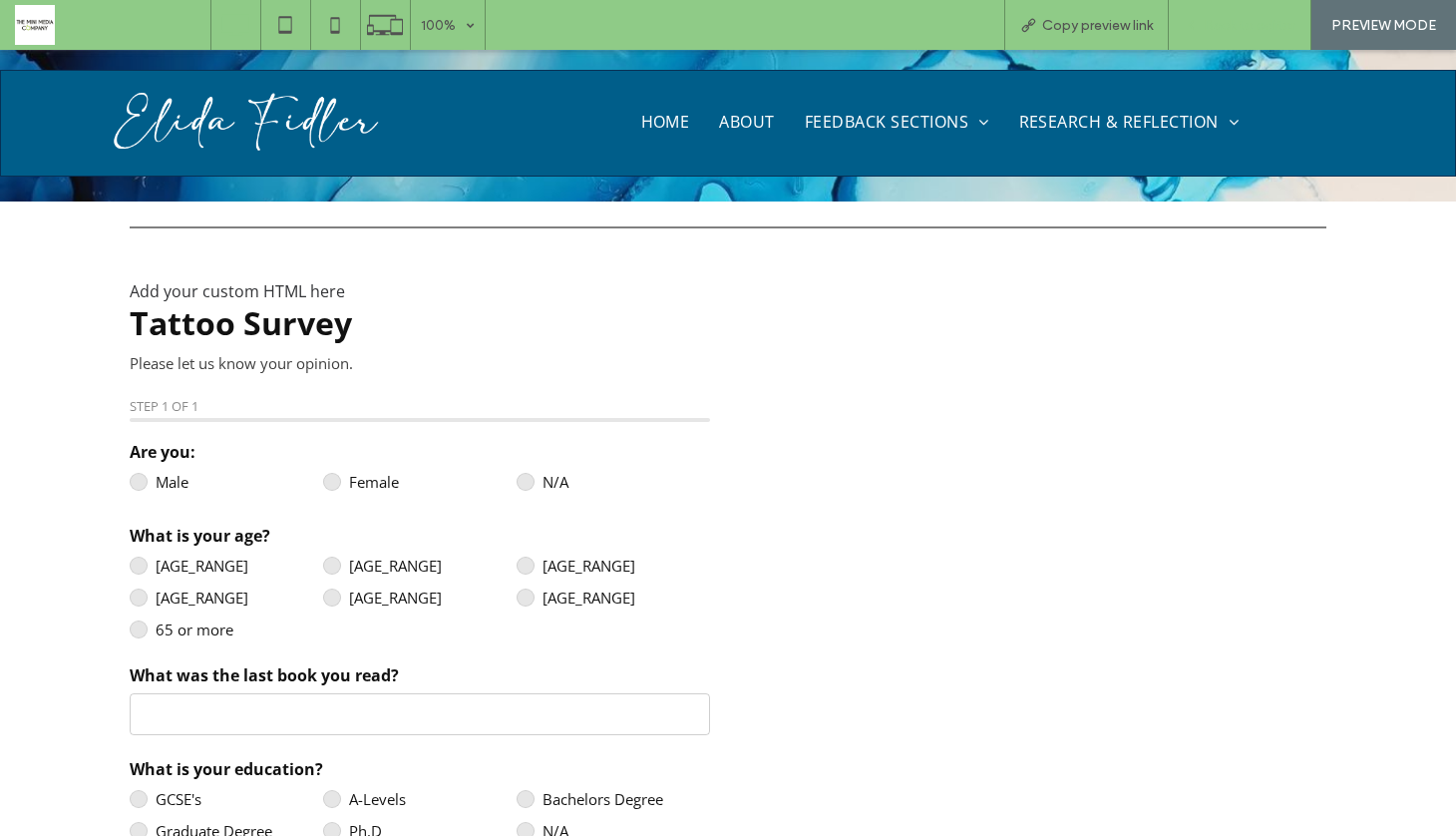 click on "Back to editor" at bounding box center [1250, 25] 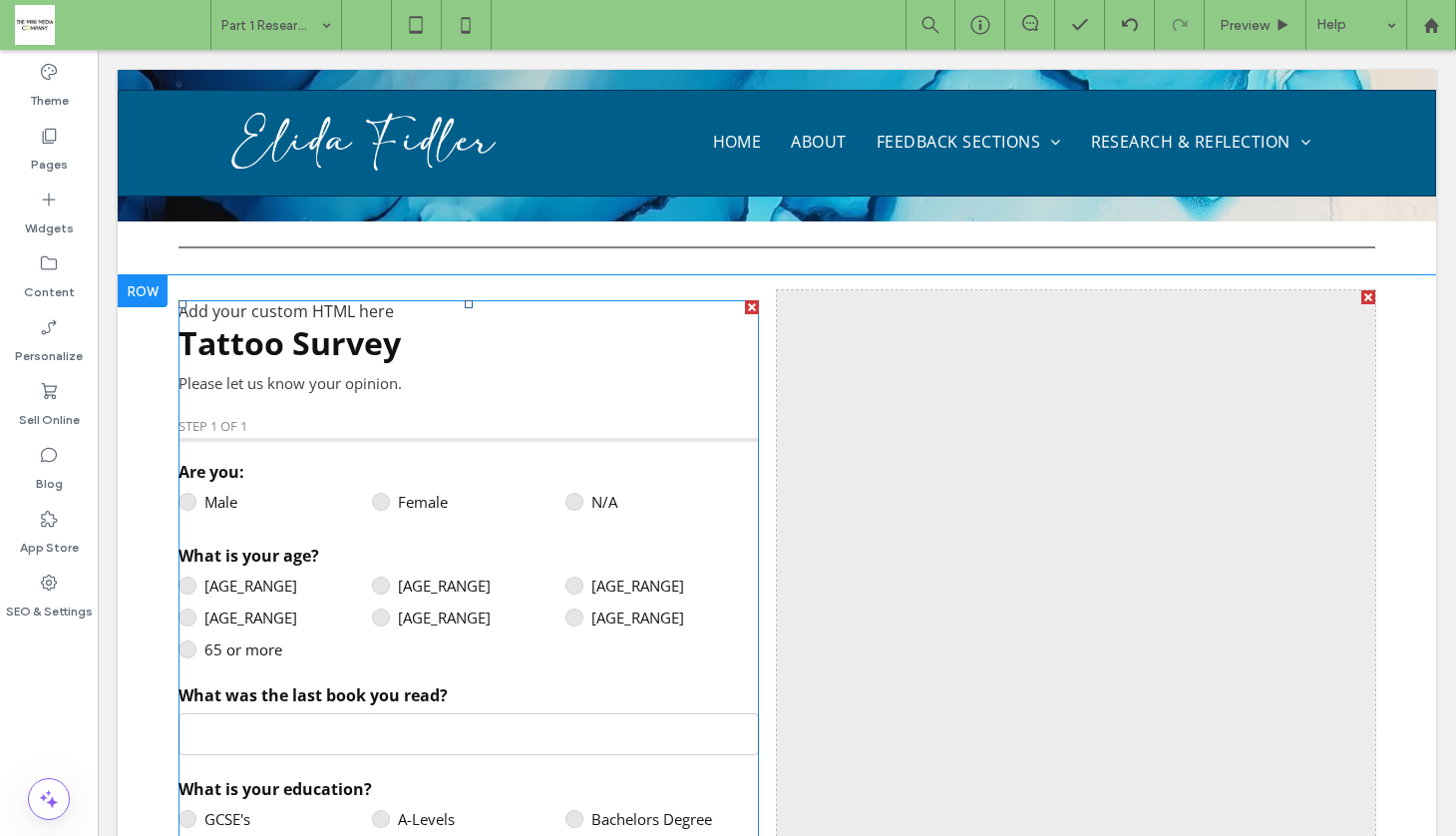 click at bounding box center (469, 1690) 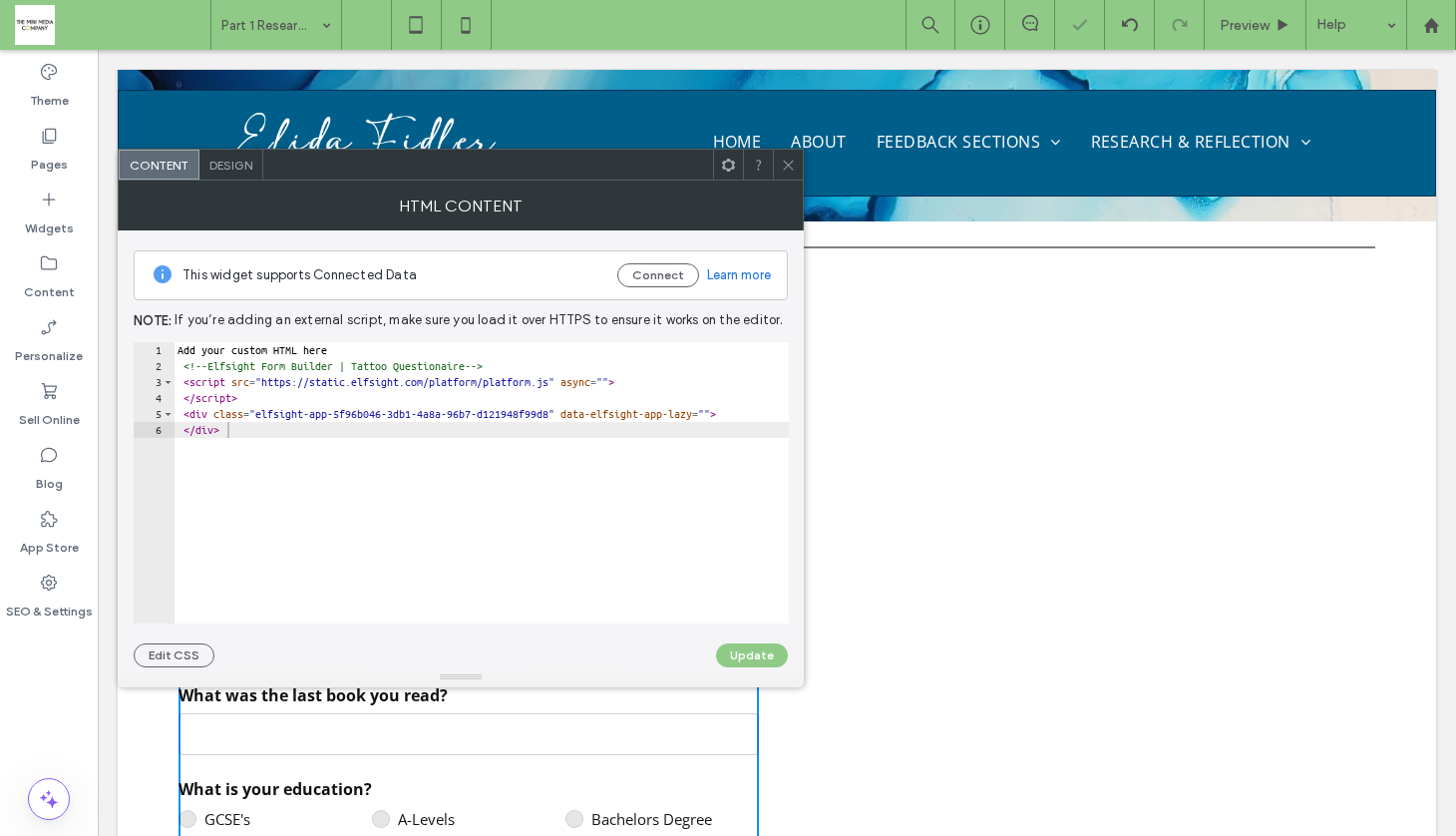 click 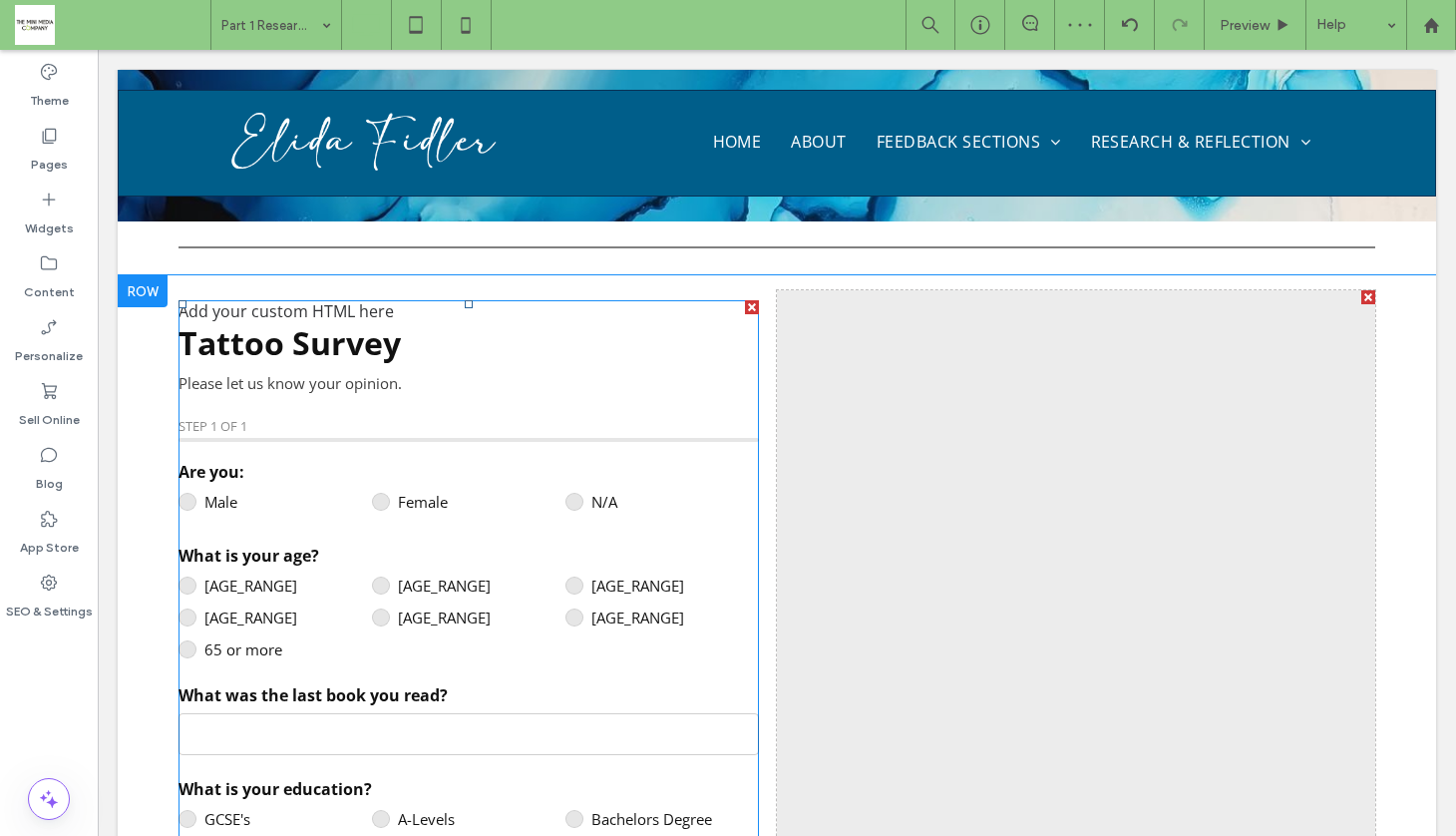 click at bounding box center (469, 1690) 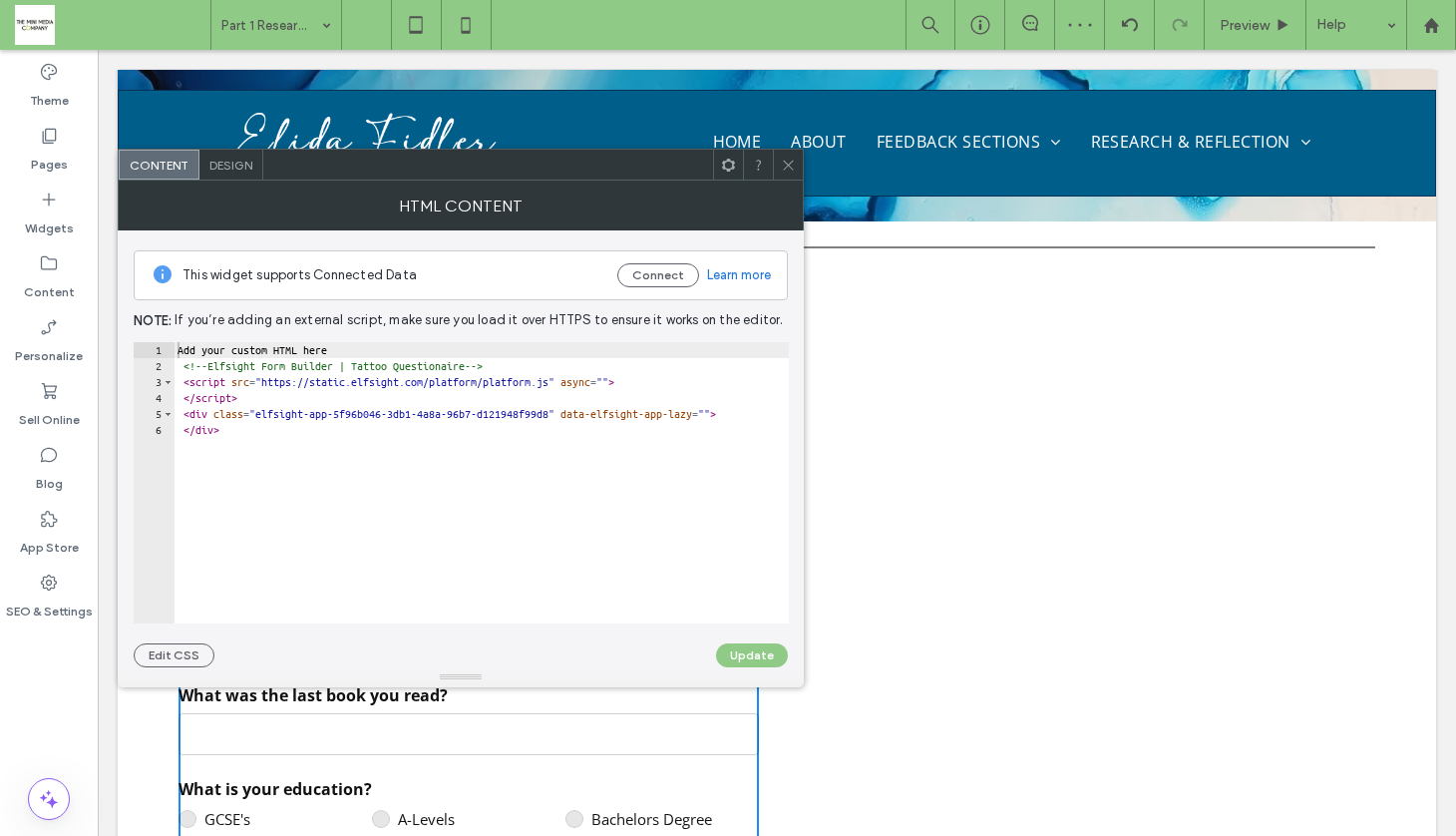 type on "**********" 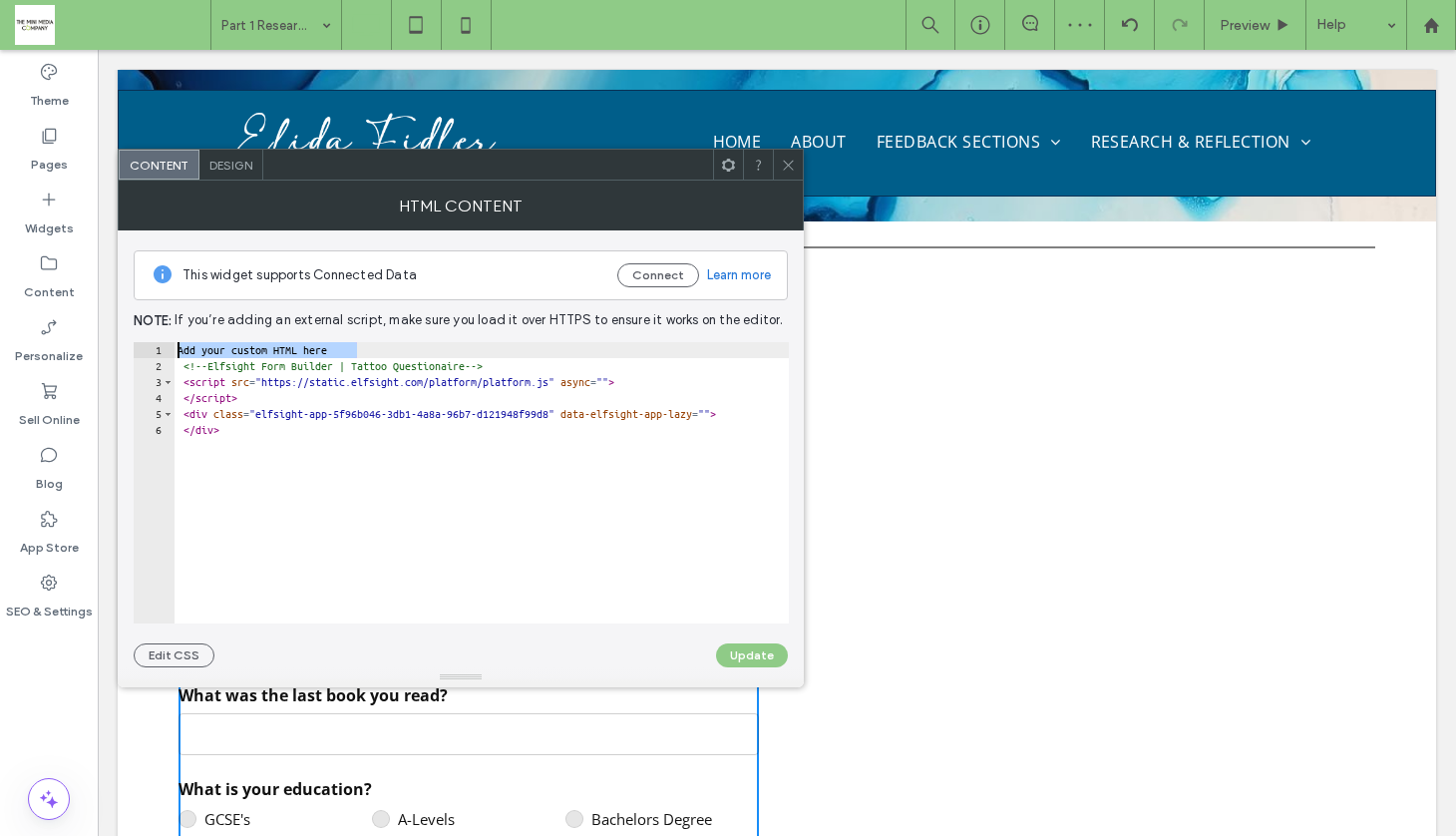 drag, startPoint x: 363, startPoint y: 350, endPoint x: 179, endPoint y: 345, distance: 184.06792 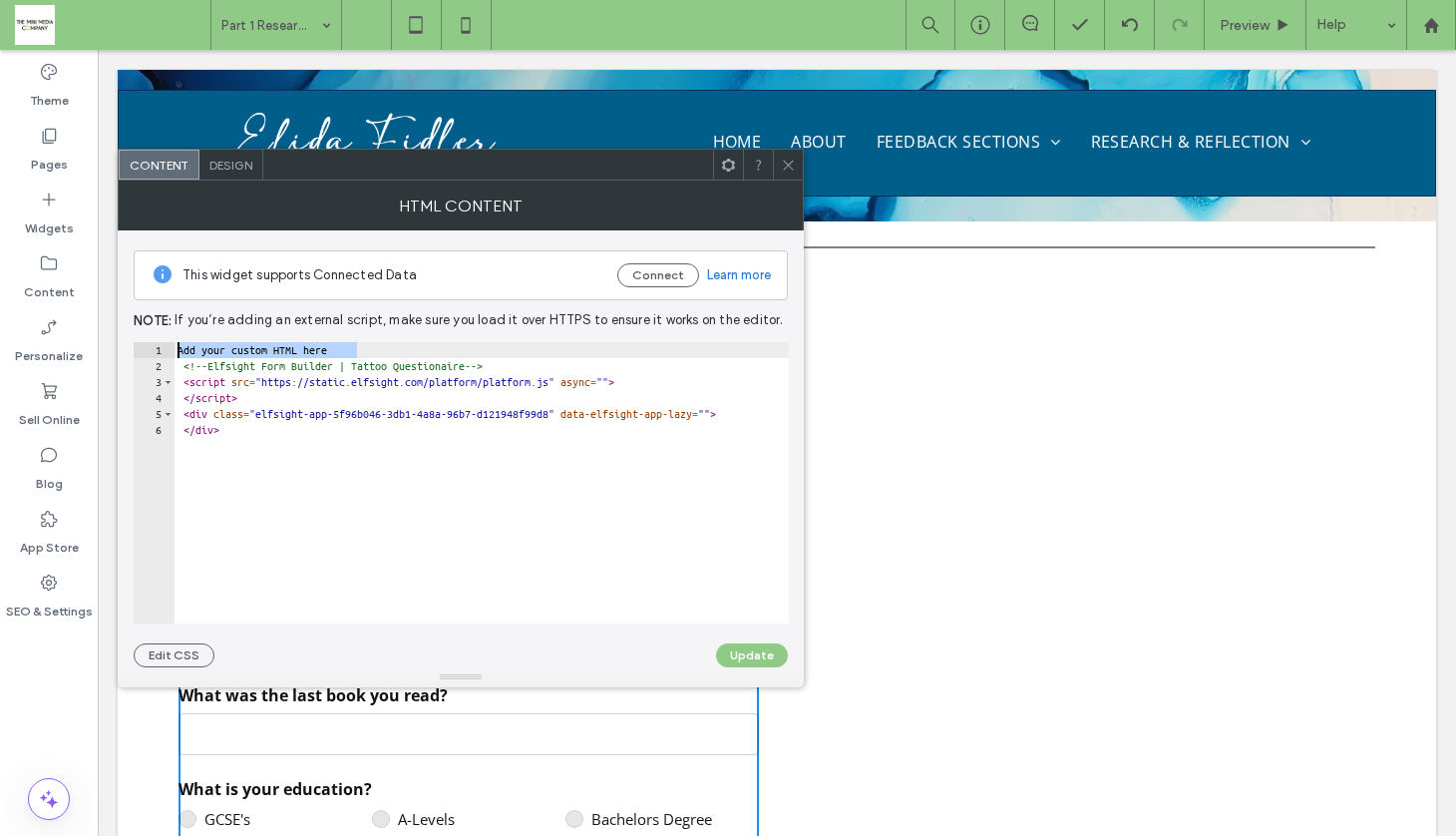 type 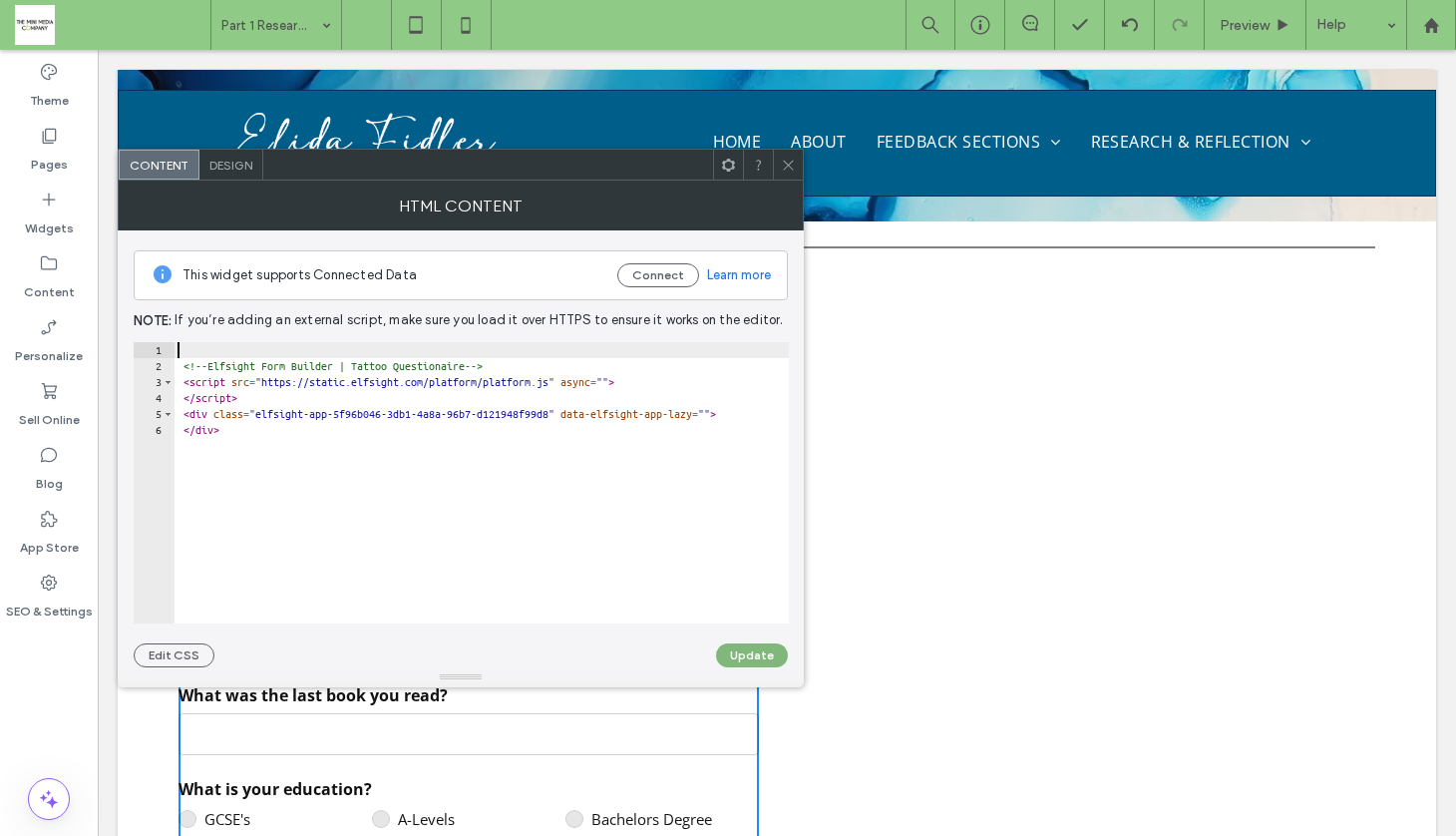 click on "Update" at bounding box center (752, 655) 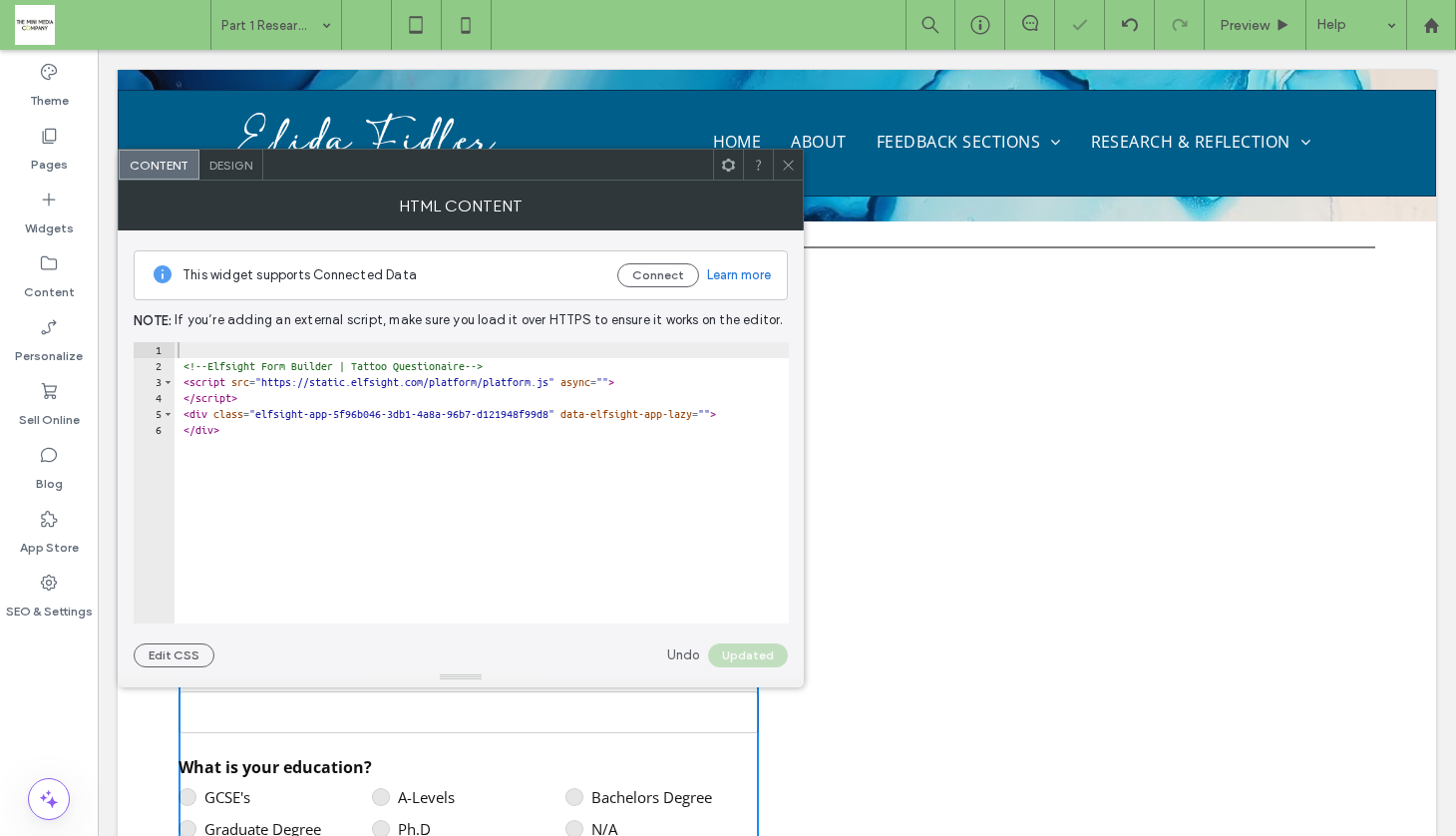 click at bounding box center (788, 165) 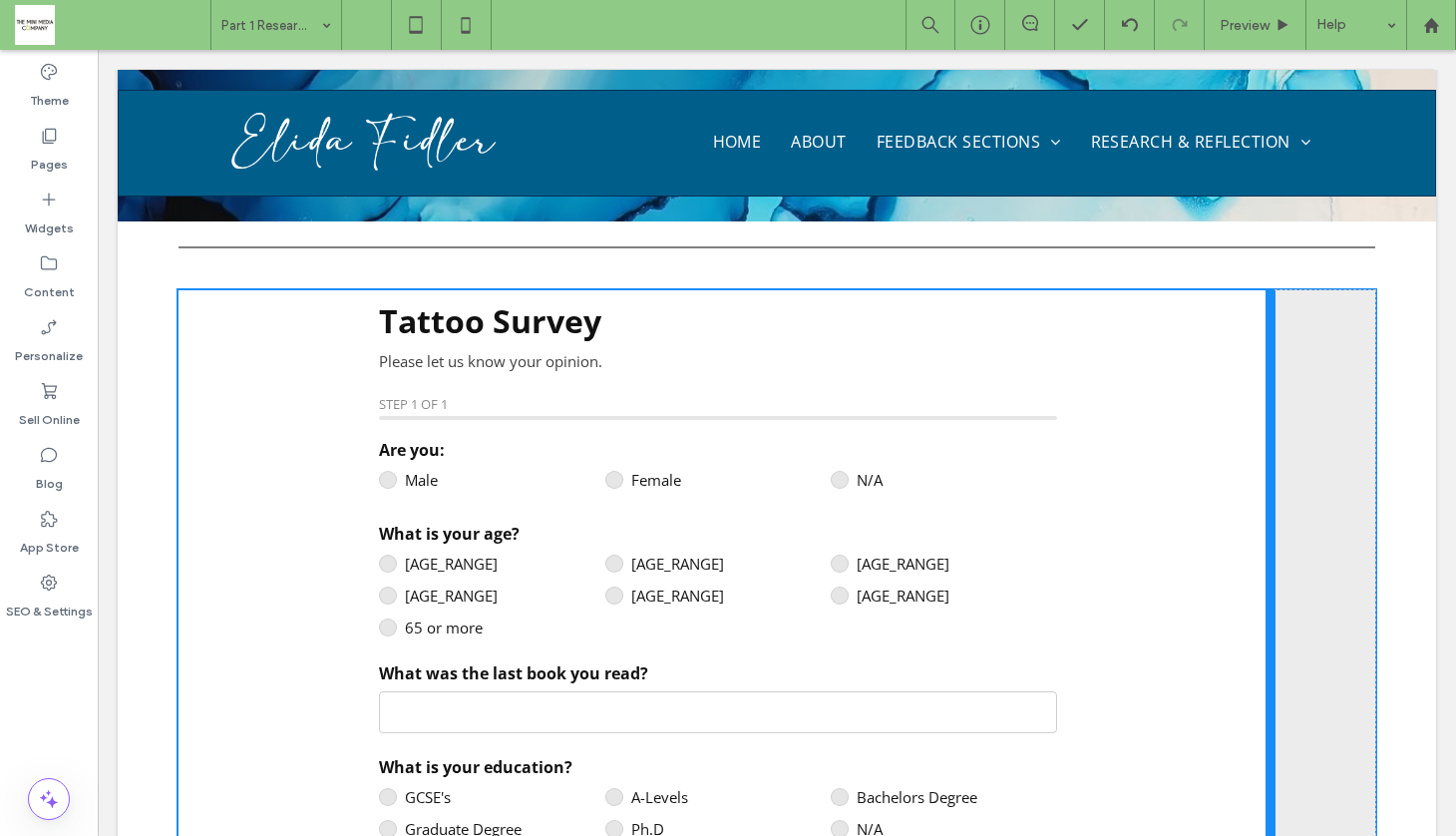 drag, startPoint x: 767, startPoint y: 471, endPoint x: 1382, endPoint y: 467, distance: 615.01301 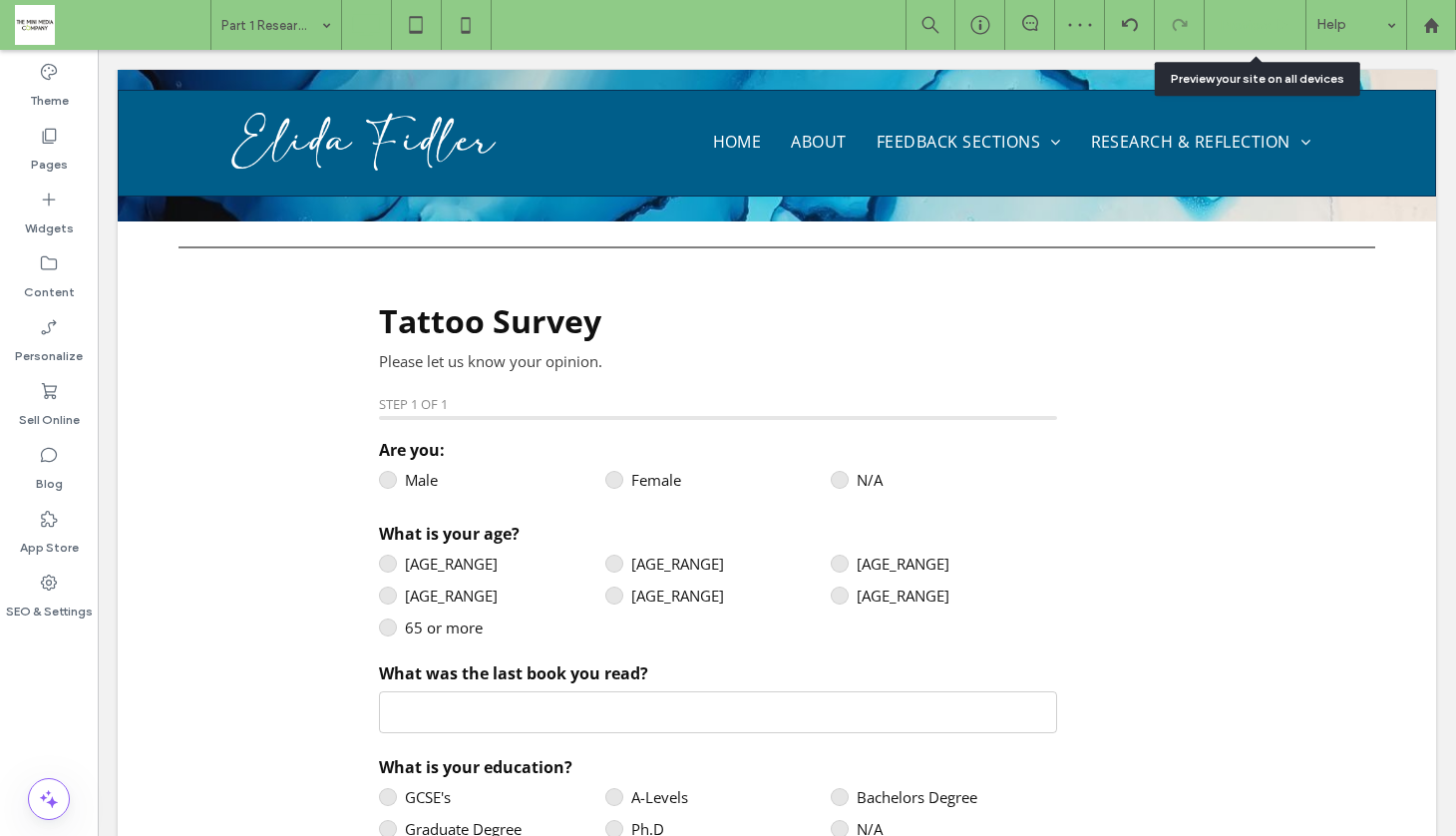 click on "Preview" at bounding box center (1245, 25) 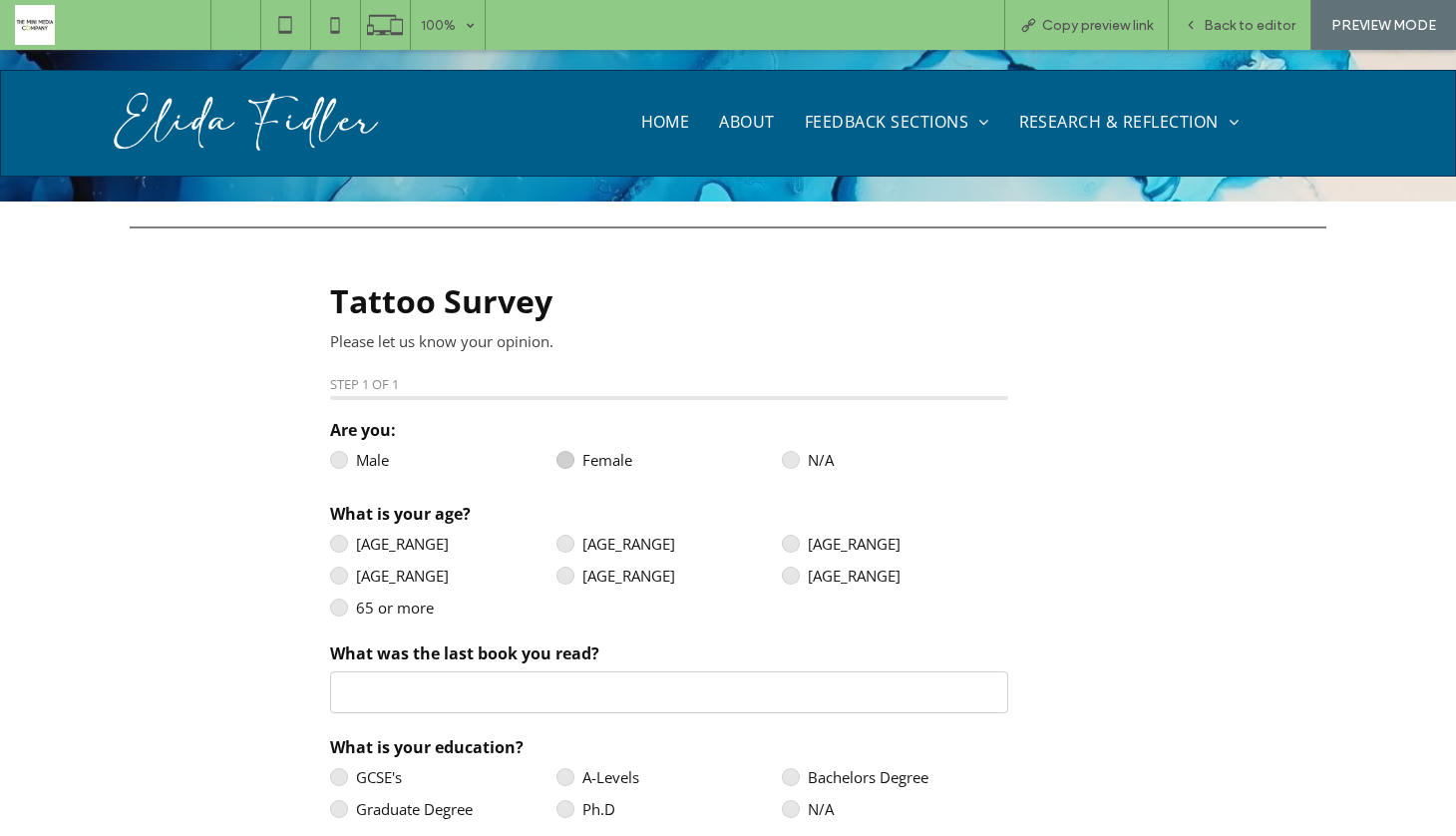 click on "Female" at bounding box center [665, 460] 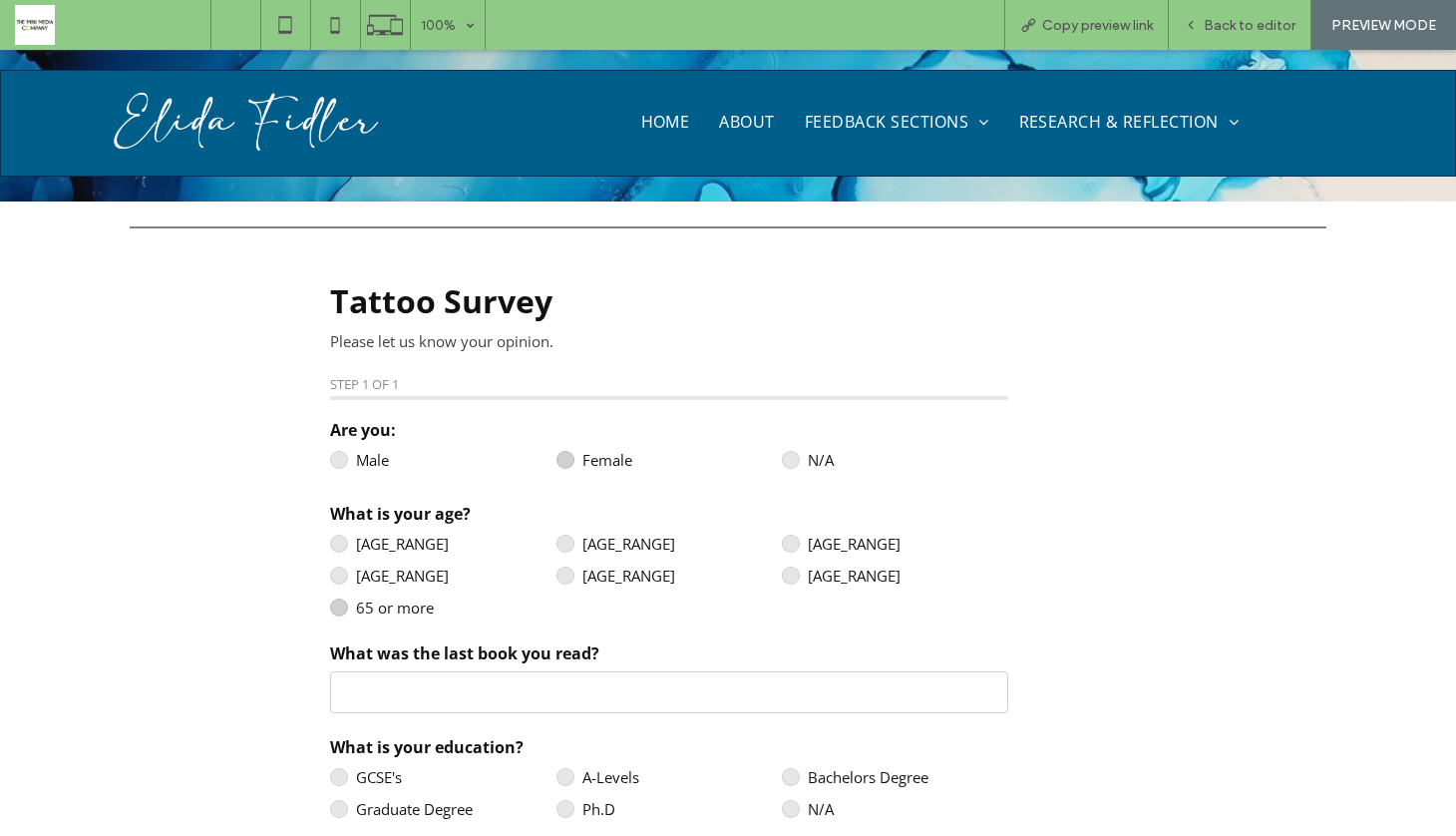 click at bounding box center [339, 608] 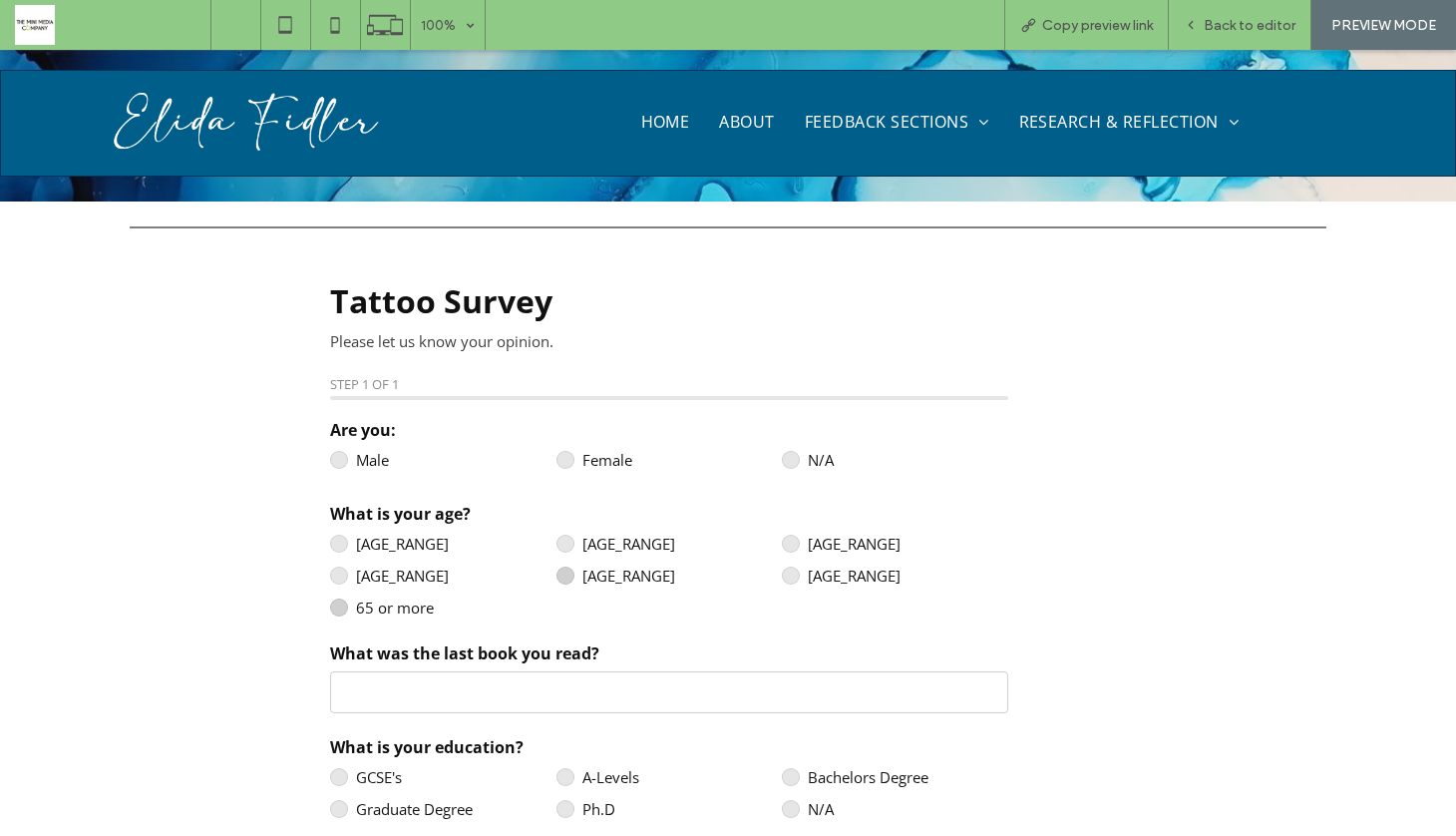 click at bounding box center (565, 576) 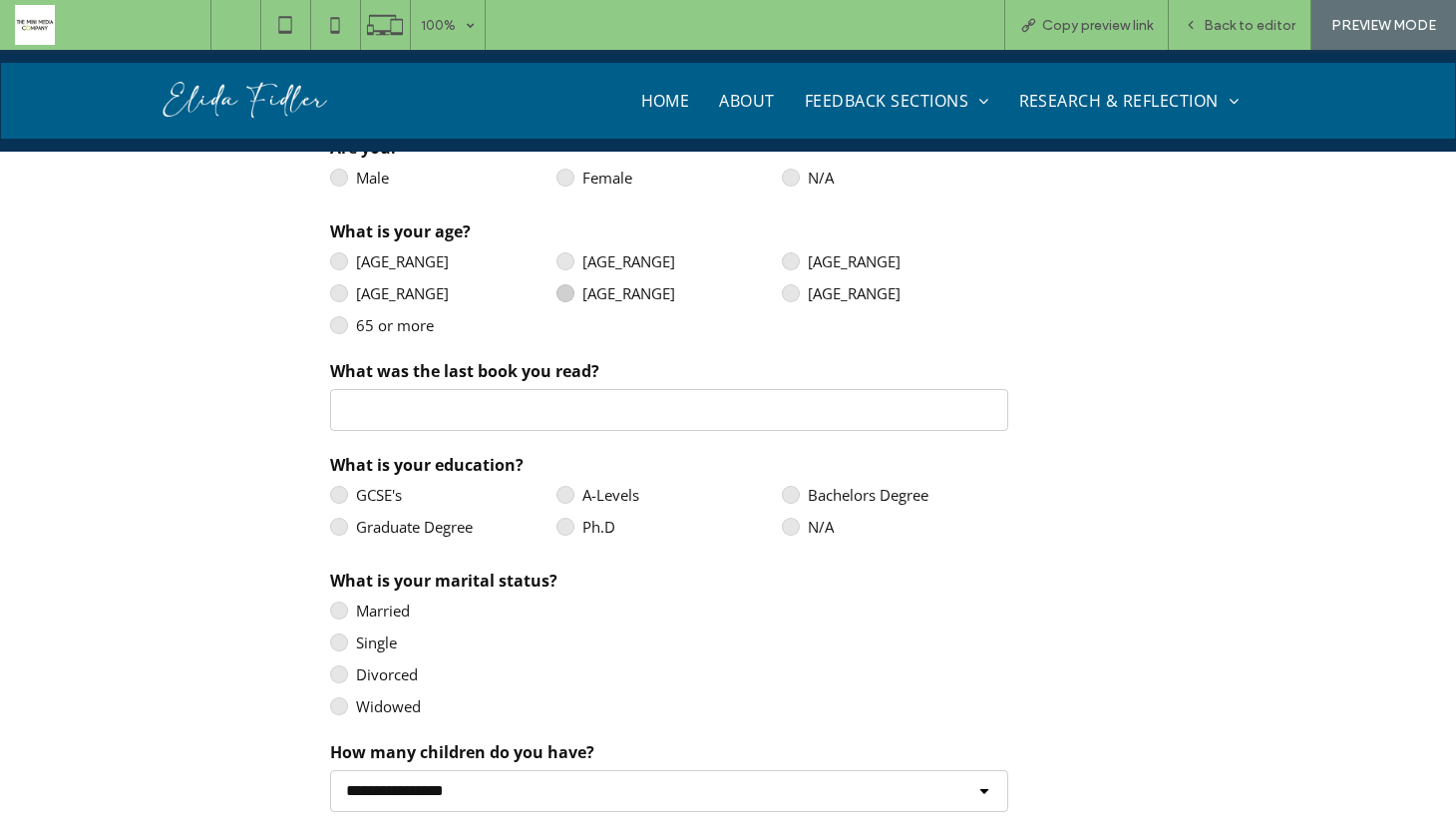scroll, scrollTop: 453, scrollLeft: 0, axis: vertical 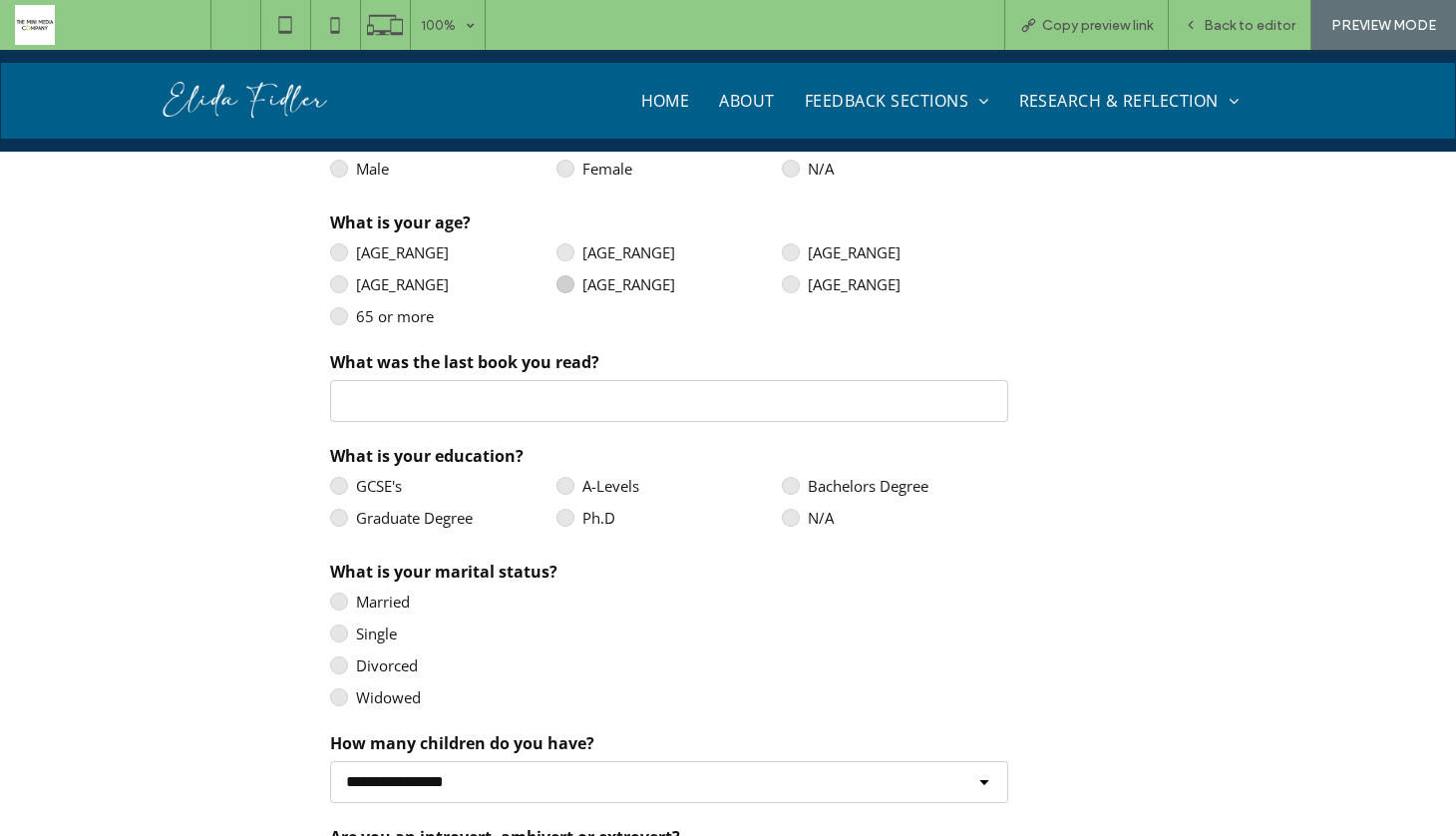 click on "What was the last book you read?" at bounding box center [669, 401] 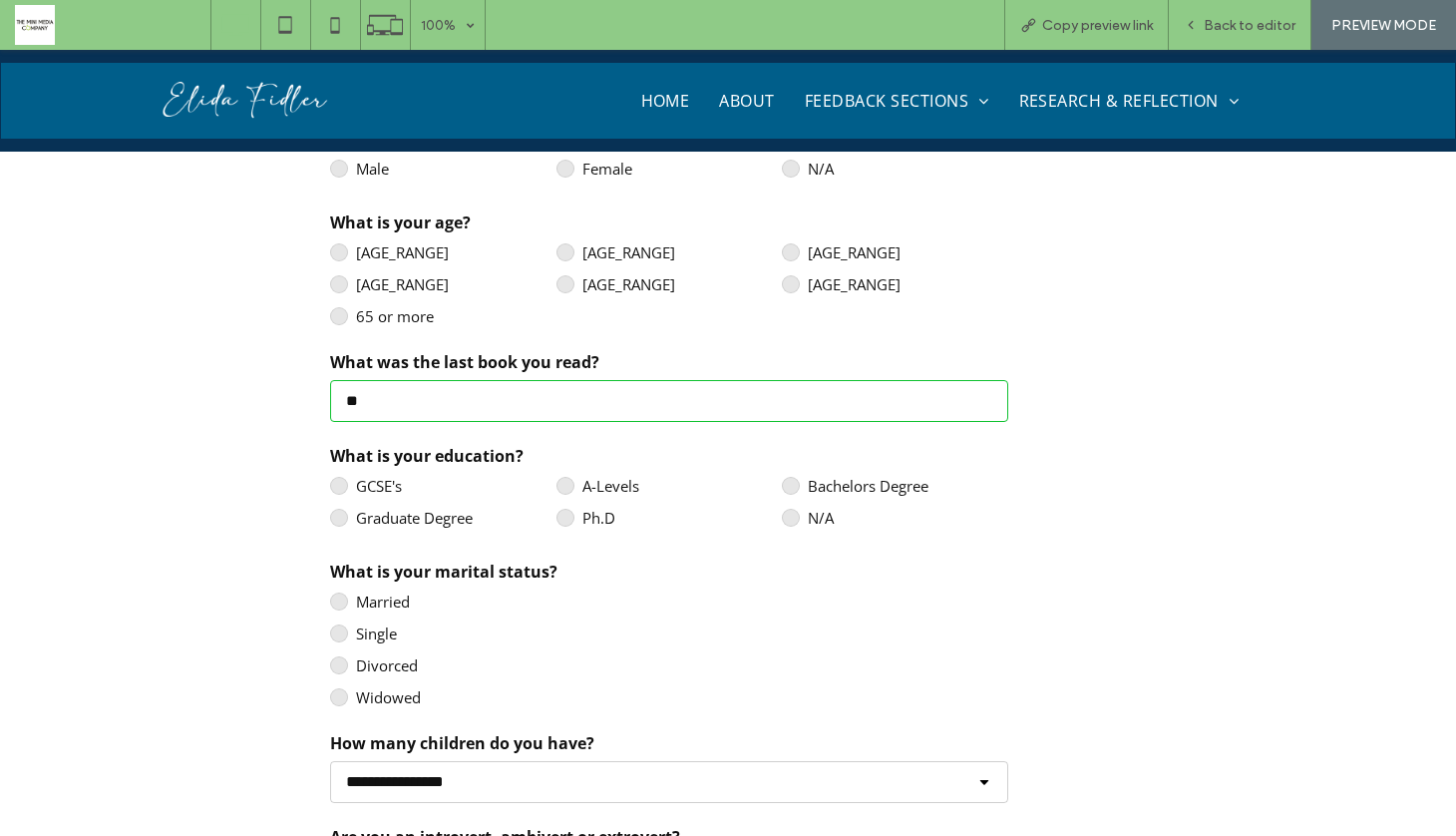 type on "*" 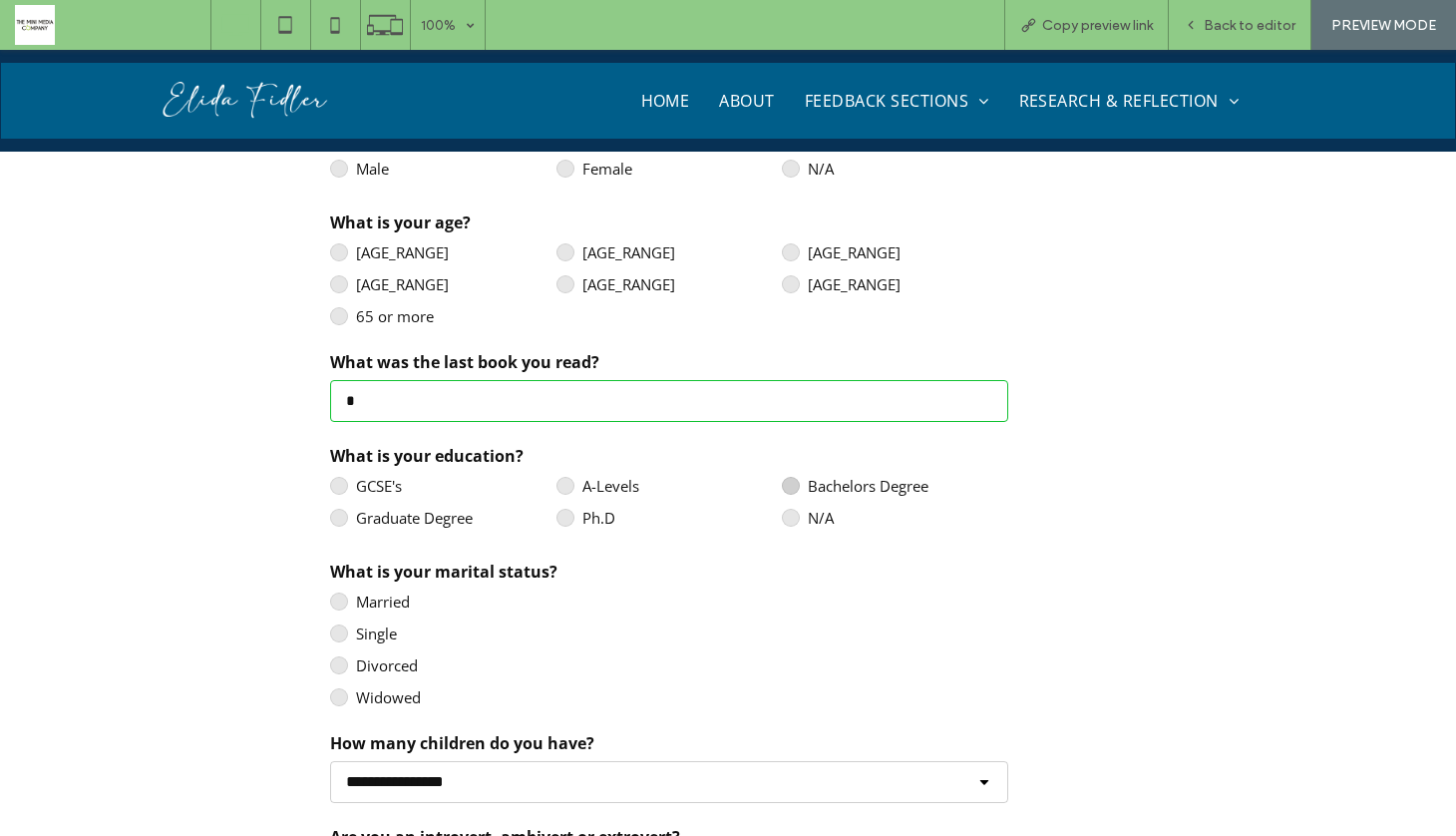 type on "*" 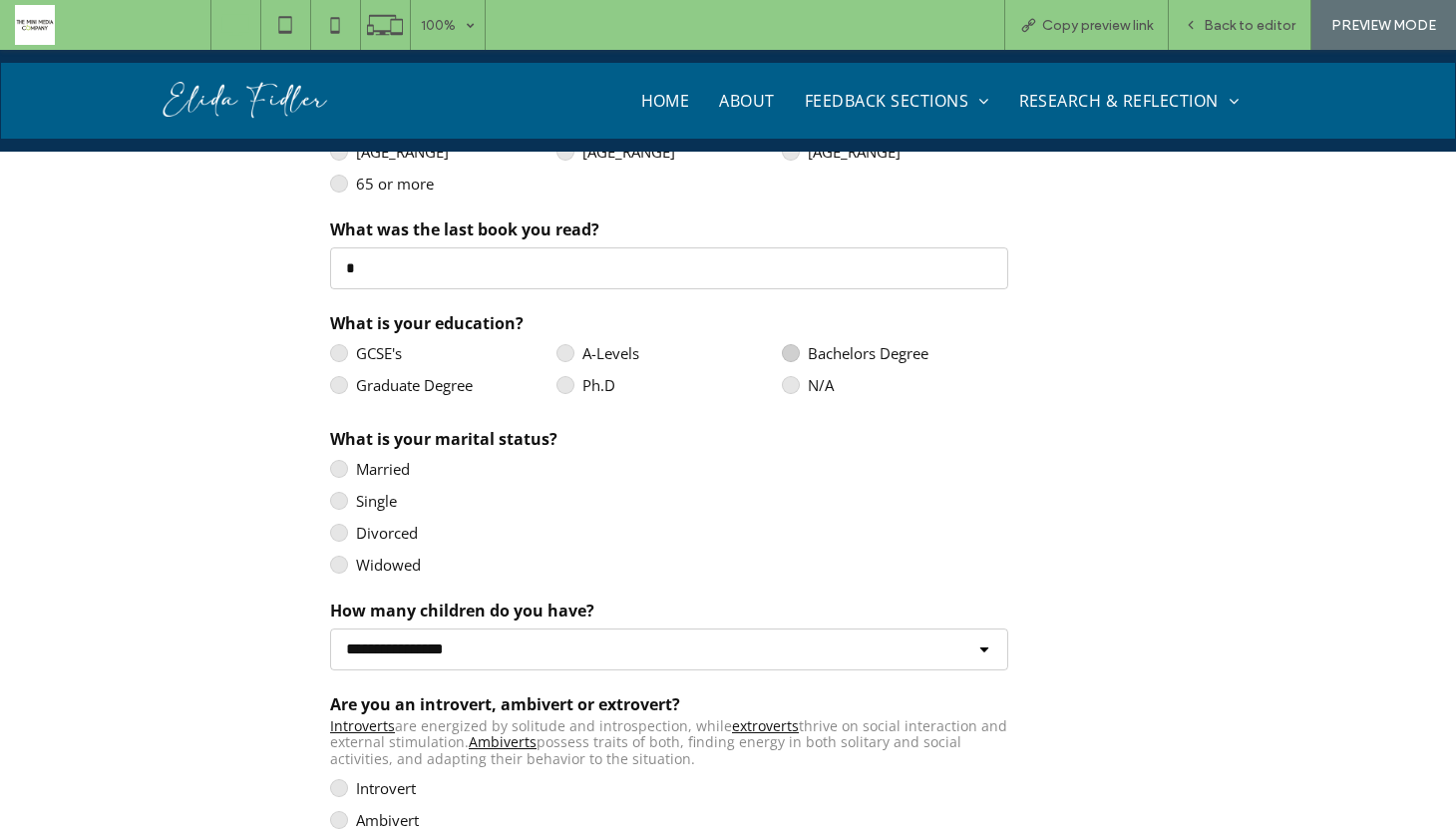 scroll, scrollTop: 627, scrollLeft: 0, axis: vertical 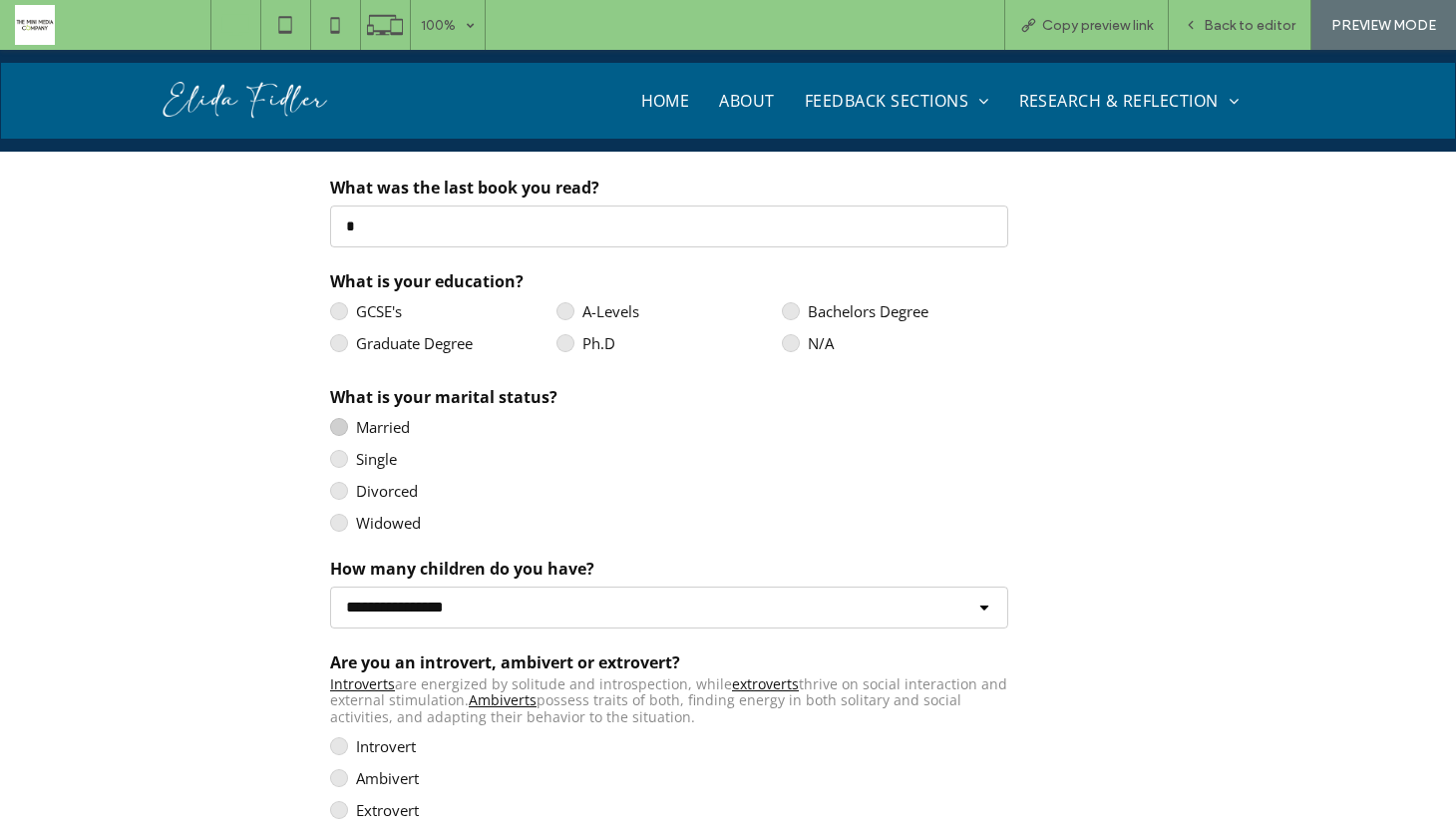 click at bounding box center [339, 427] 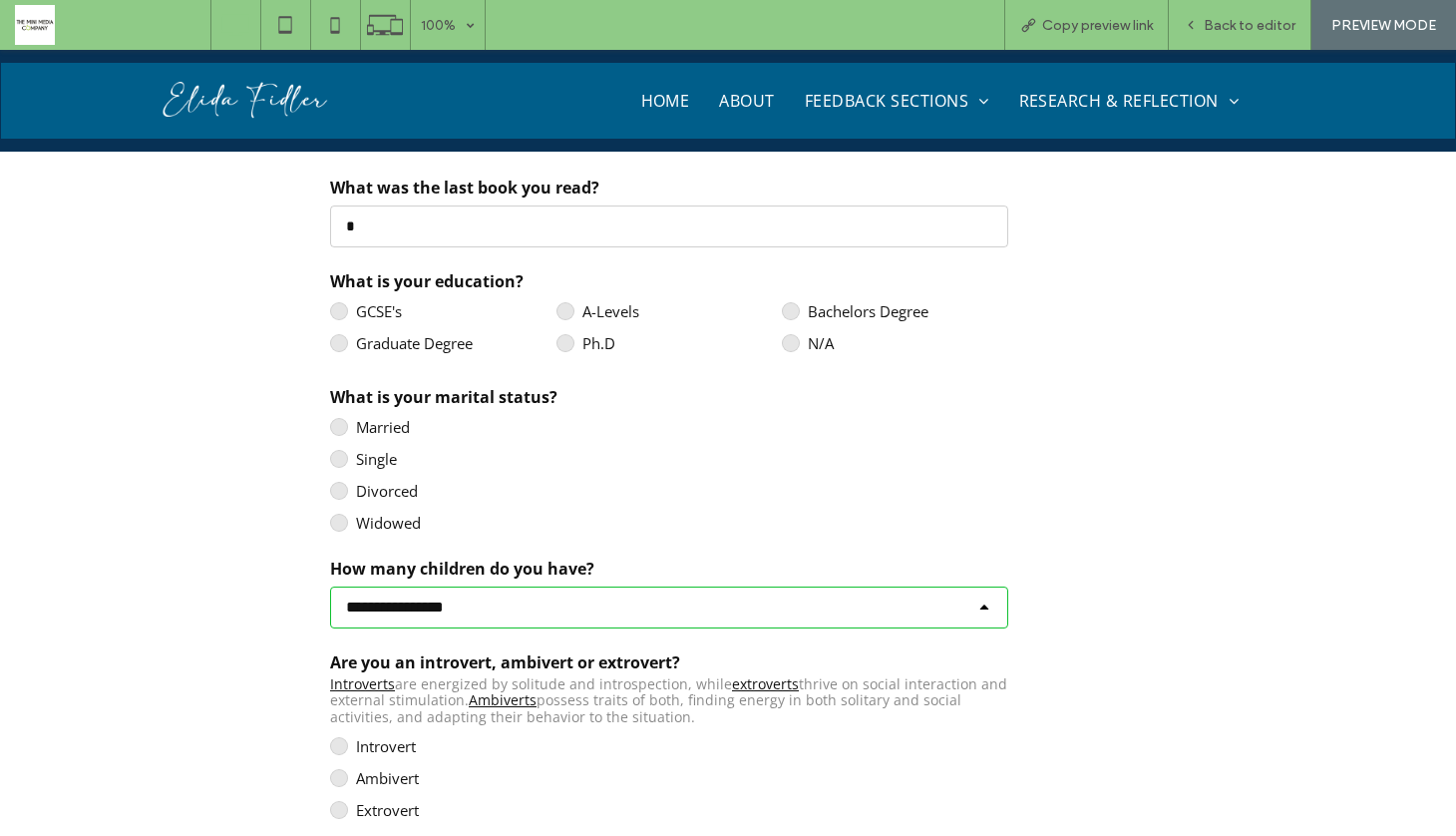 click on "**********" at bounding box center [669, 608] 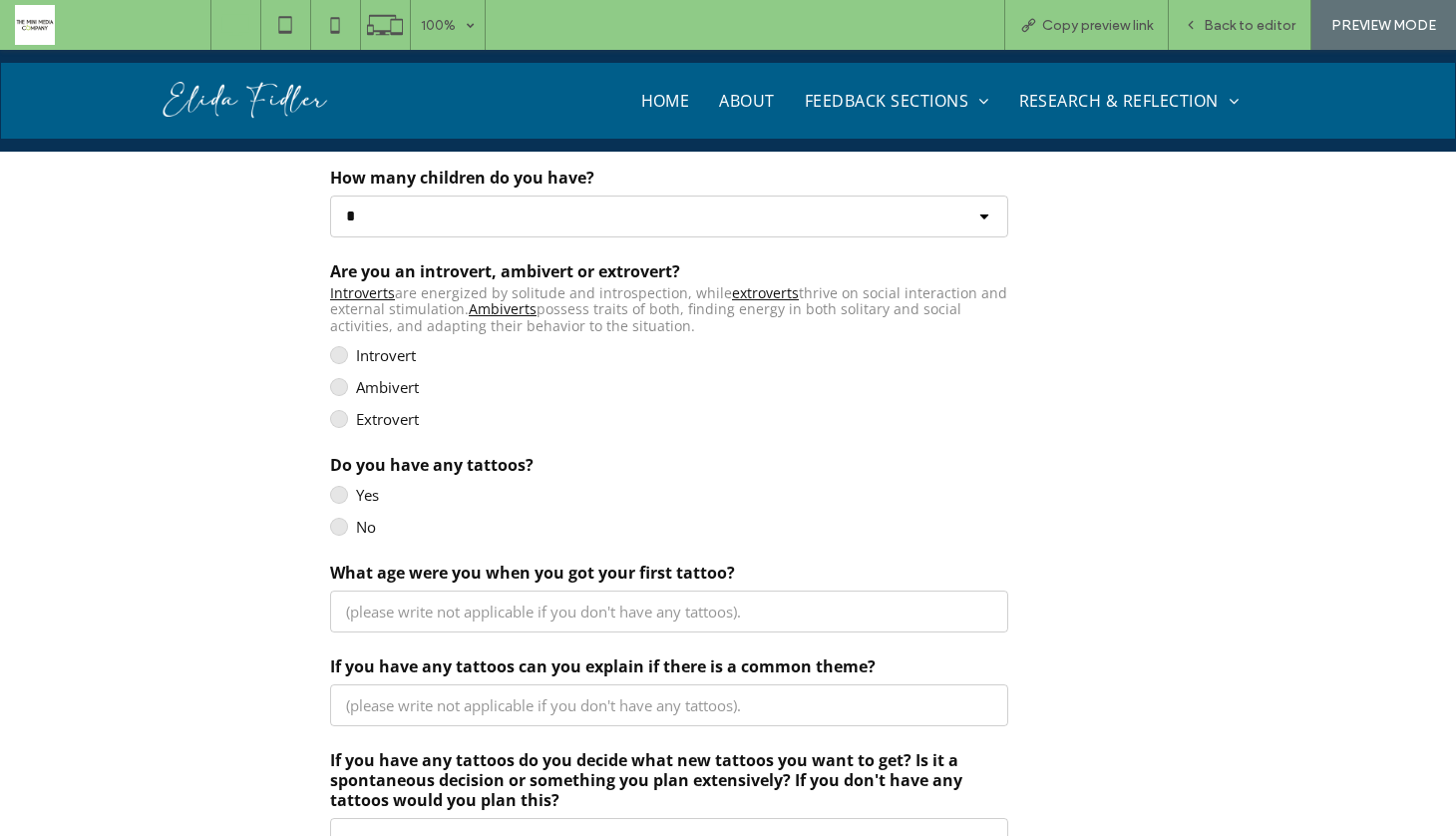 scroll, scrollTop: 1035, scrollLeft: 0, axis: vertical 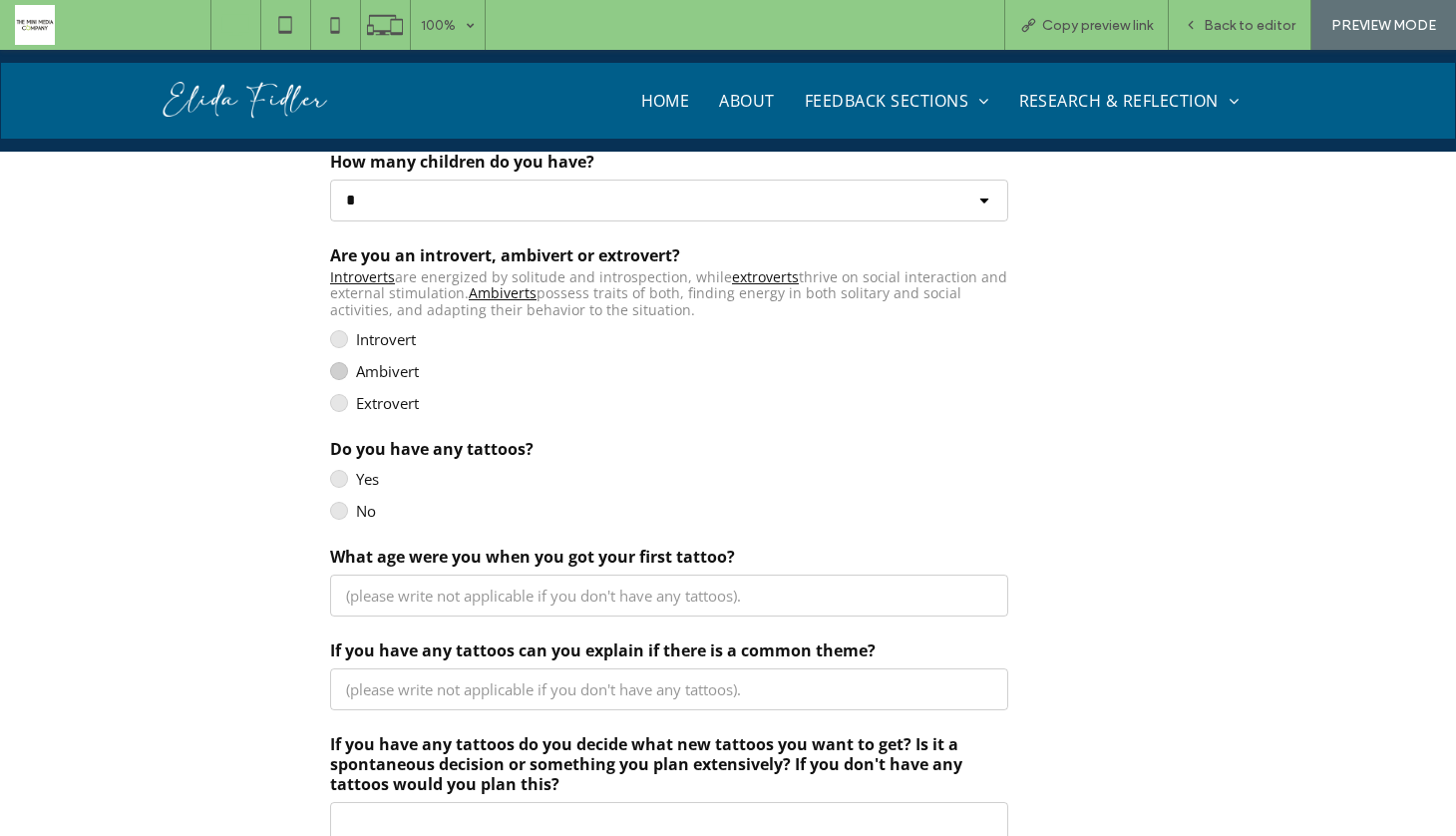 click at bounding box center [339, 371] 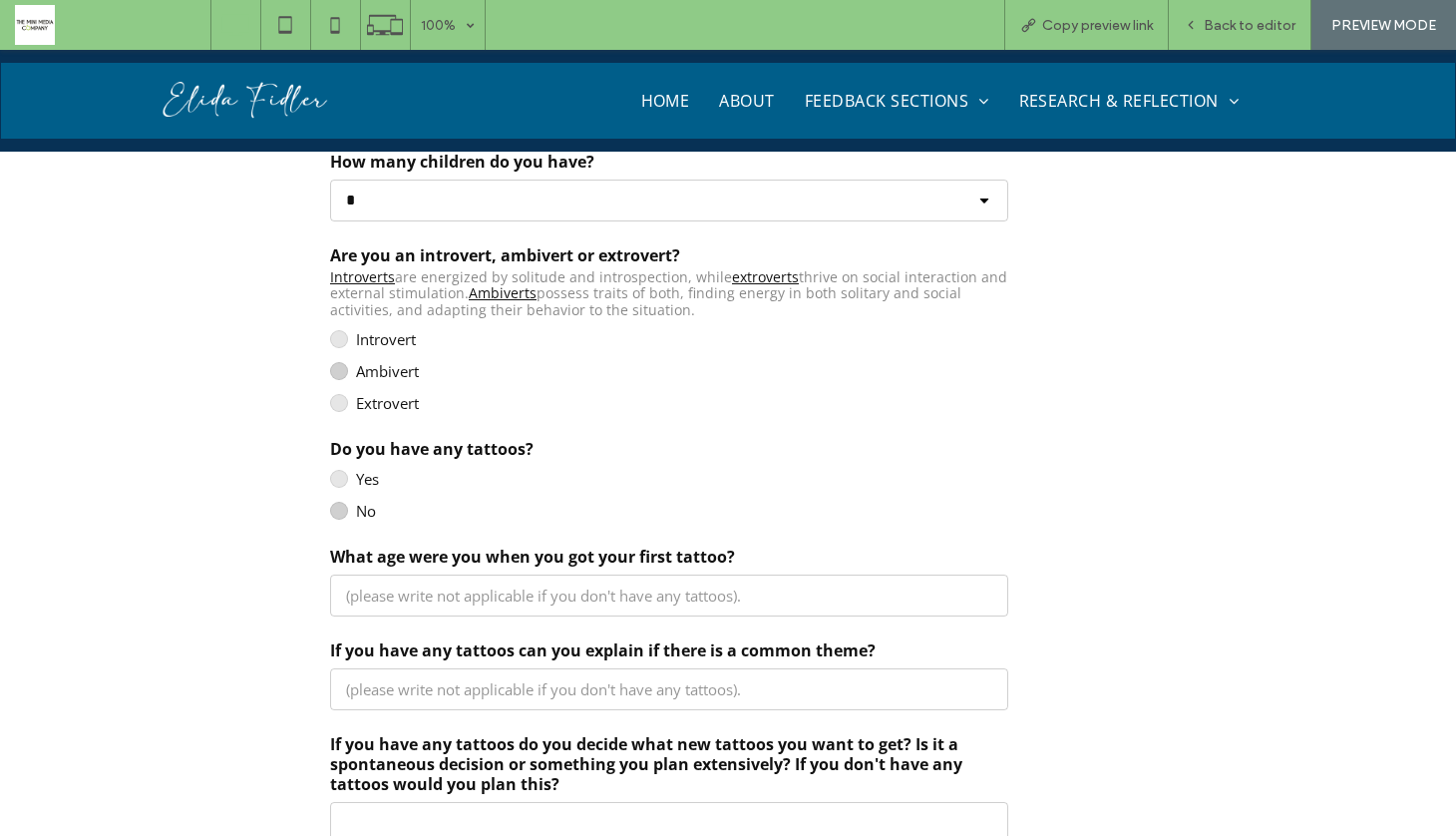 click at bounding box center (339, 511) 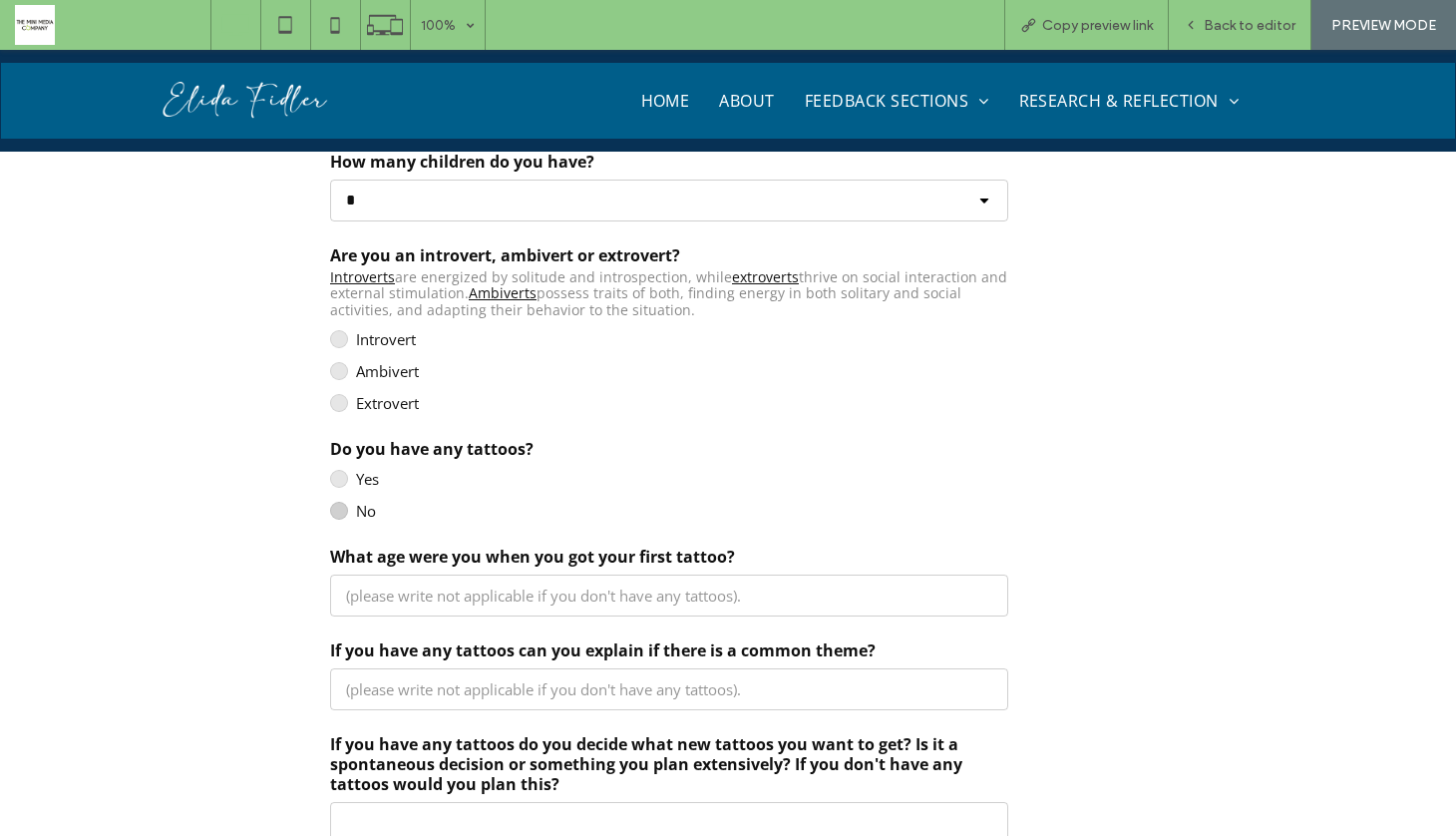 click on "What age were you when you got your first tattoo?" at bounding box center [669, 596] 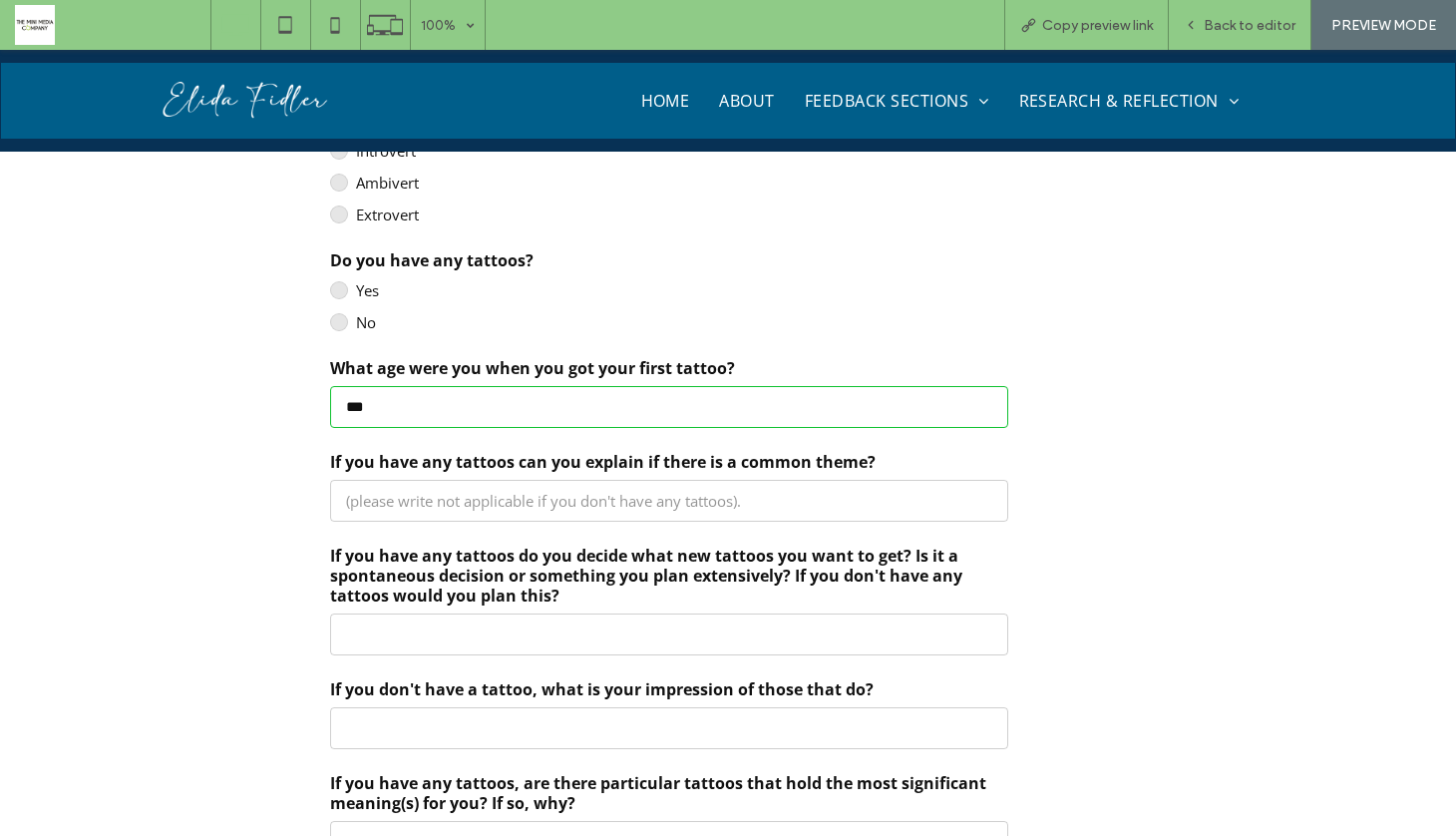 scroll, scrollTop: 1227, scrollLeft: 0, axis: vertical 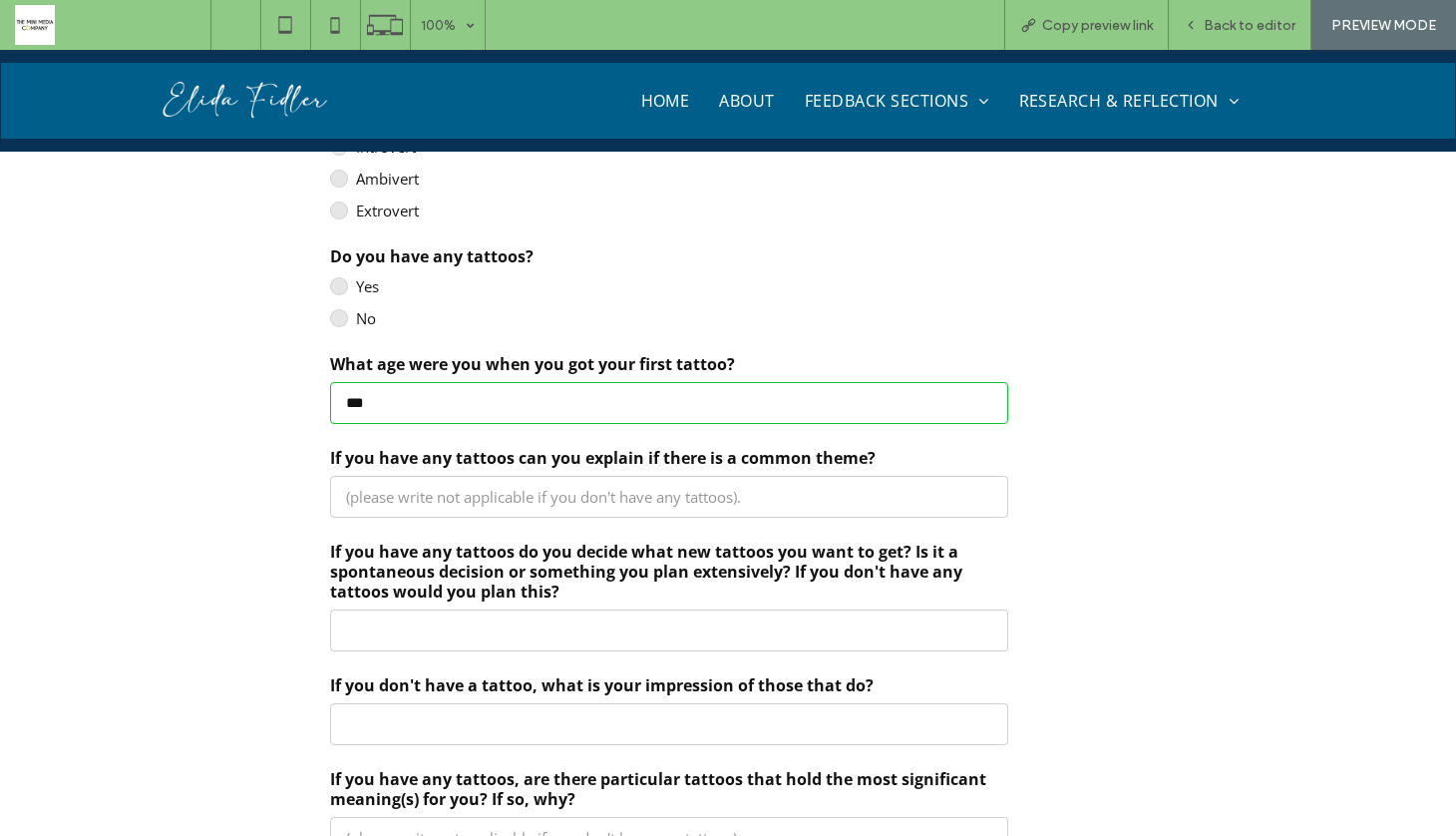 type on "***" 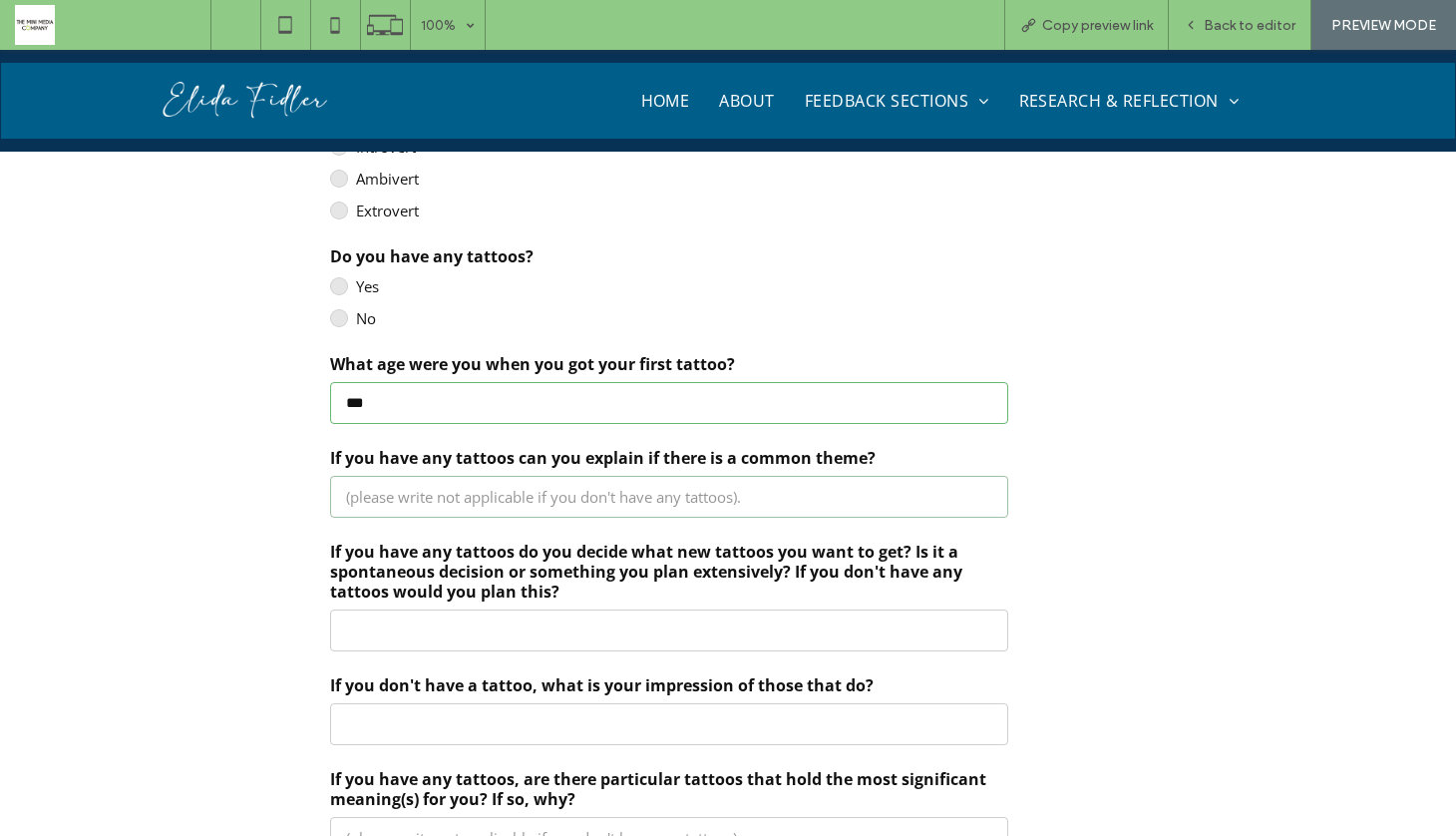 click on "If you have any tattoos can you explain if there is a common theme?" at bounding box center (669, 497) 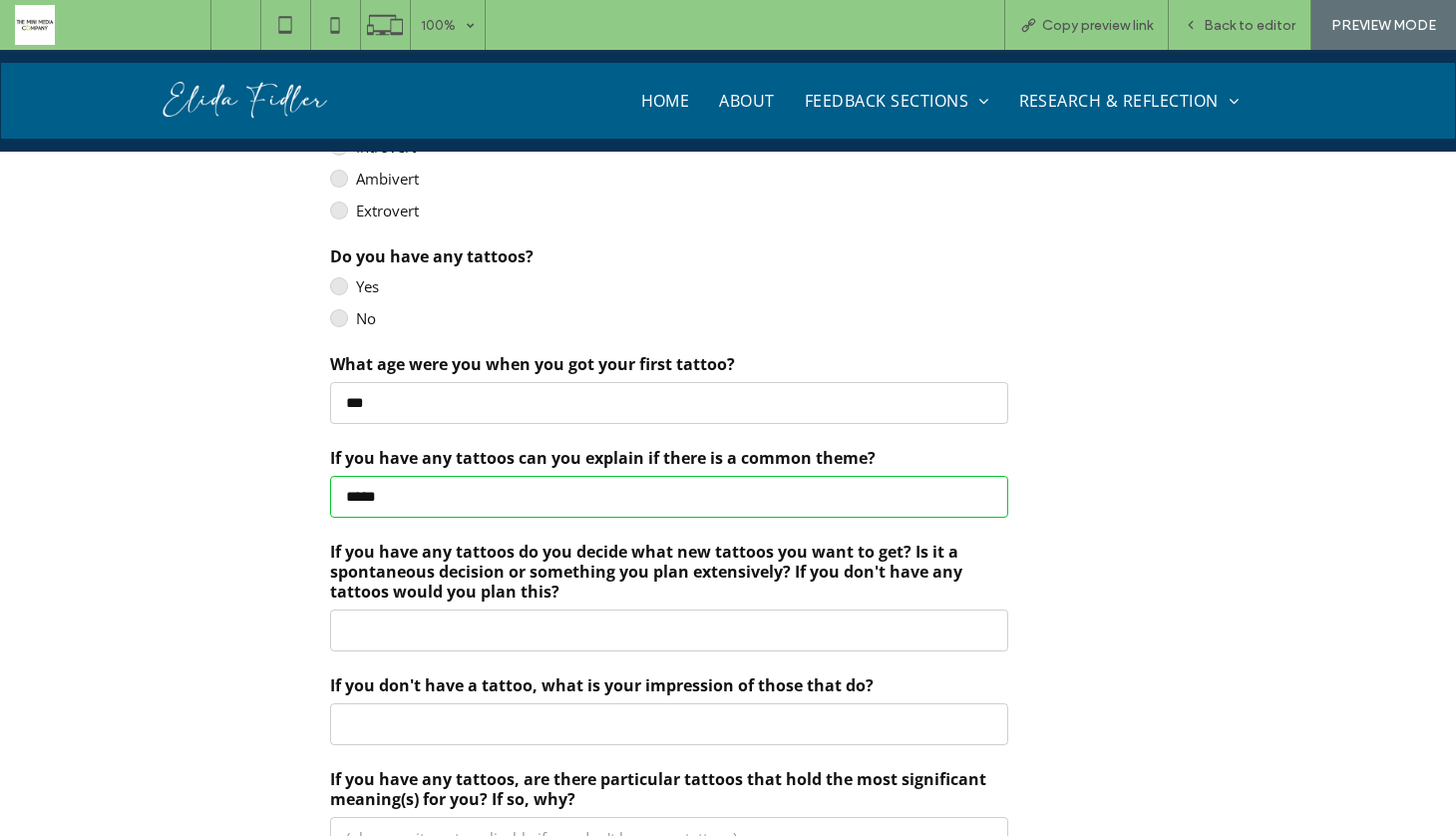 type on "*****" 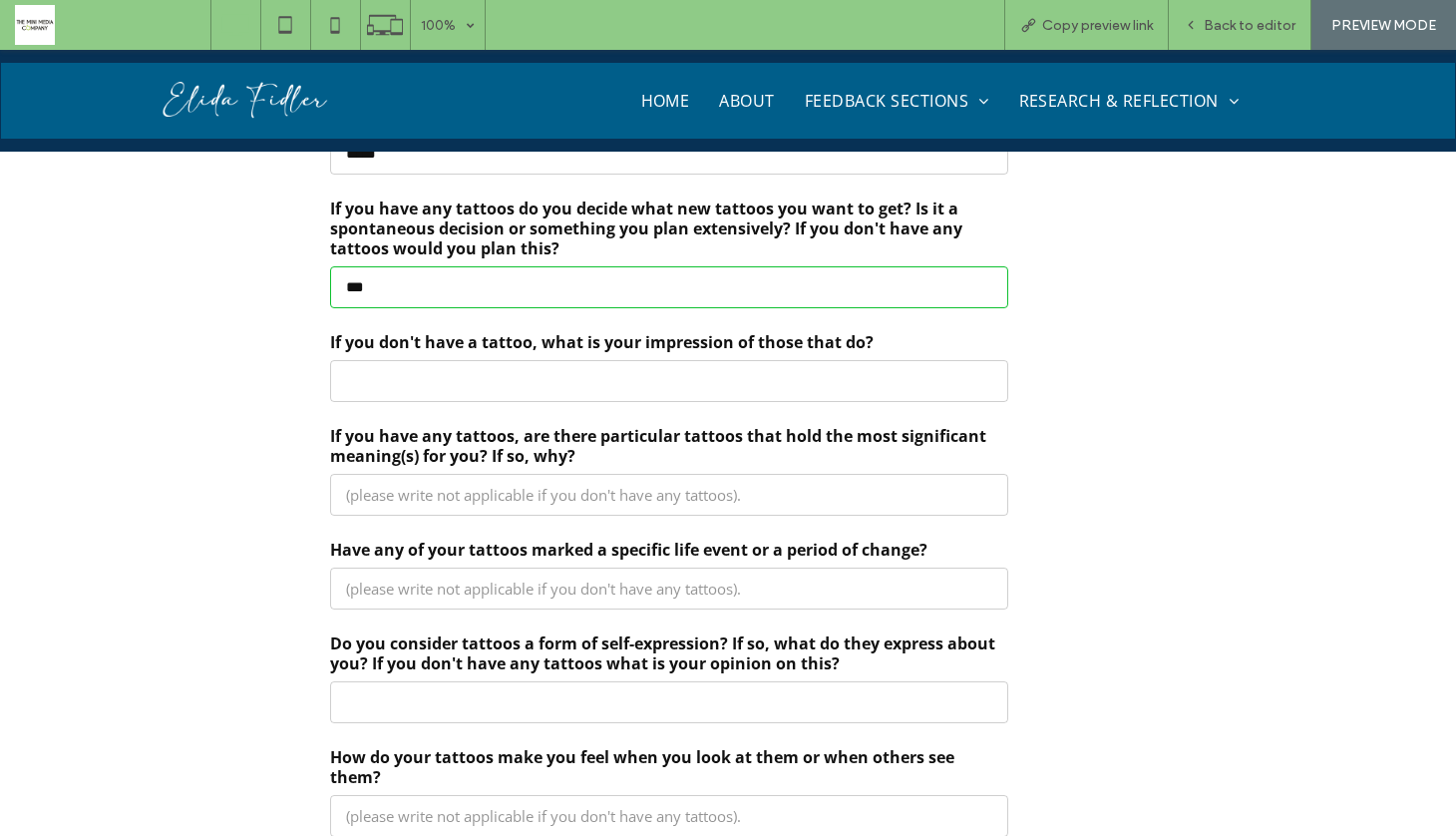 scroll, scrollTop: 1599, scrollLeft: 0, axis: vertical 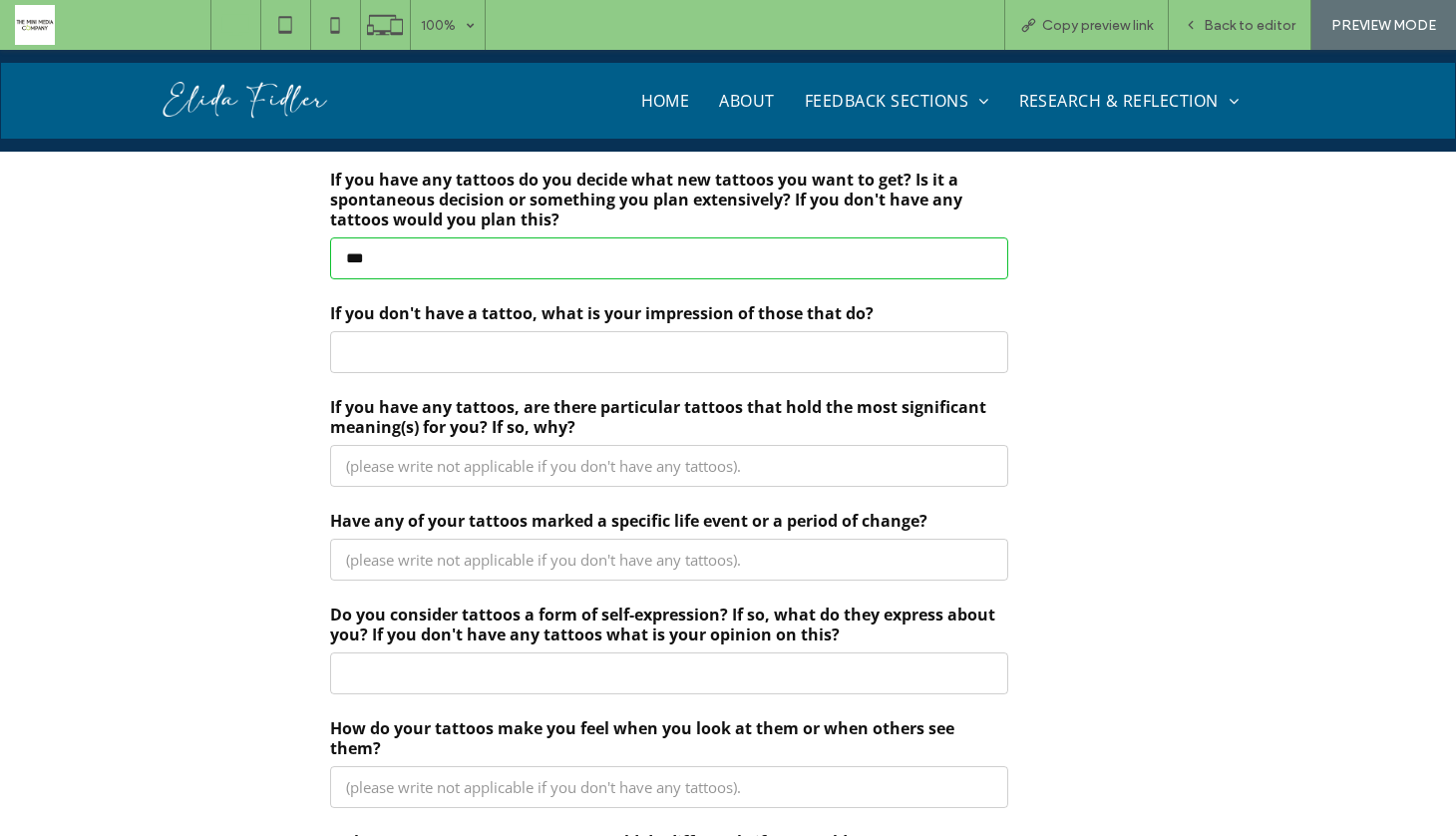 type on "***" 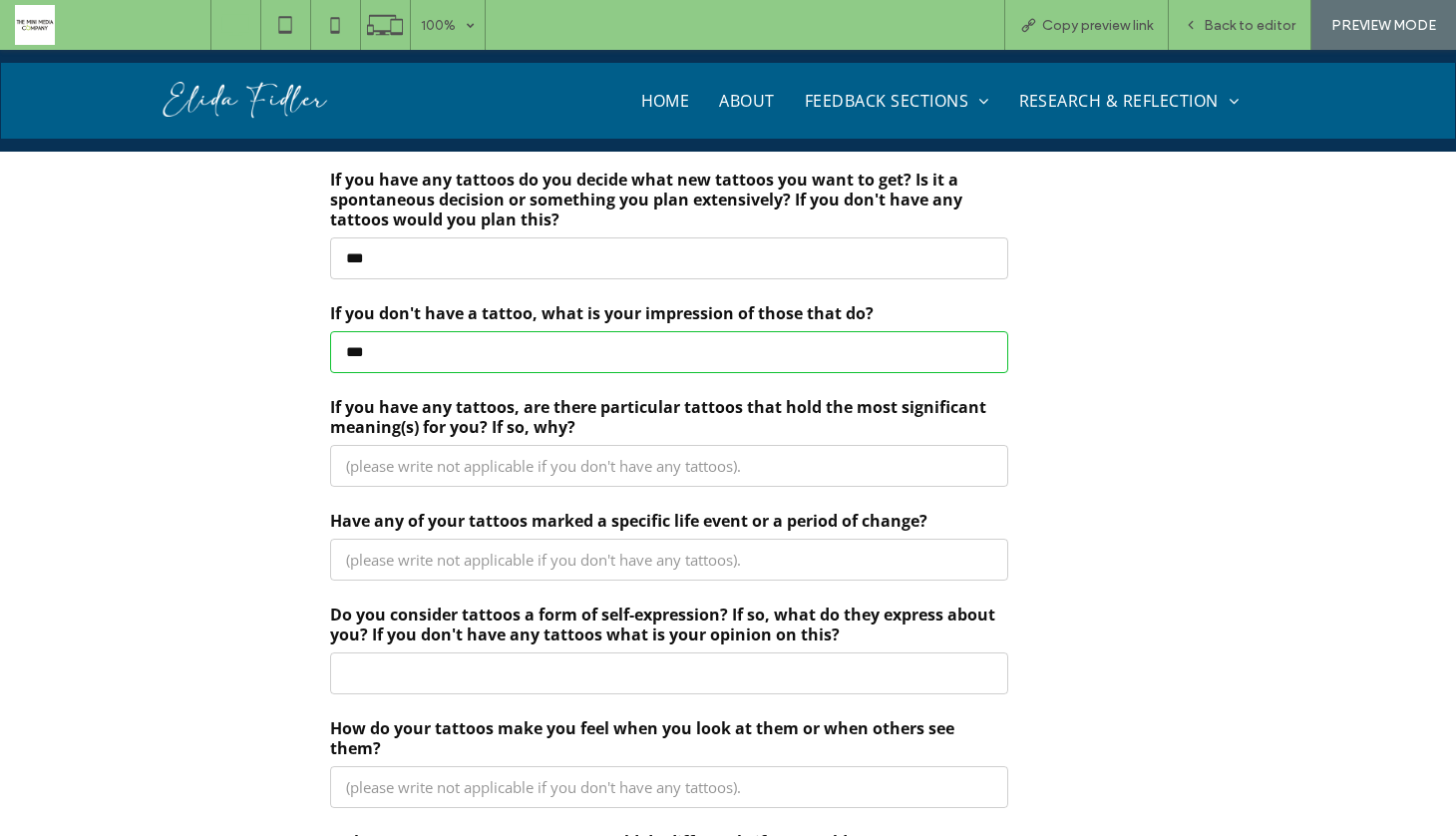 type on "***" 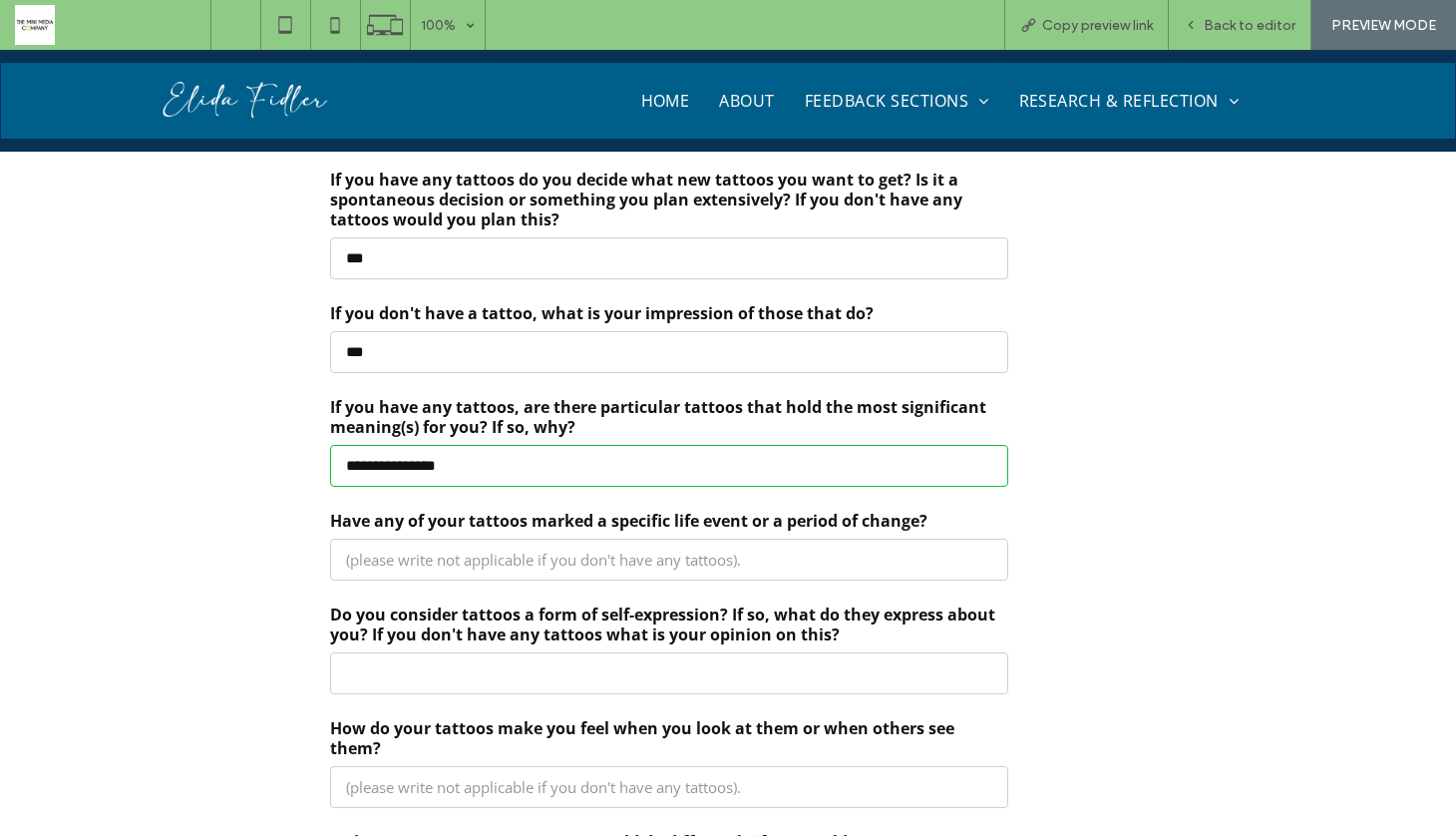 type on "**********" 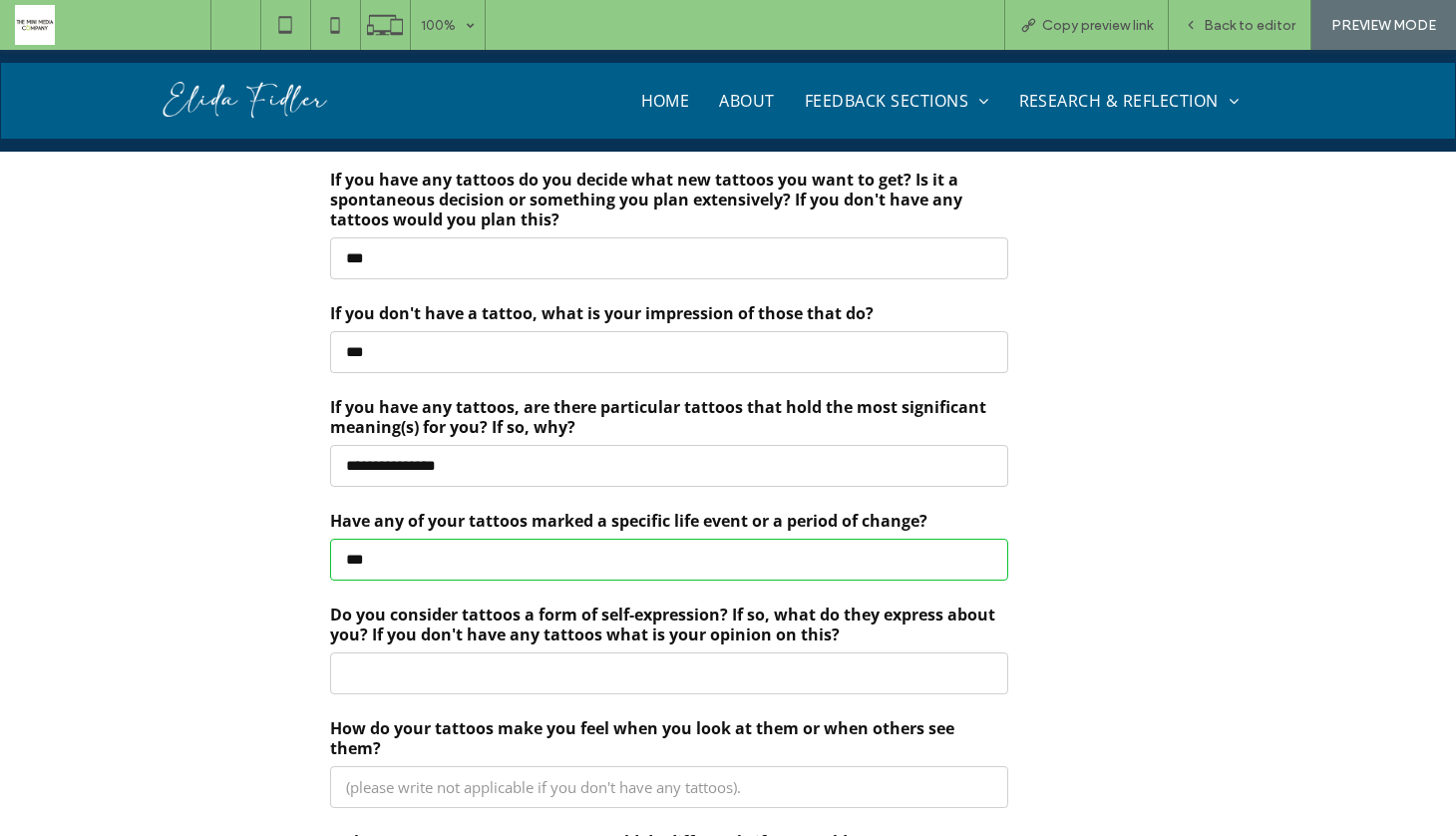 type on "***" 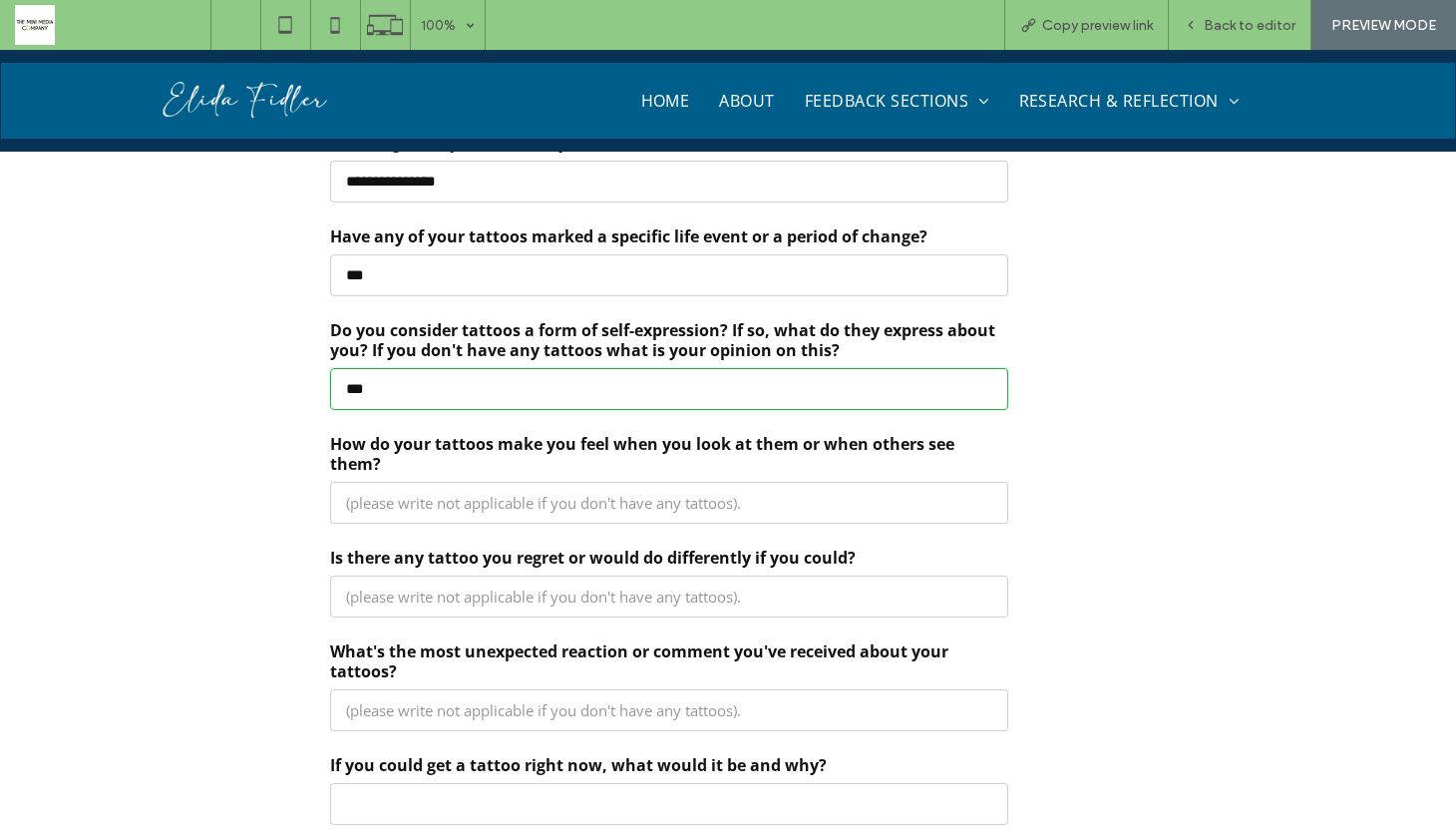 scroll, scrollTop: 1902, scrollLeft: 0, axis: vertical 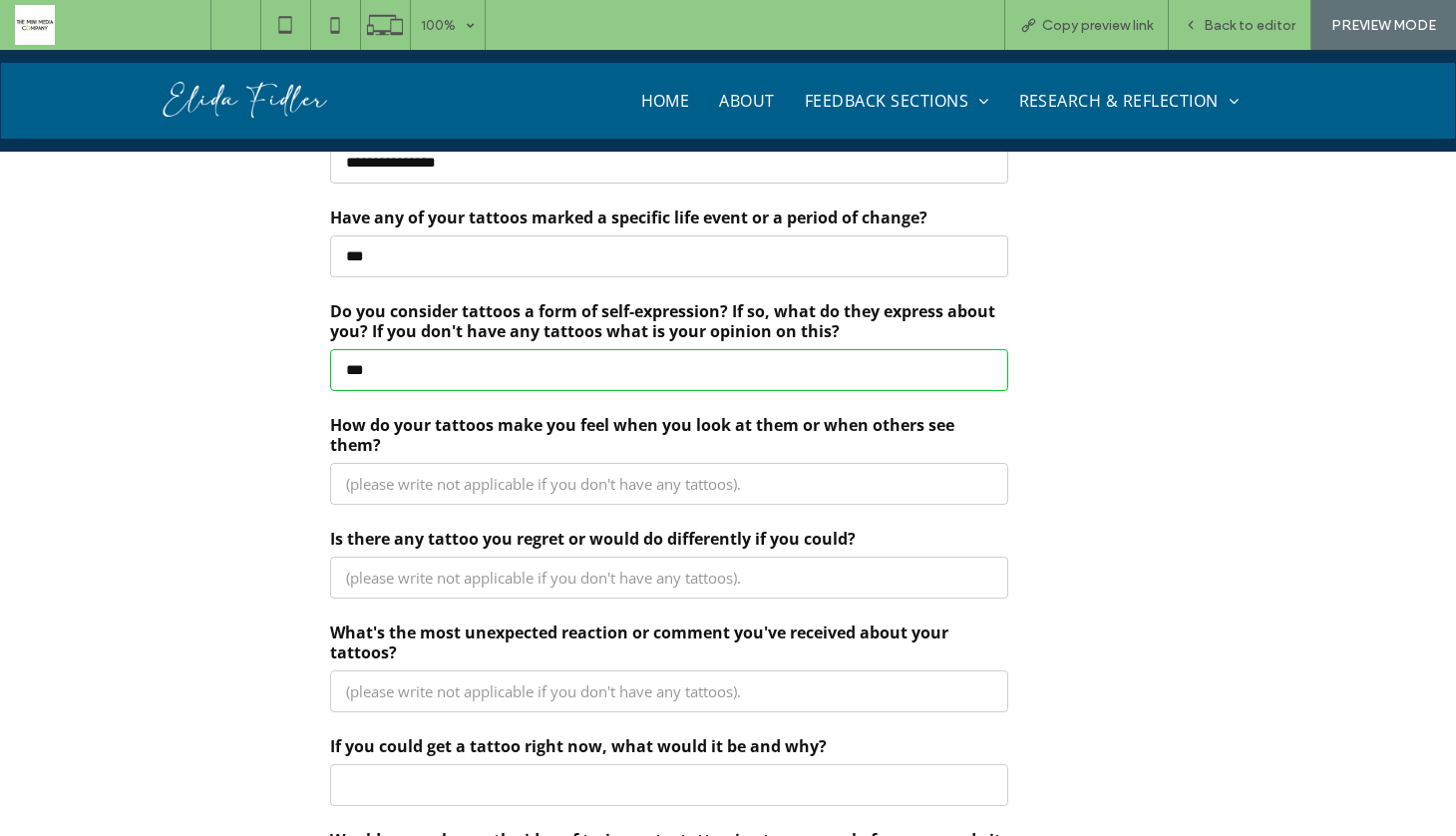 type on "***" 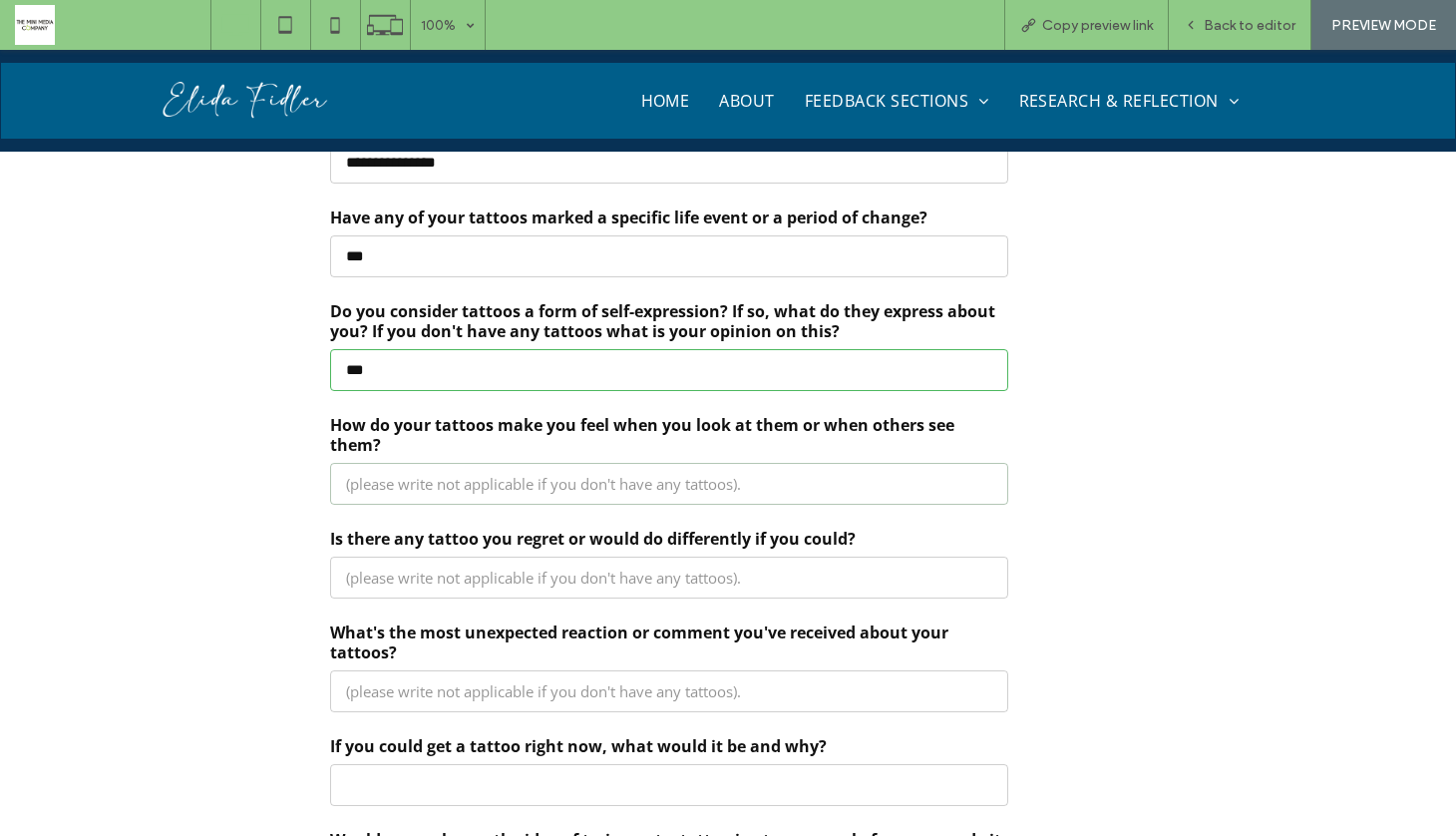 click on "How do your tattoos make you feel when you look at them or when others see them?" at bounding box center [669, 484] 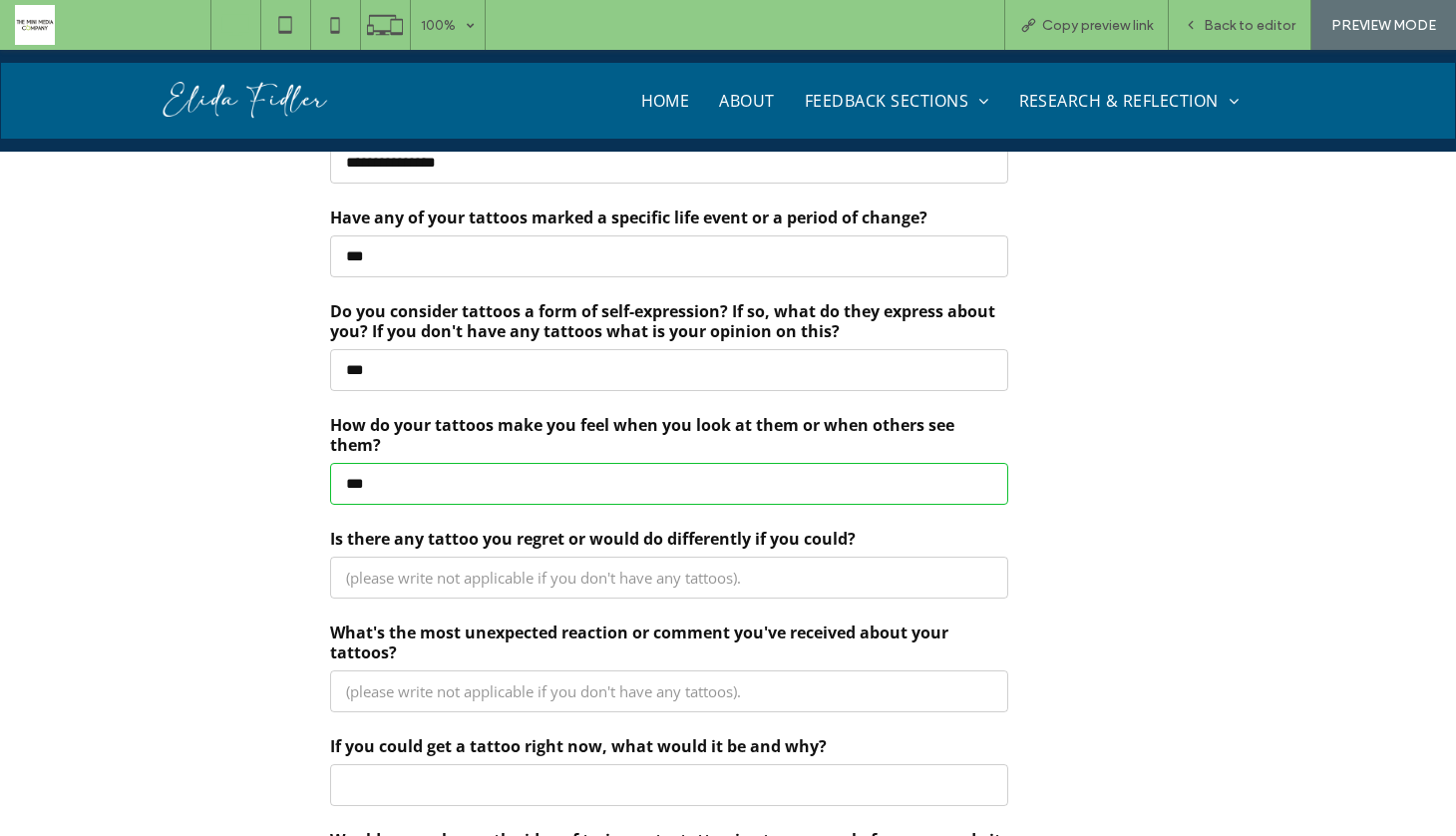 type on "***" 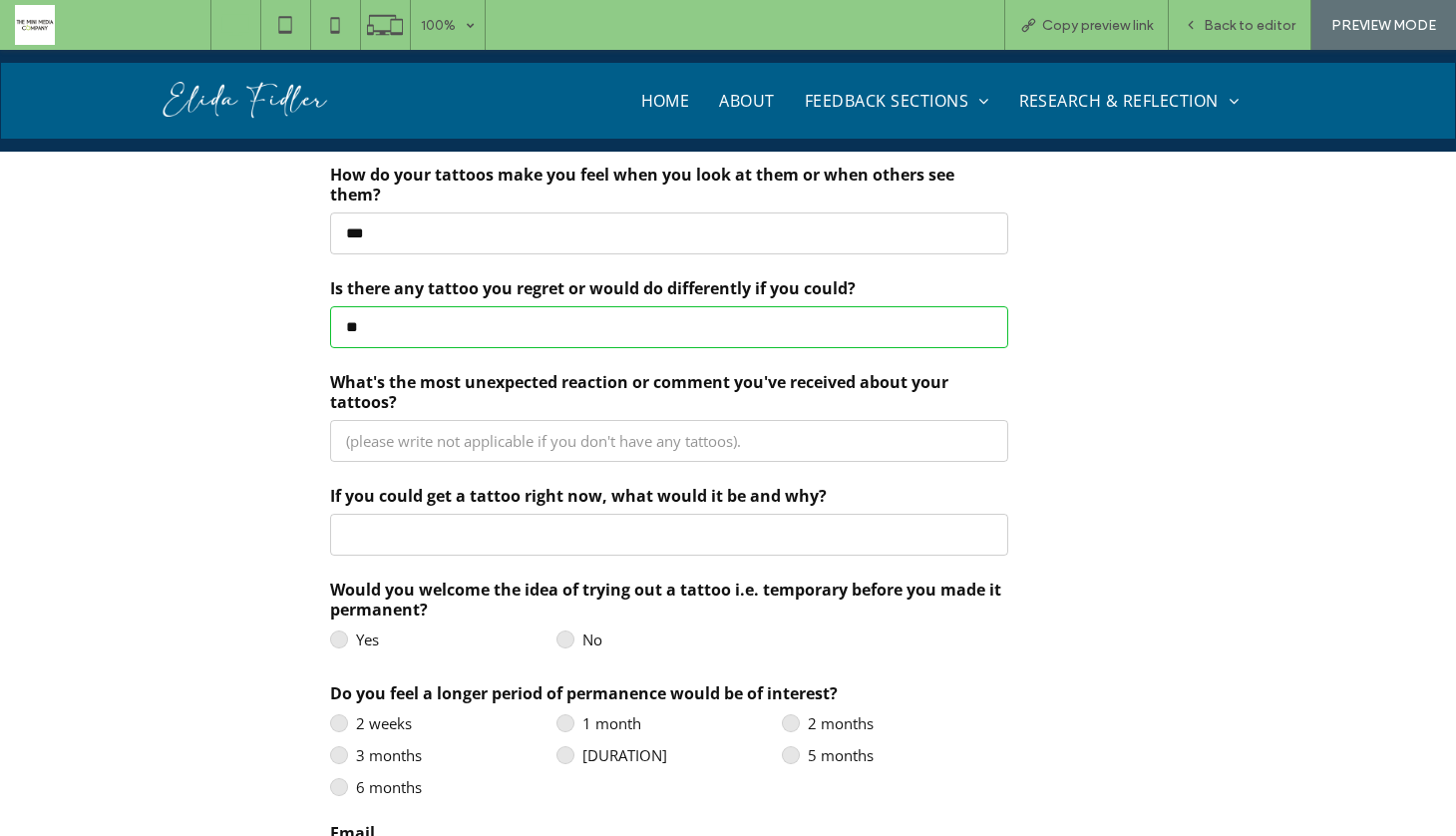 scroll, scrollTop: 2172, scrollLeft: 0, axis: vertical 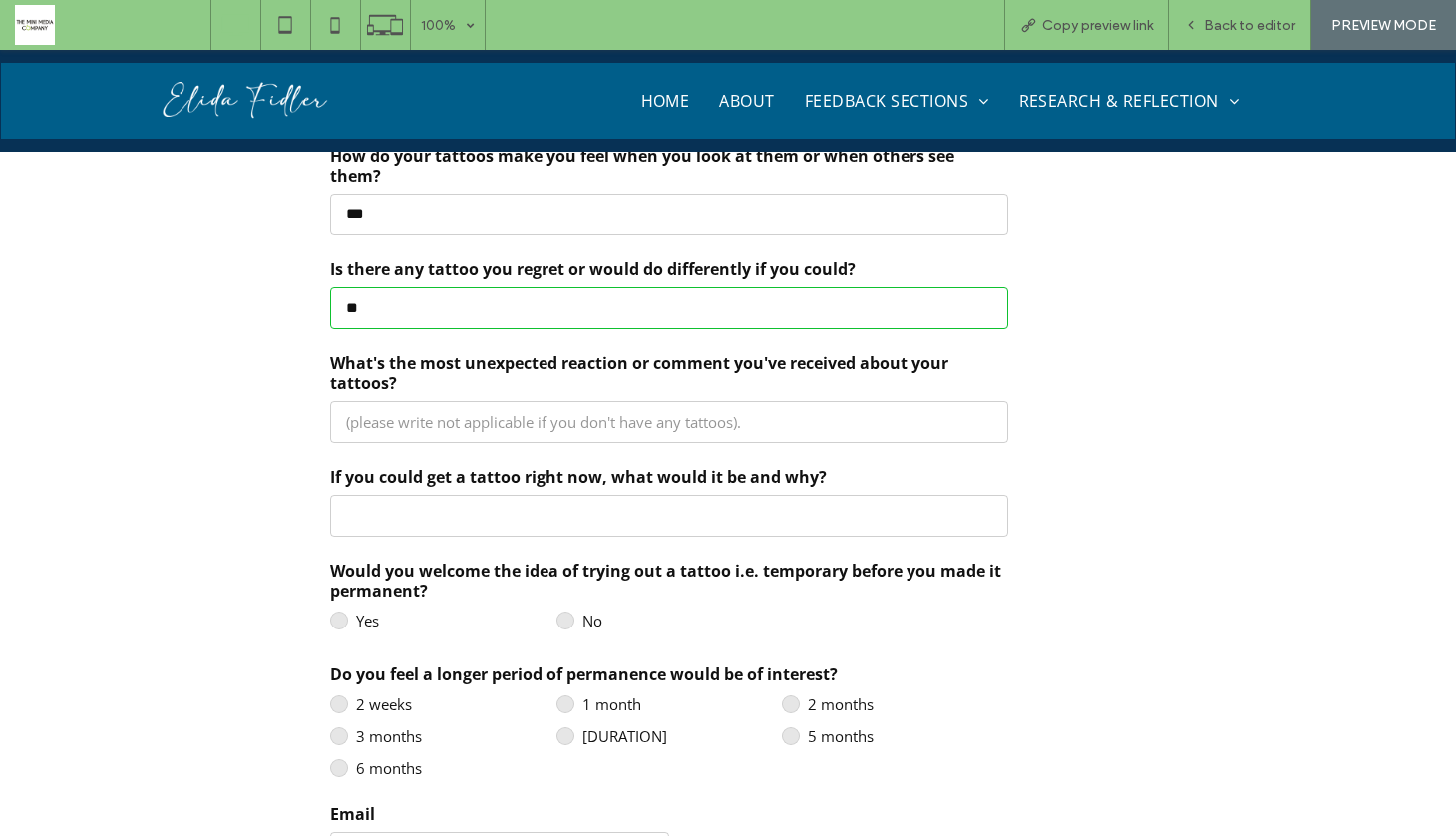 type on "**" 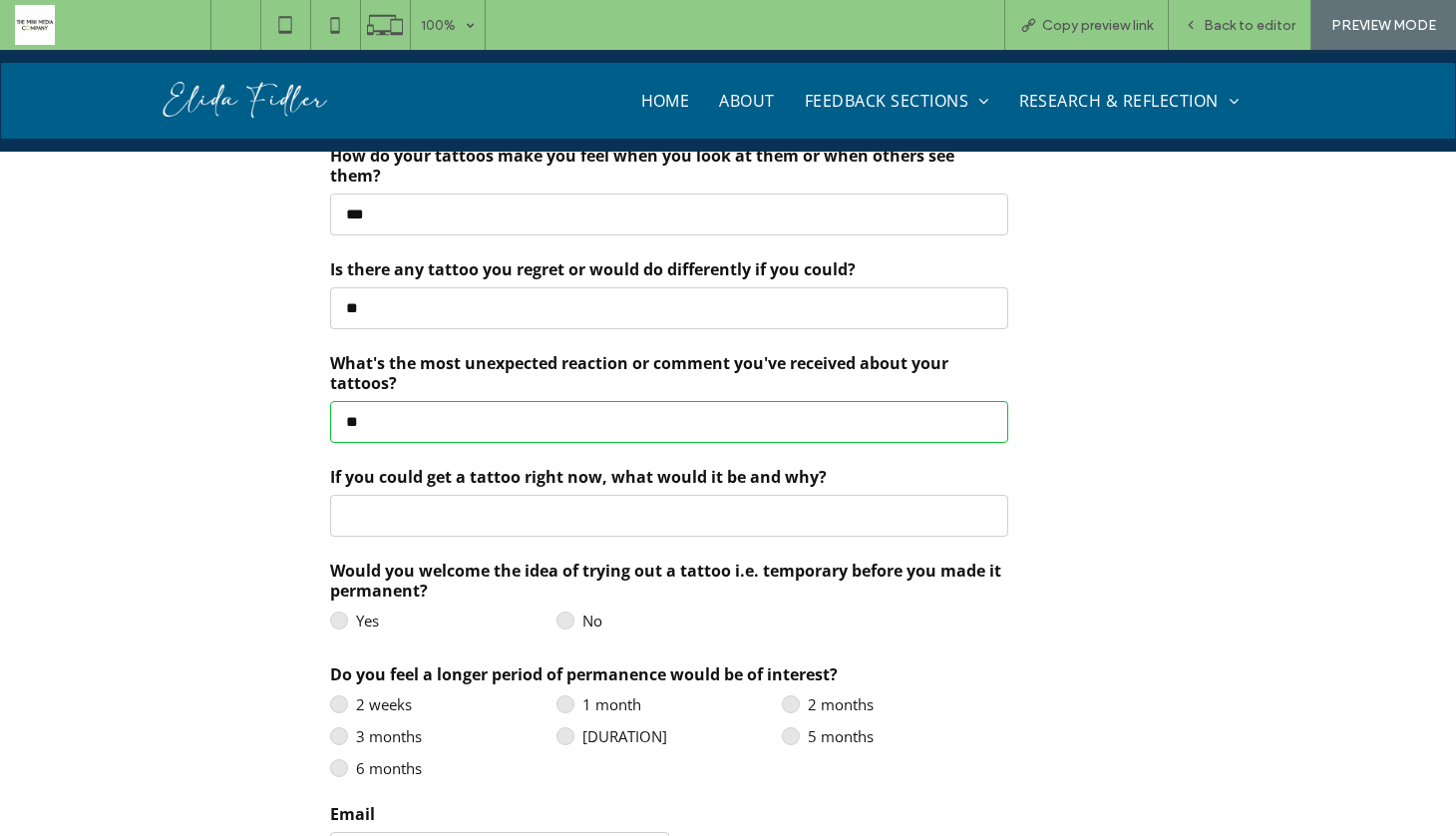 type on "**" 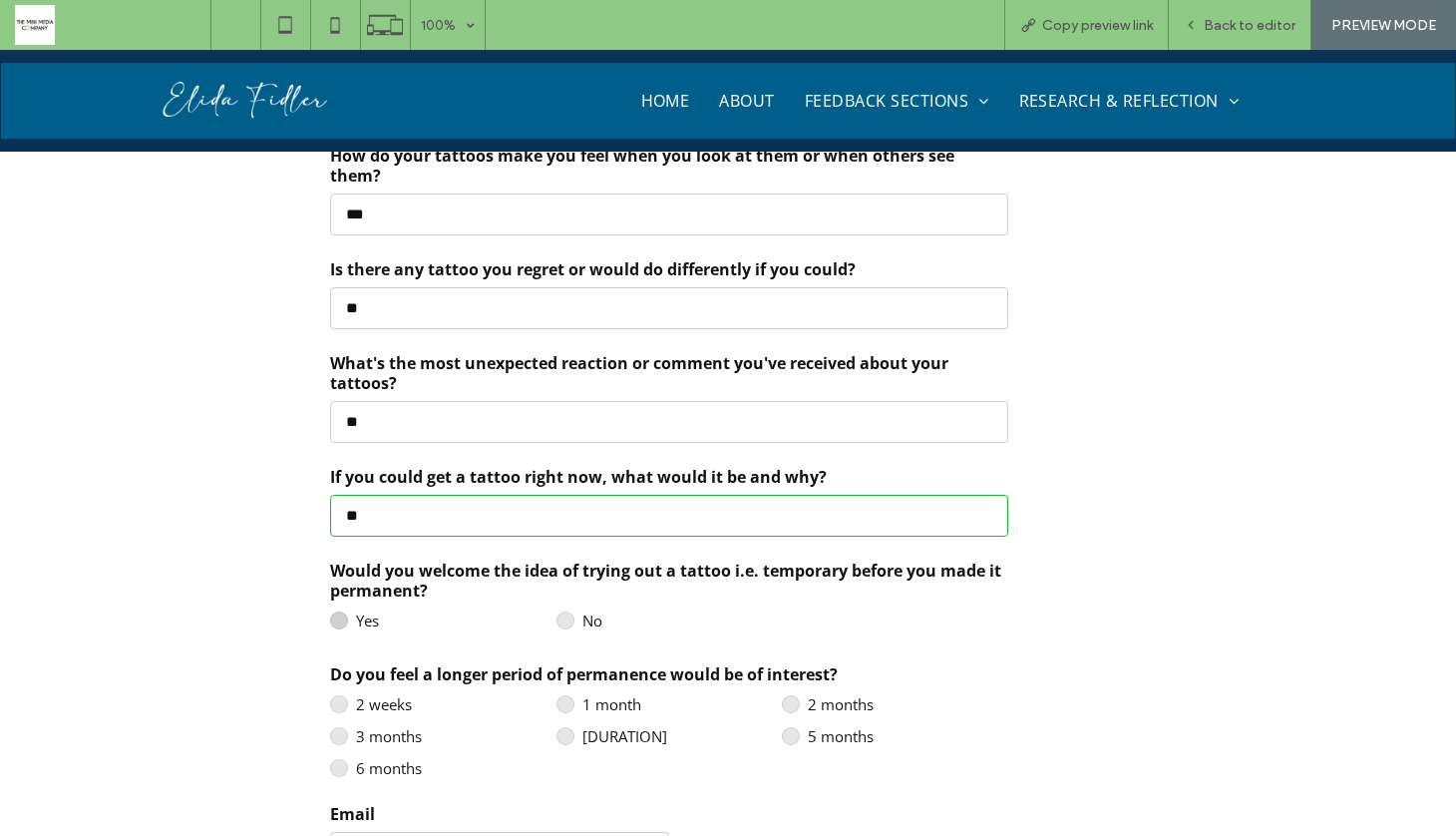 type on "**" 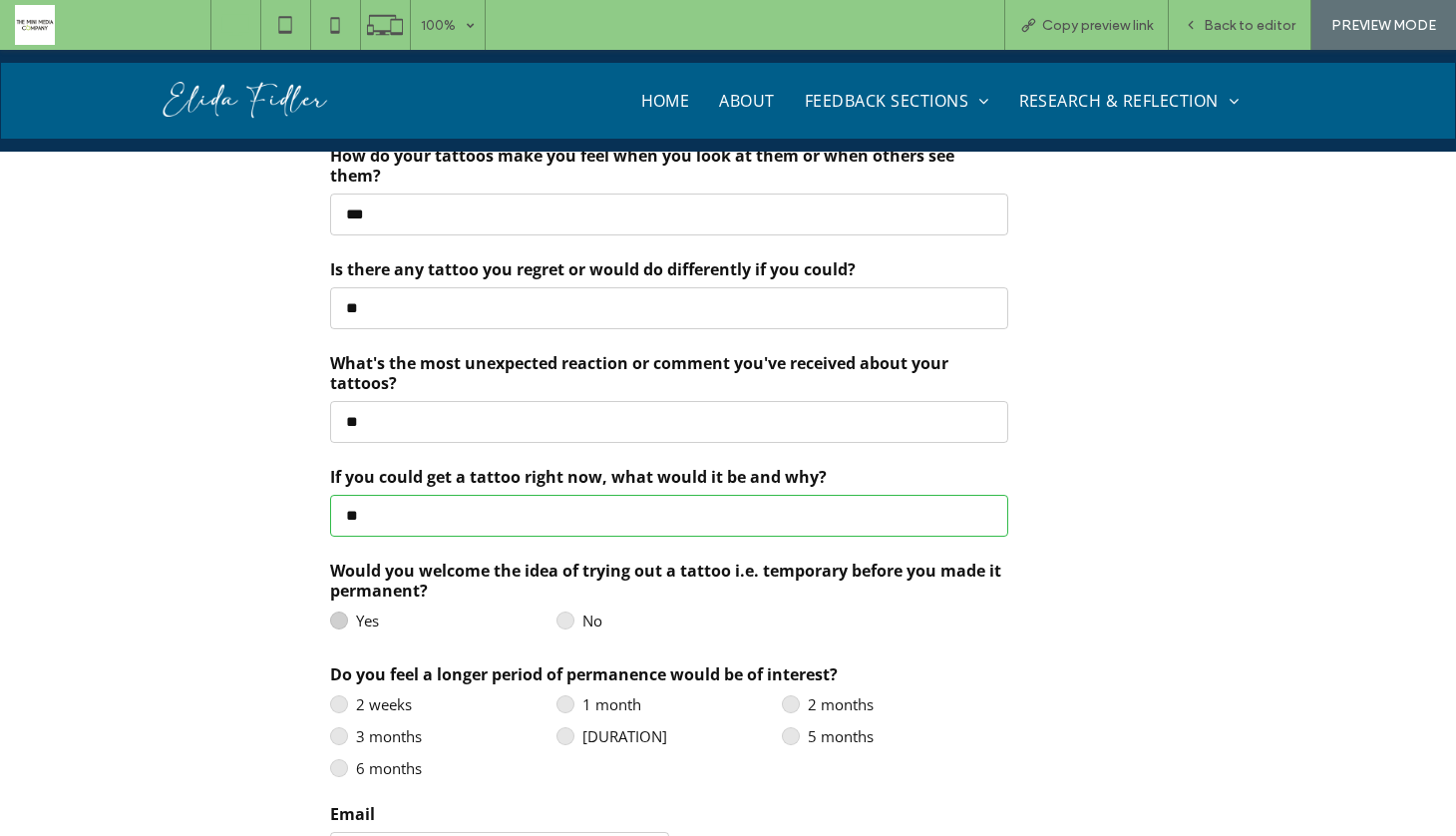 click at bounding box center [339, 621] 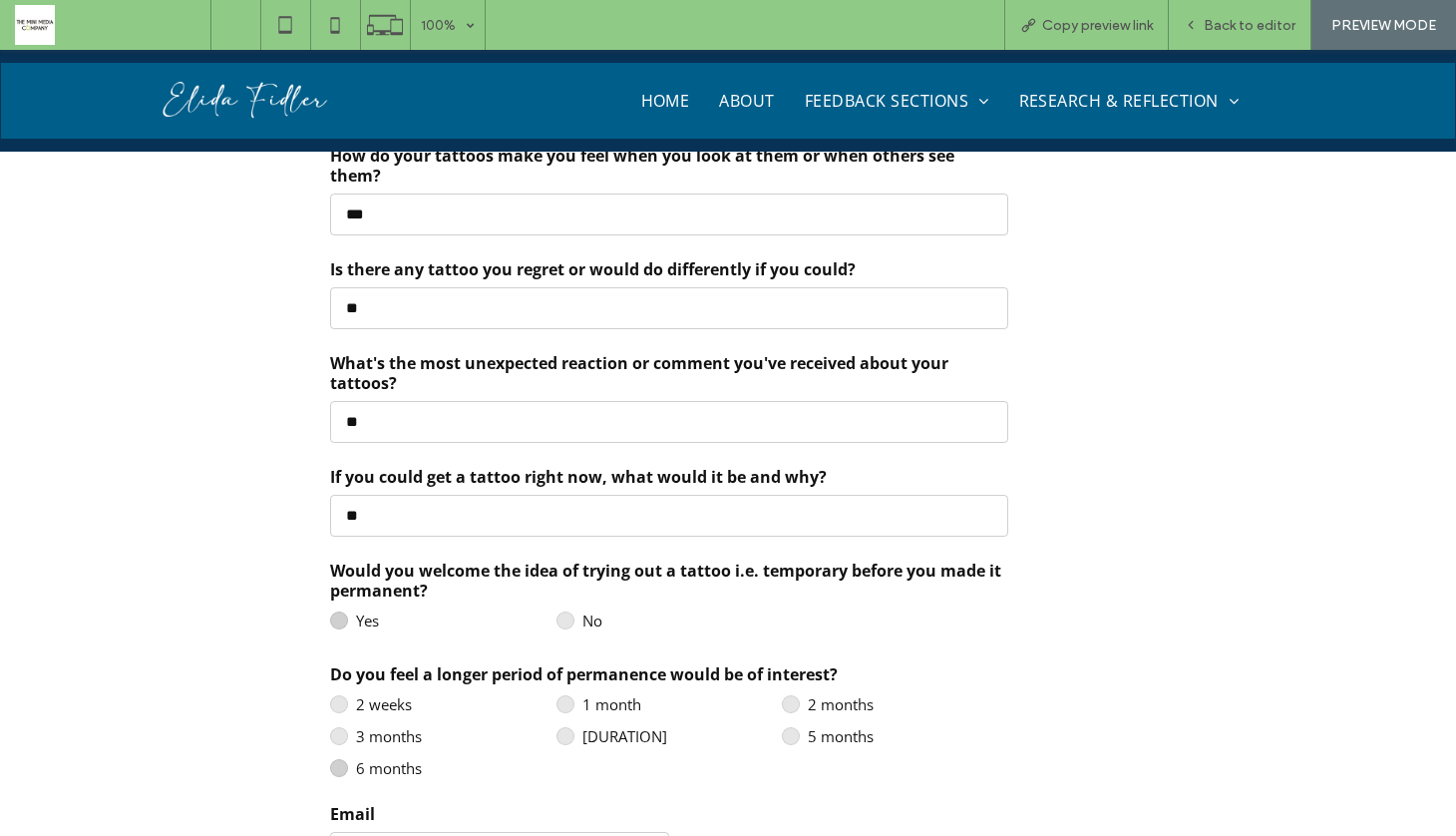 click at bounding box center (339, 768) 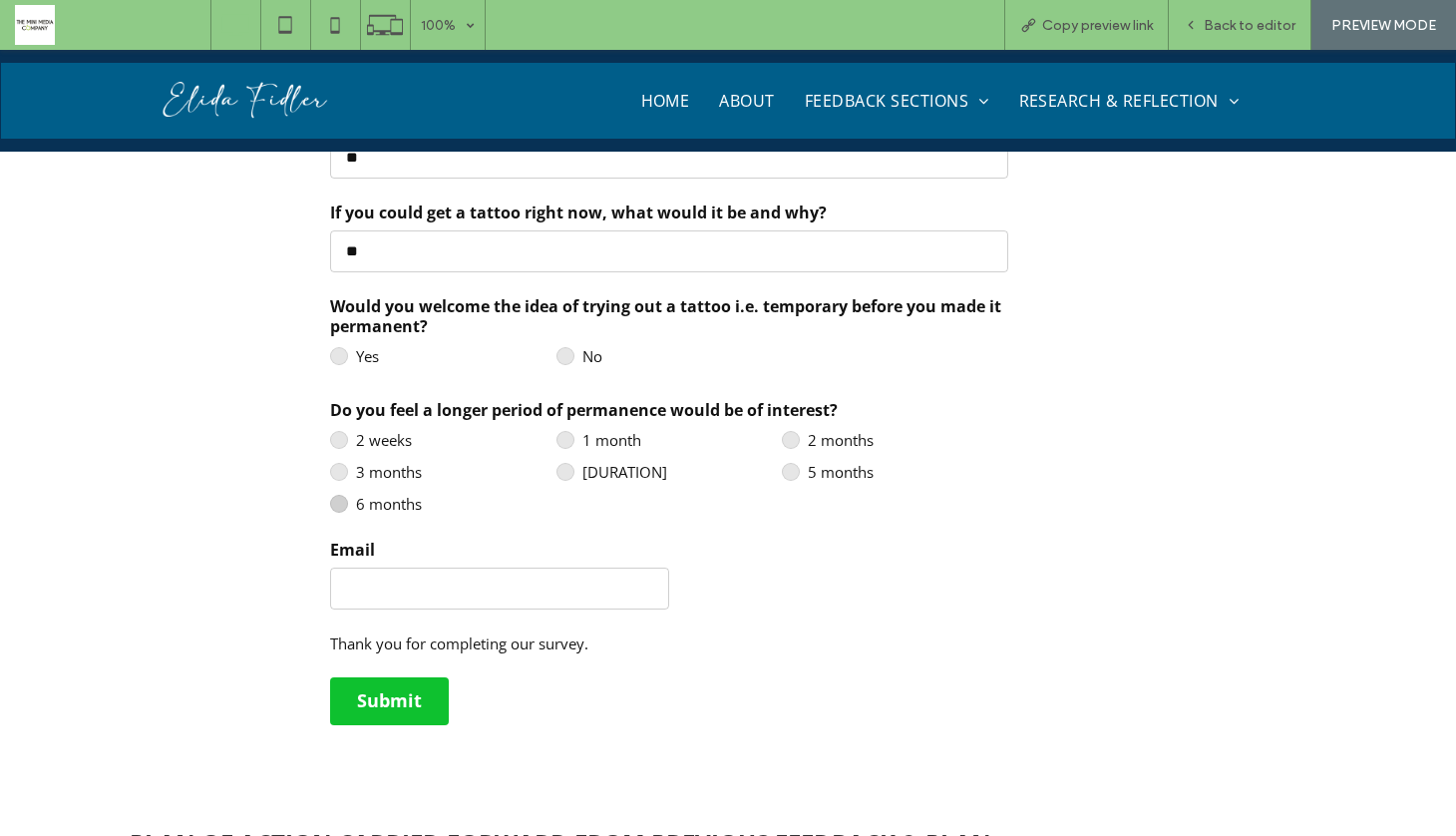 scroll, scrollTop: 2443, scrollLeft: 0, axis: vertical 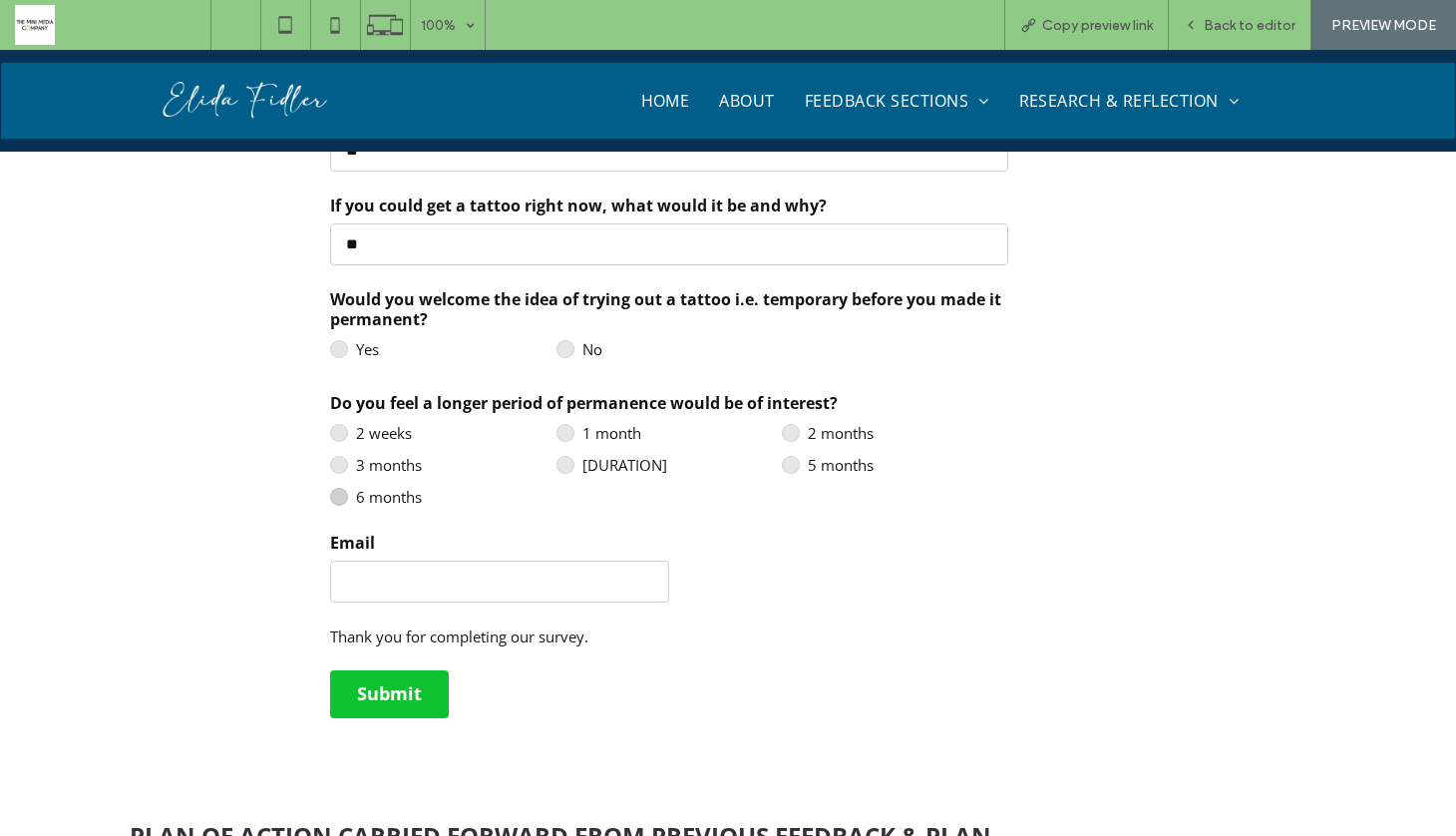 click on "Email" at bounding box center (500, 582) 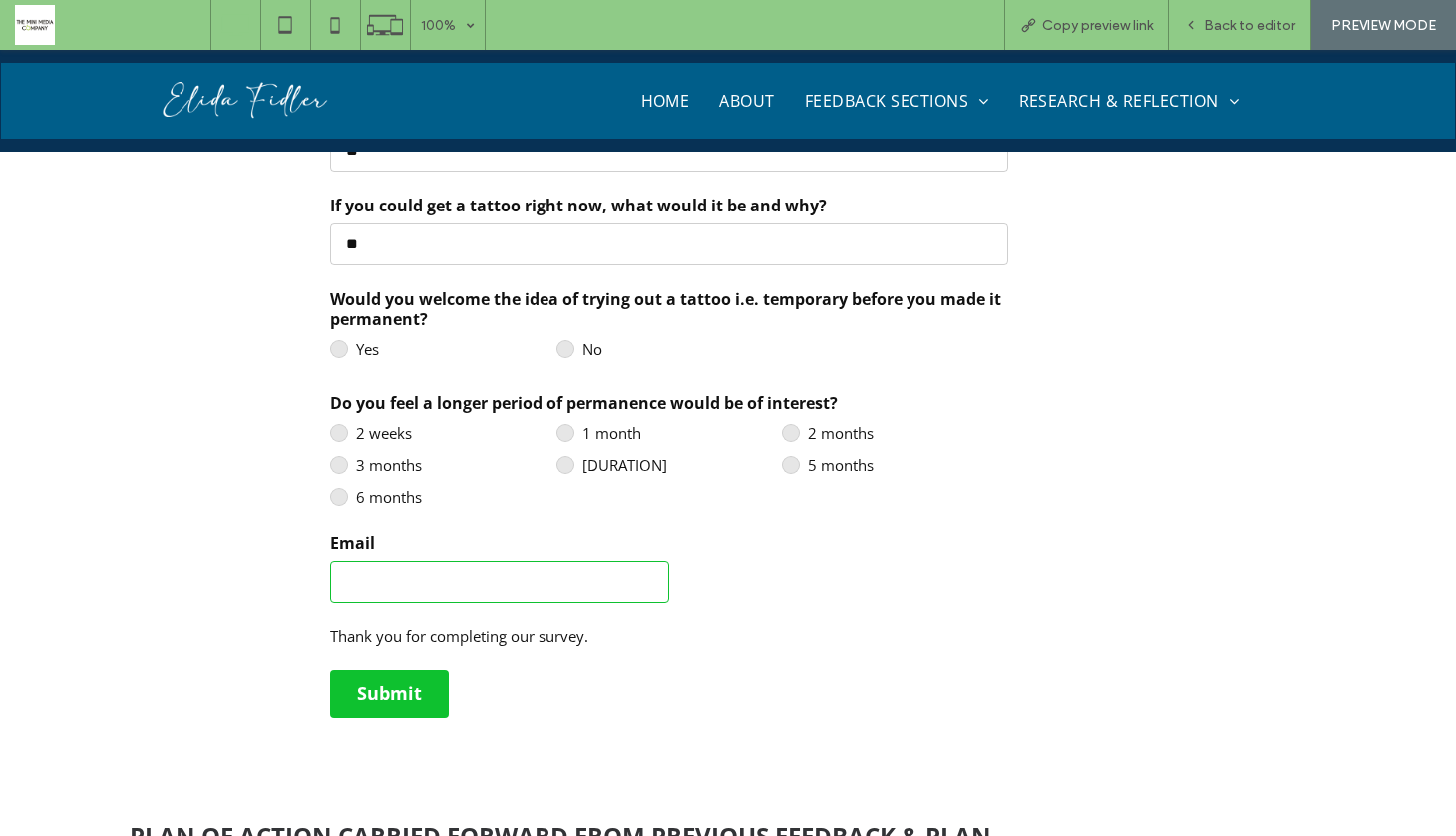 type on "**********" 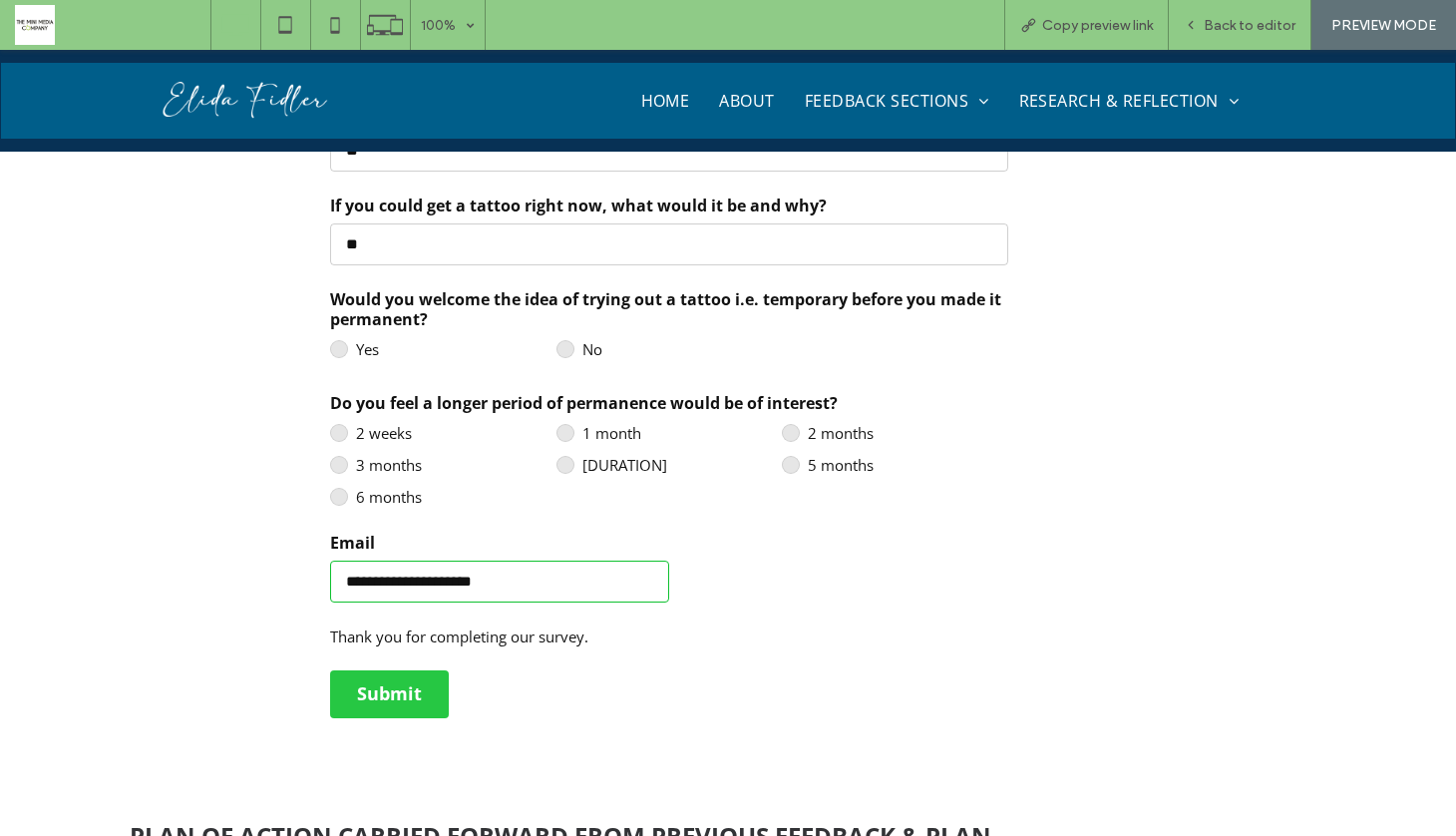 click on "Submit" at bounding box center [389, 694] 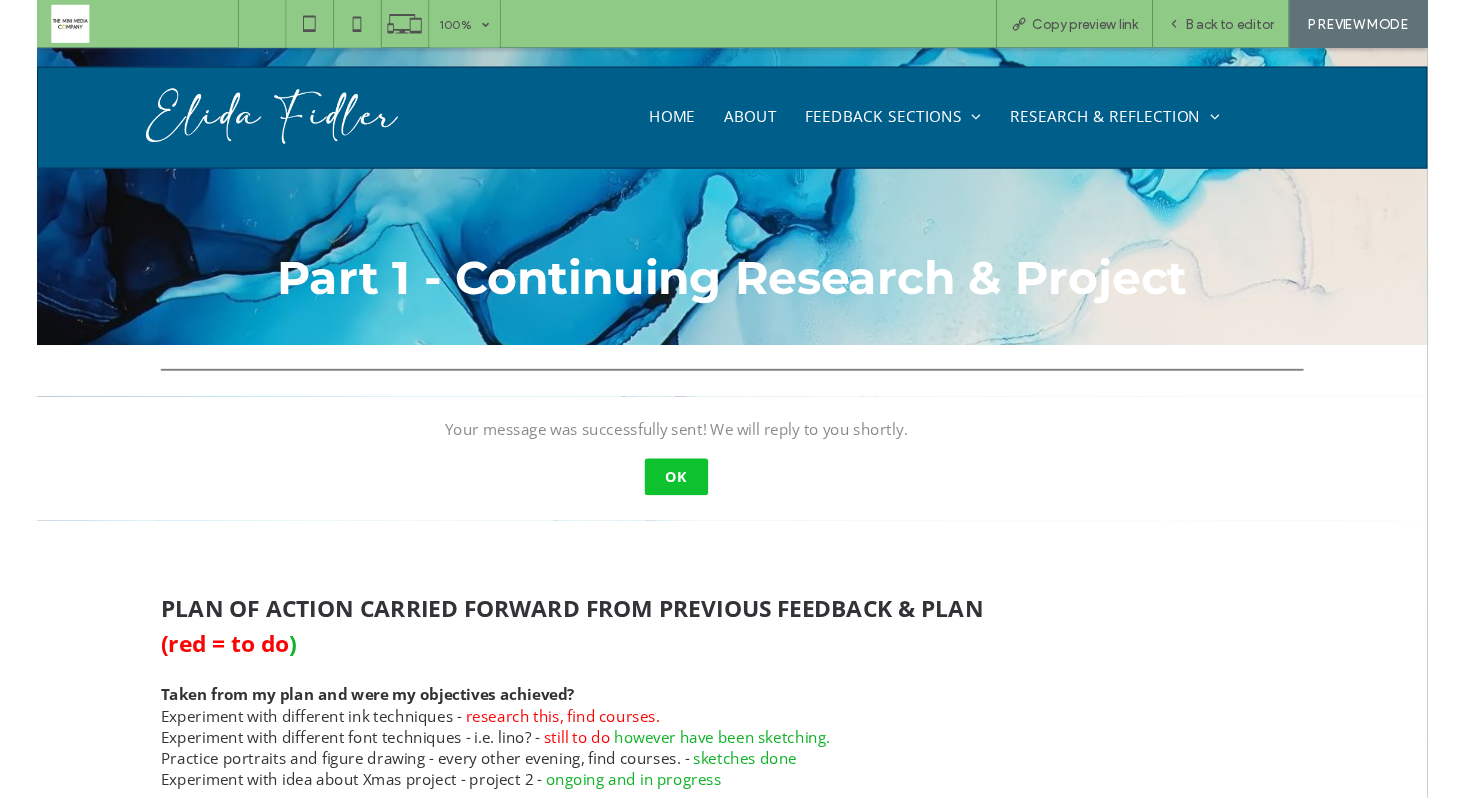 scroll, scrollTop: 0, scrollLeft: 0, axis: both 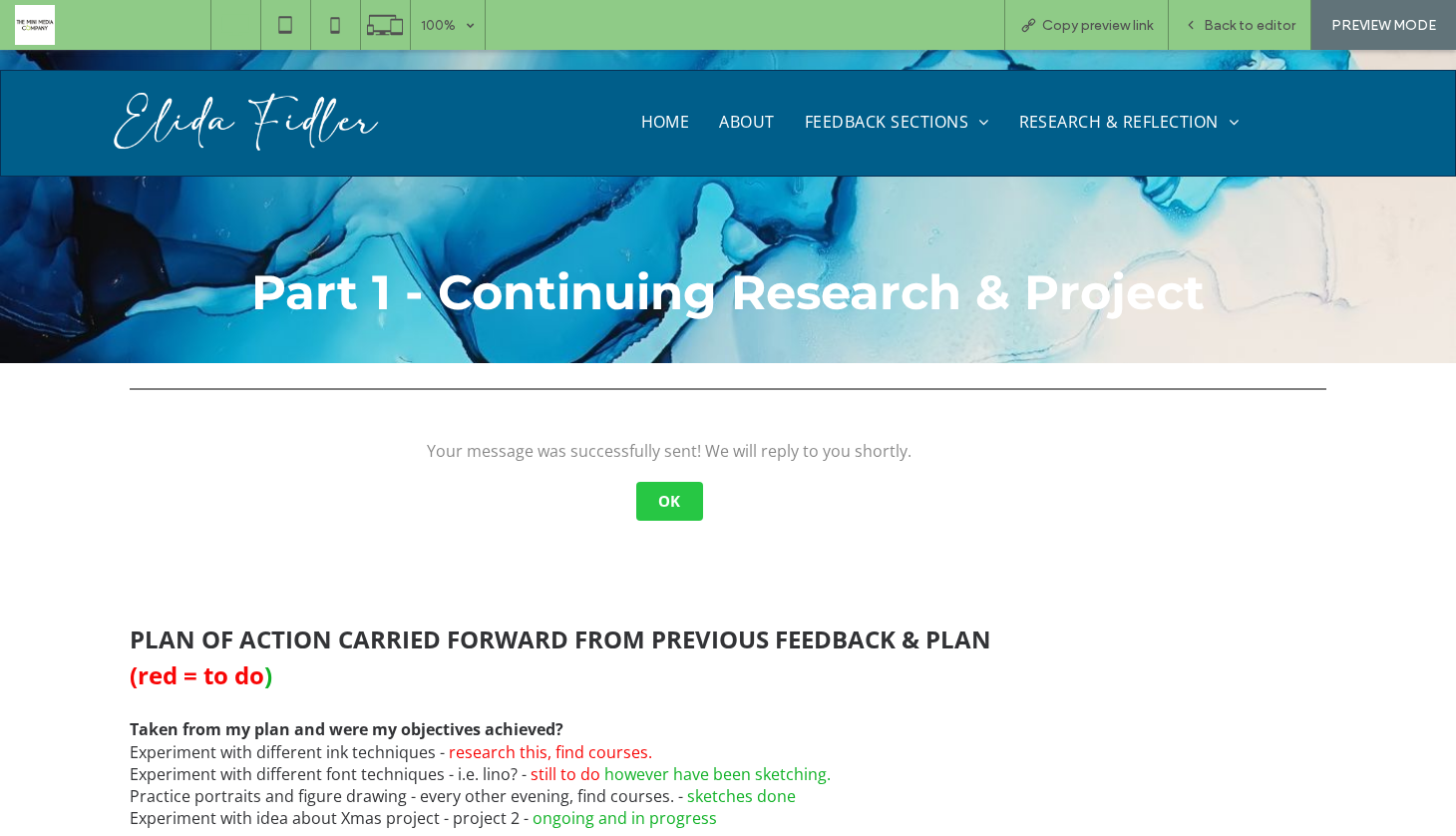 click on "OK" at bounding box center (669, 502) 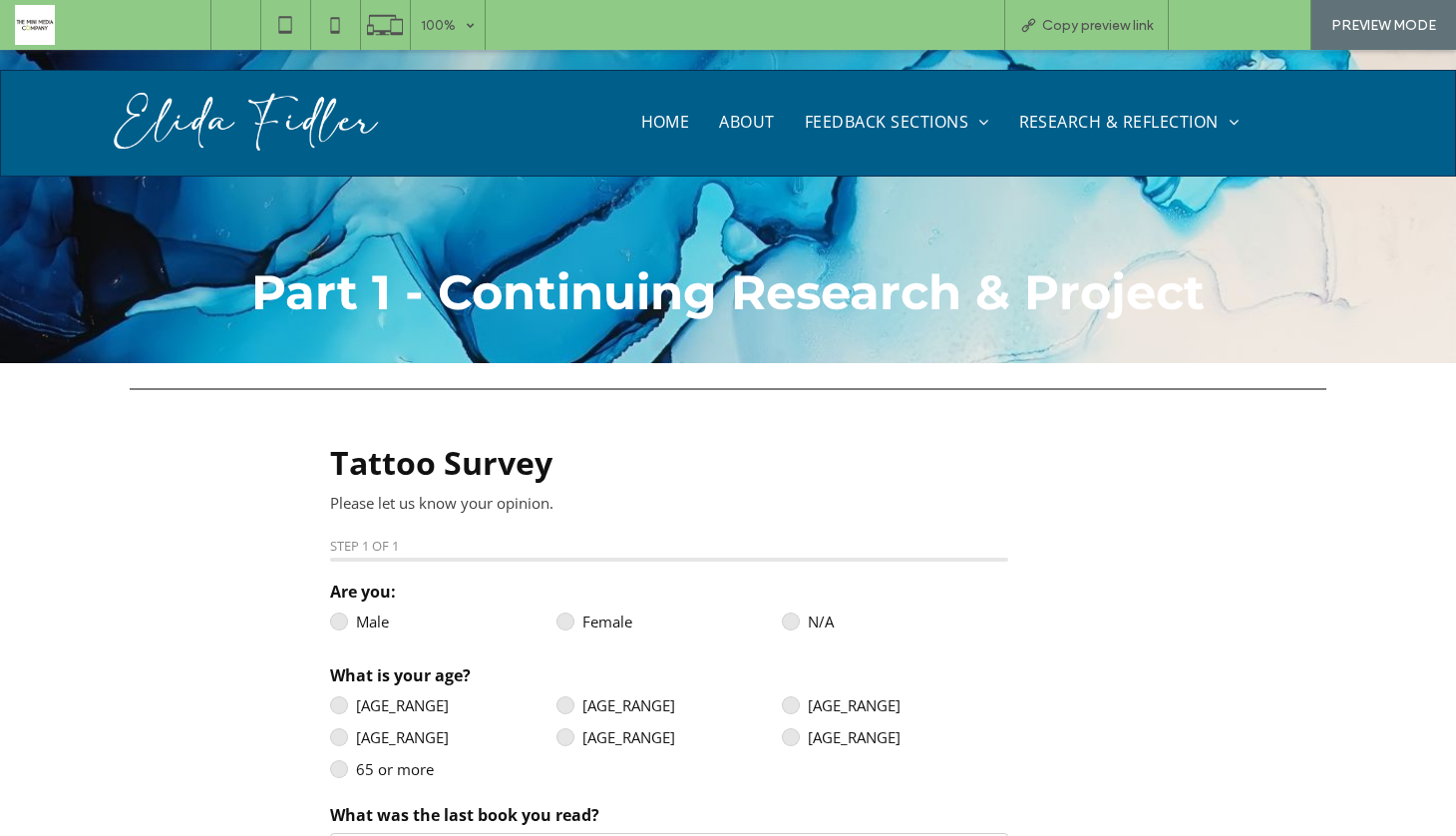 click on "Back to editor" at bounding box center [1250, 25] 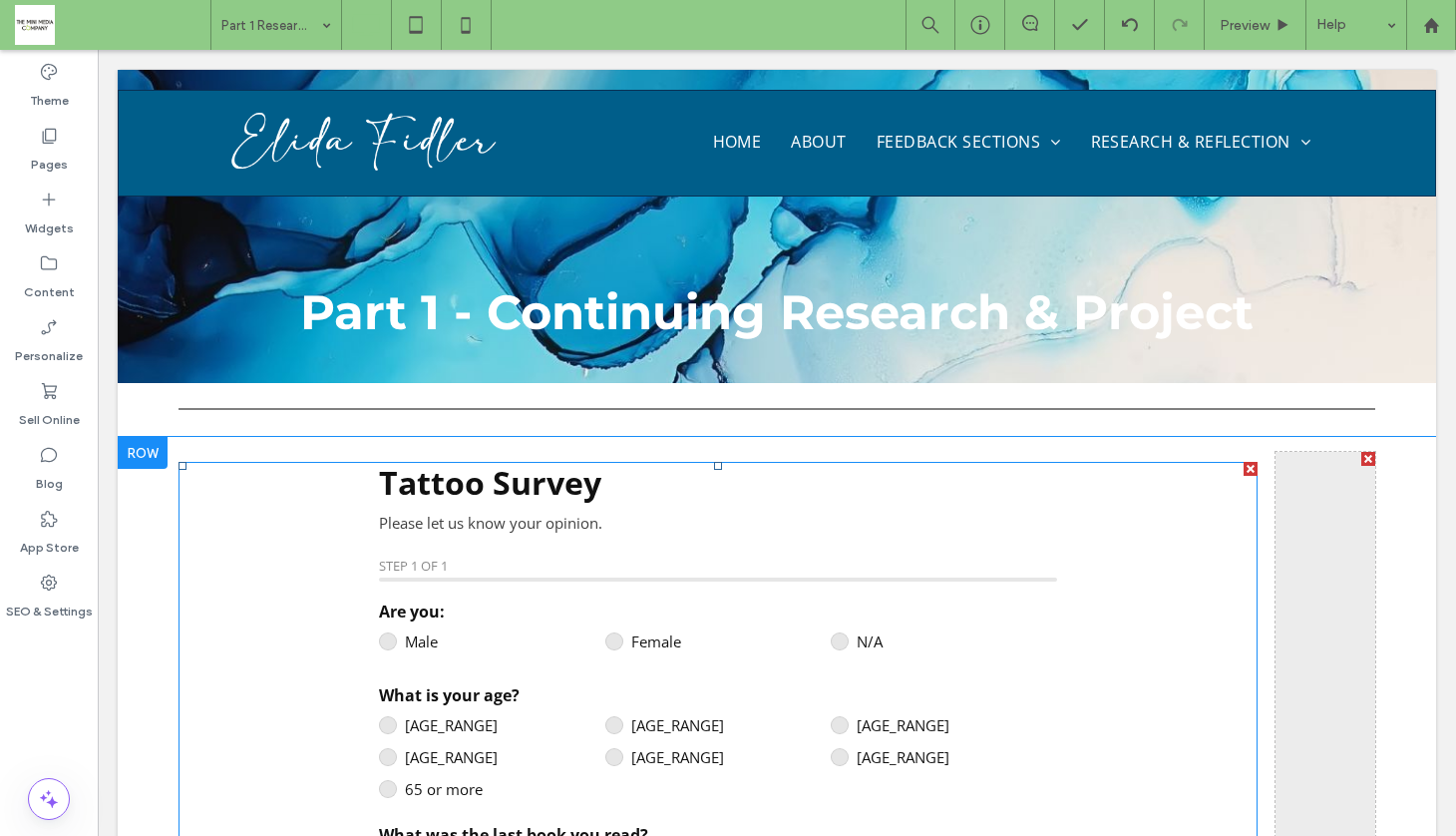 click at bounding box center [1251, 469] 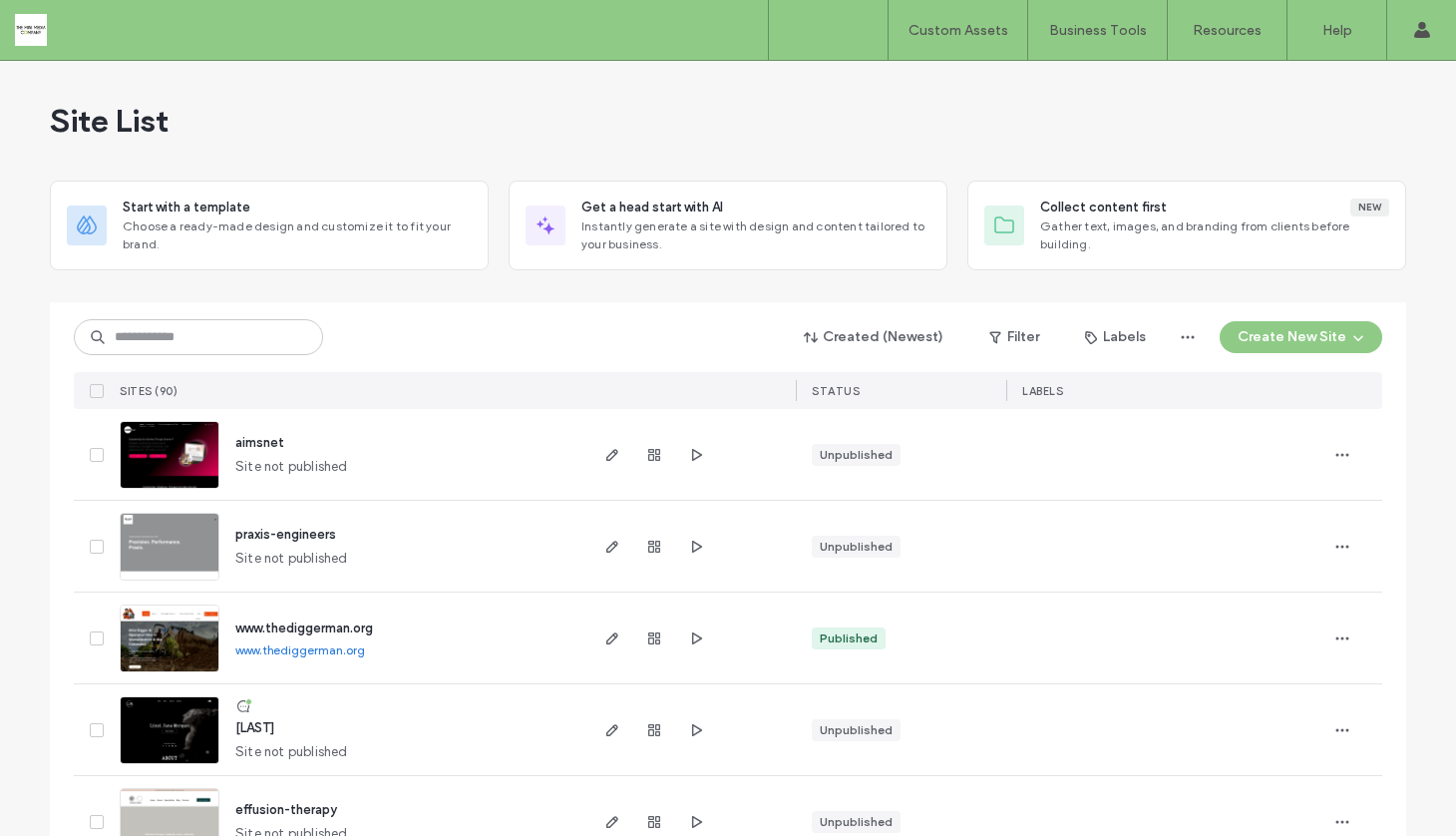 scroll, scrollTop: 0, scrollLeft: 0, axis: both 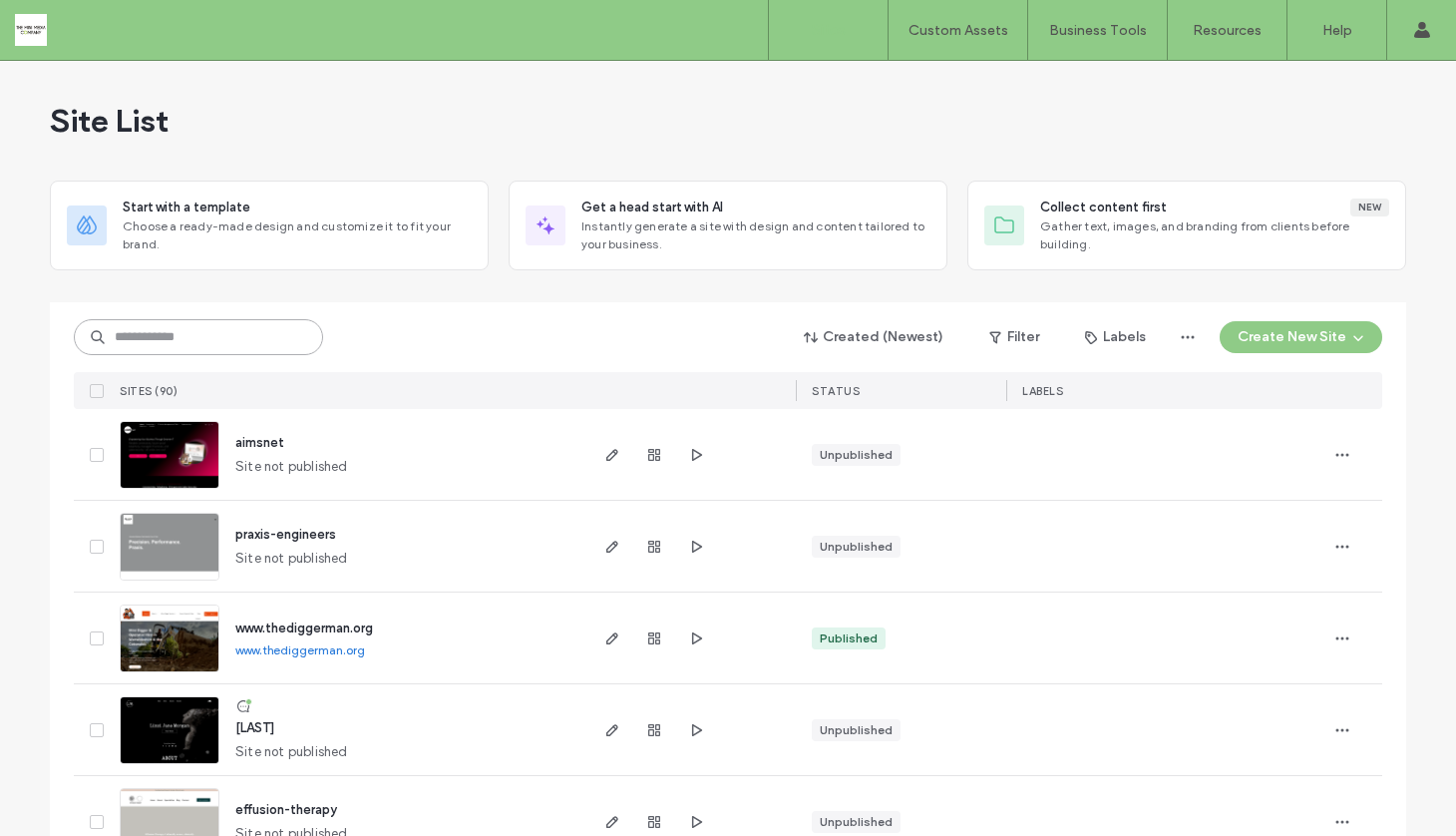 click at bounding box center [198, 337] 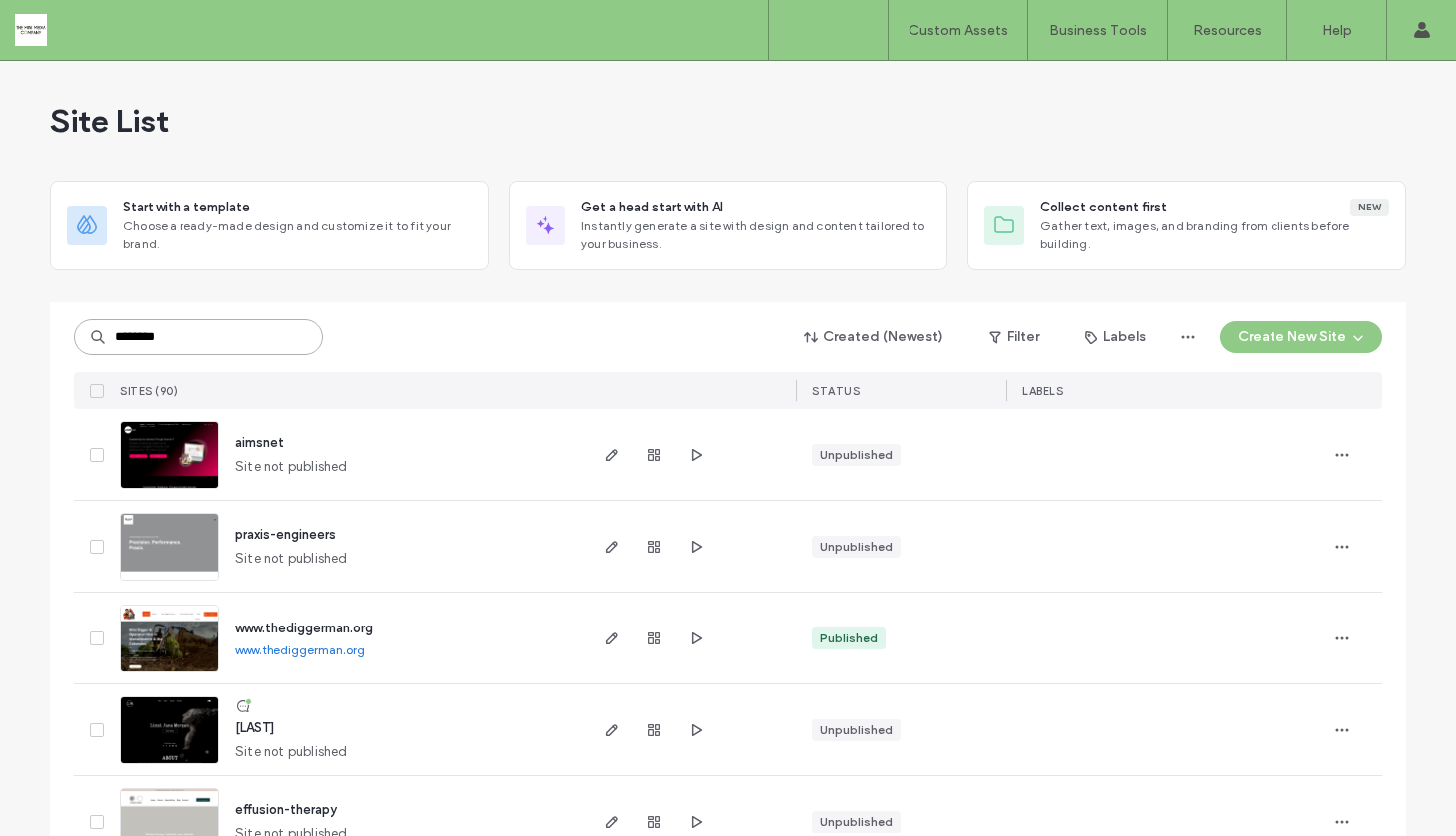 type on "*********" 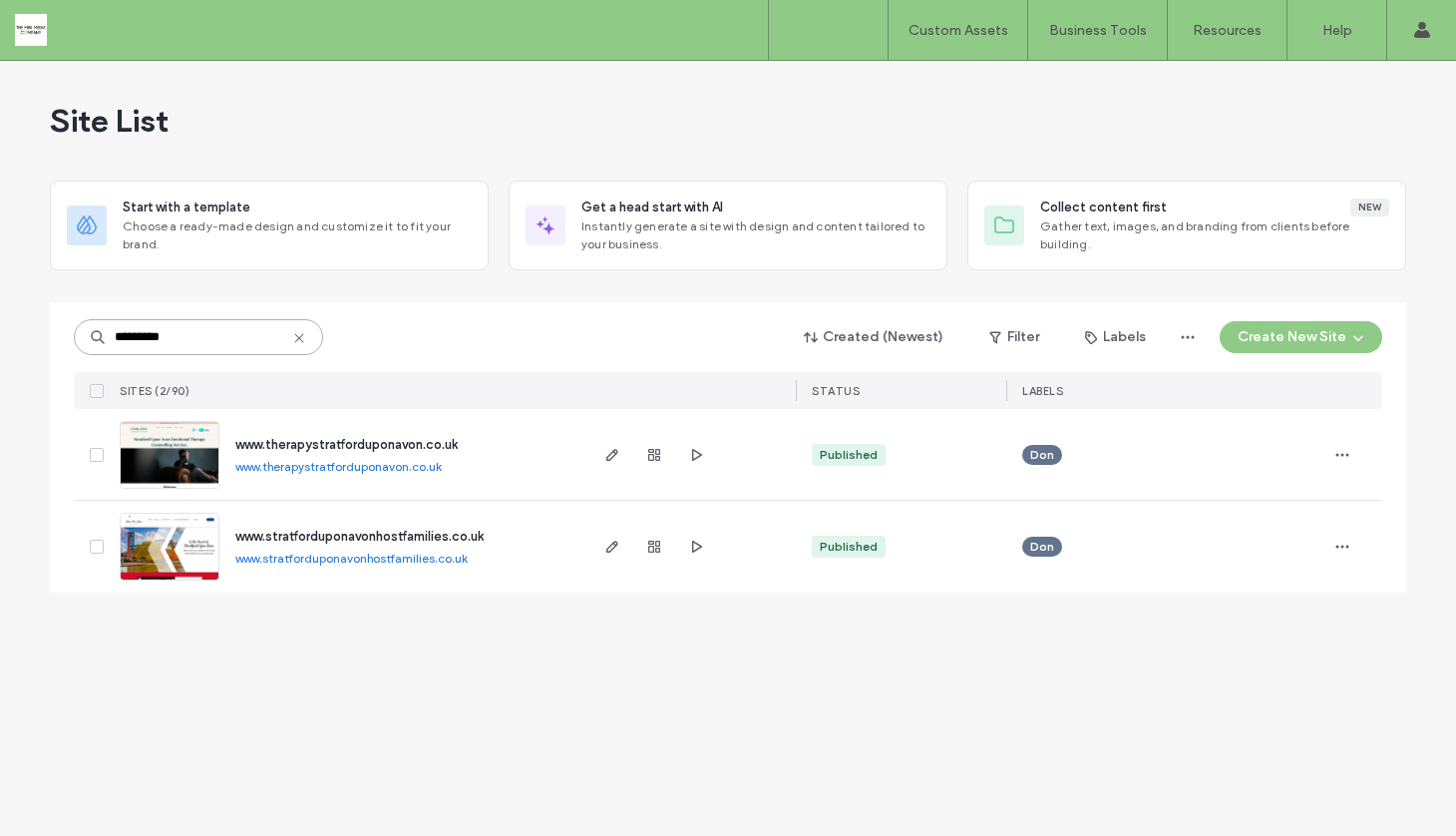 drag, startPoint x: 160, startPoint y: 340, endPoint x: 111, endPoint y: 339, distance: 49.010203 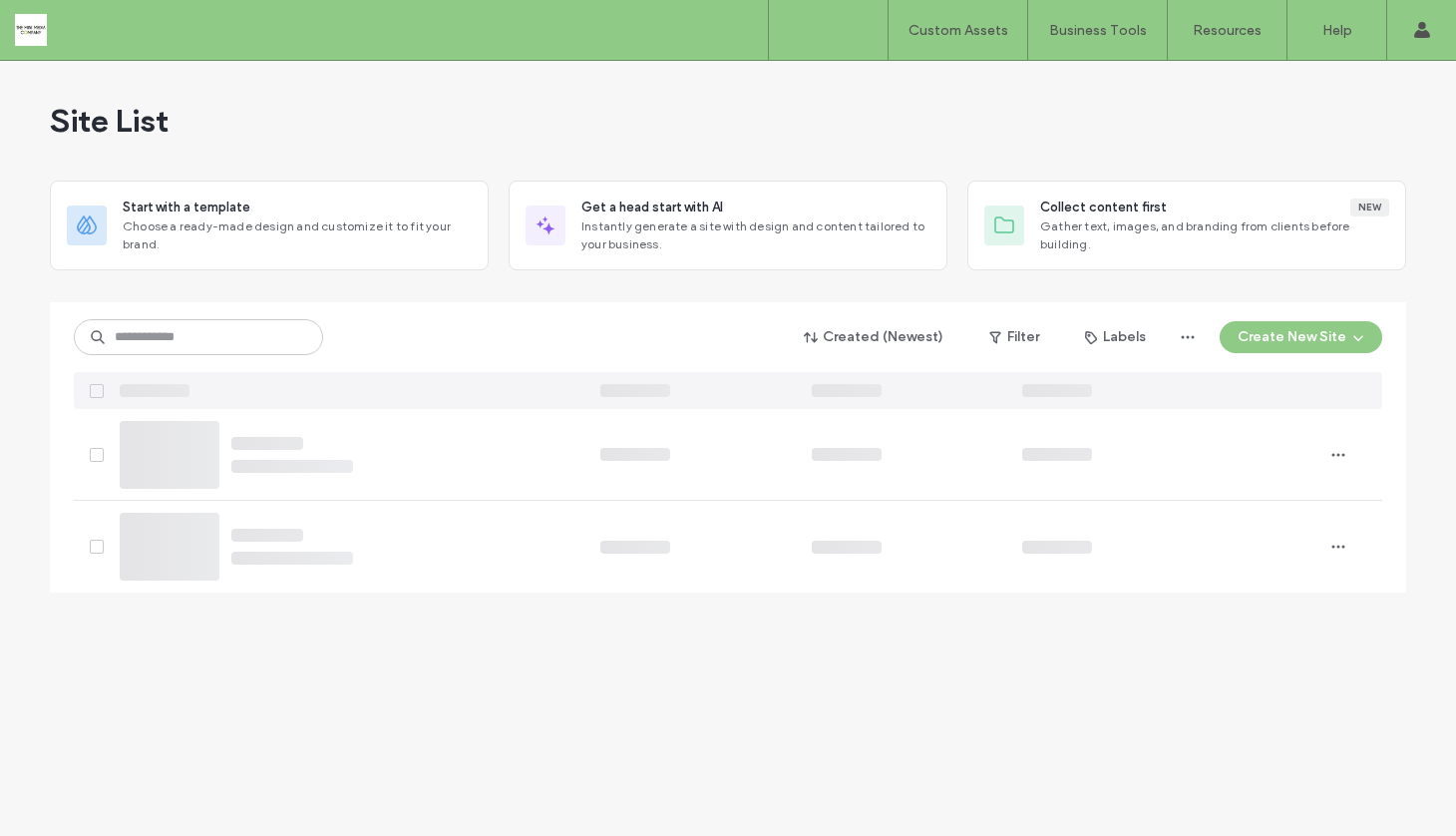 click on "Site List" at bounding box center [728, 121] 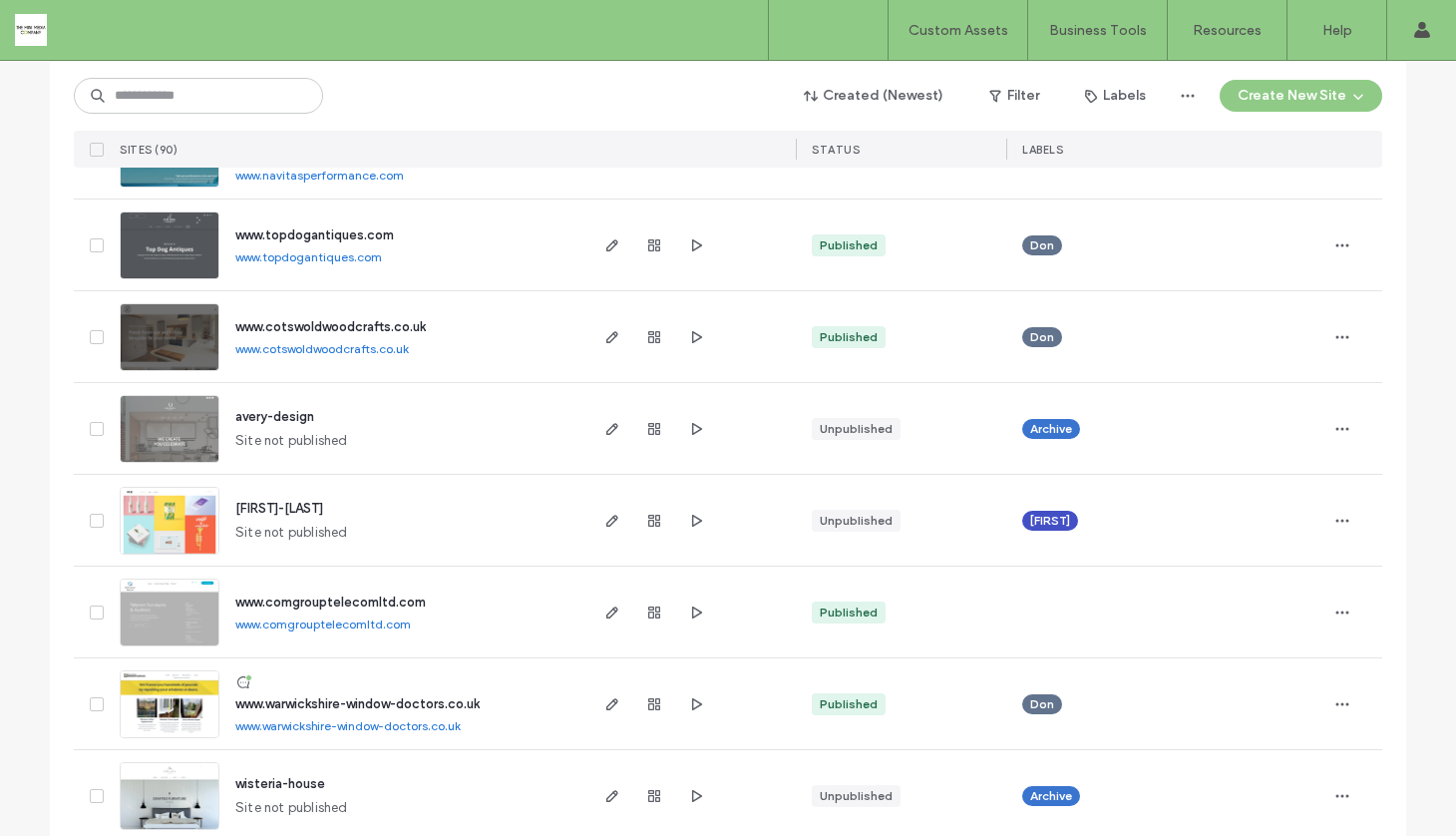 scroll, scrollTop: 4814, scrollLeft: 0, axis: vertical 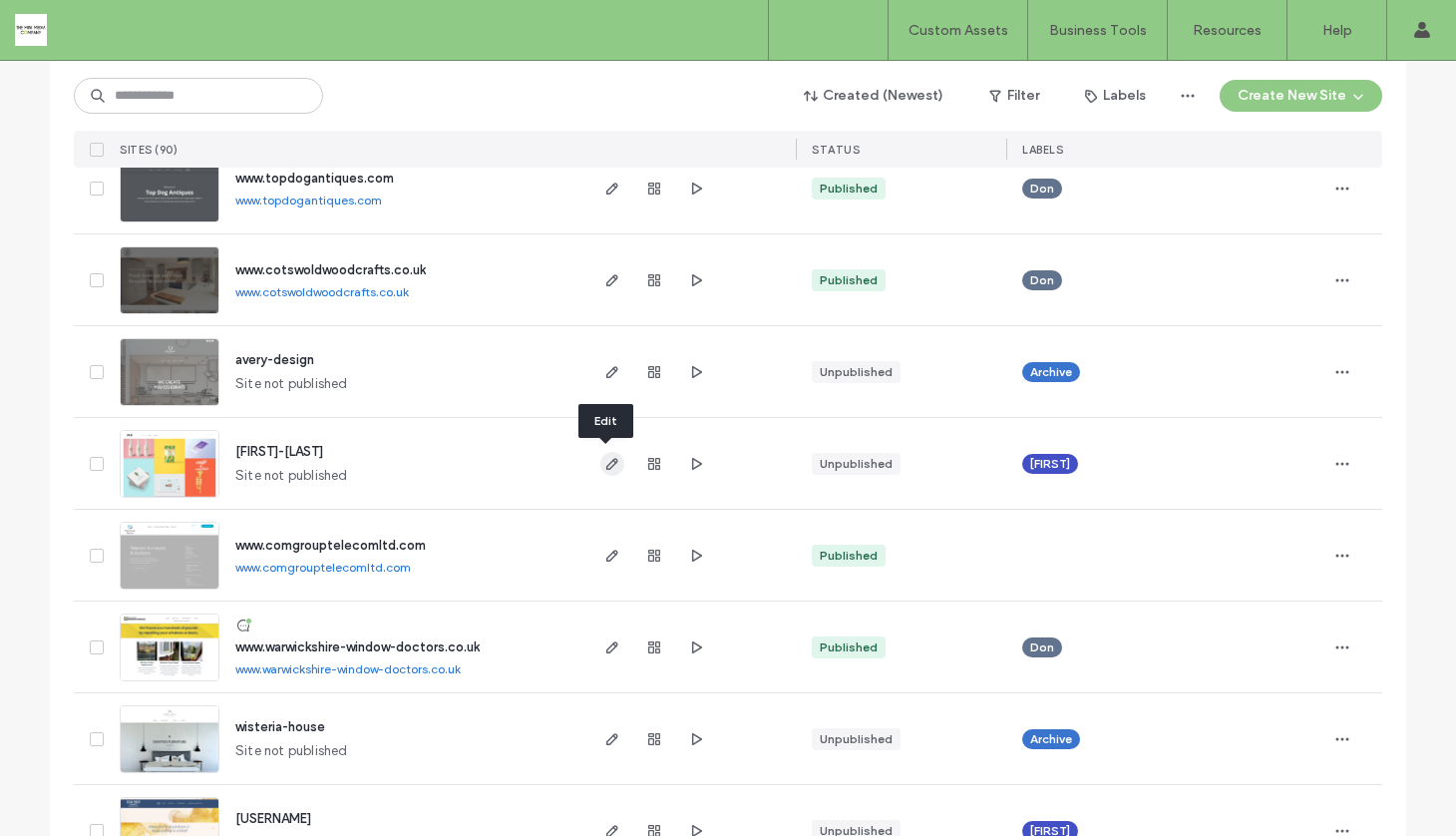click 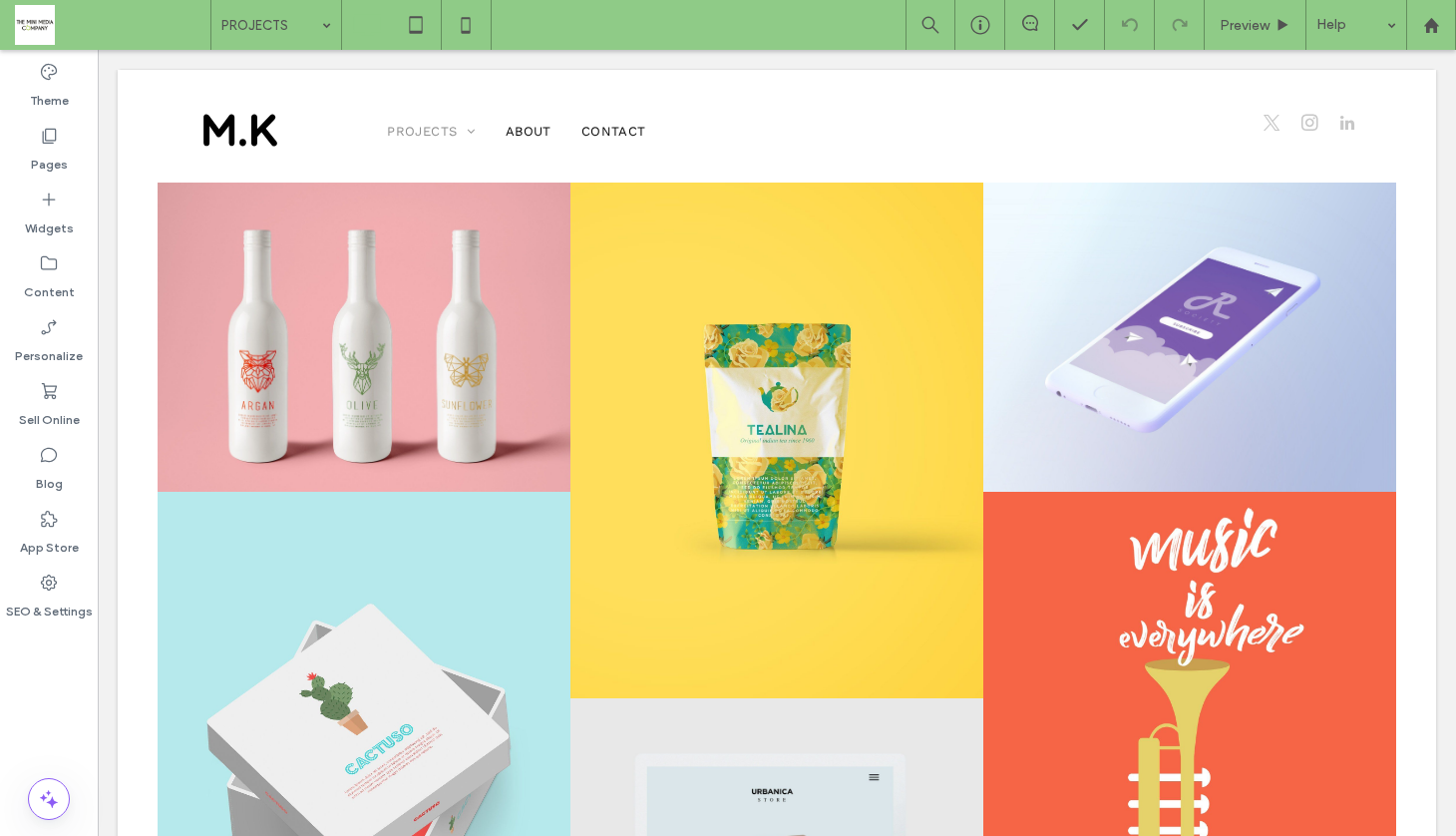 scroll, scrollTop: 0, scrollLeft: 0, axis: both 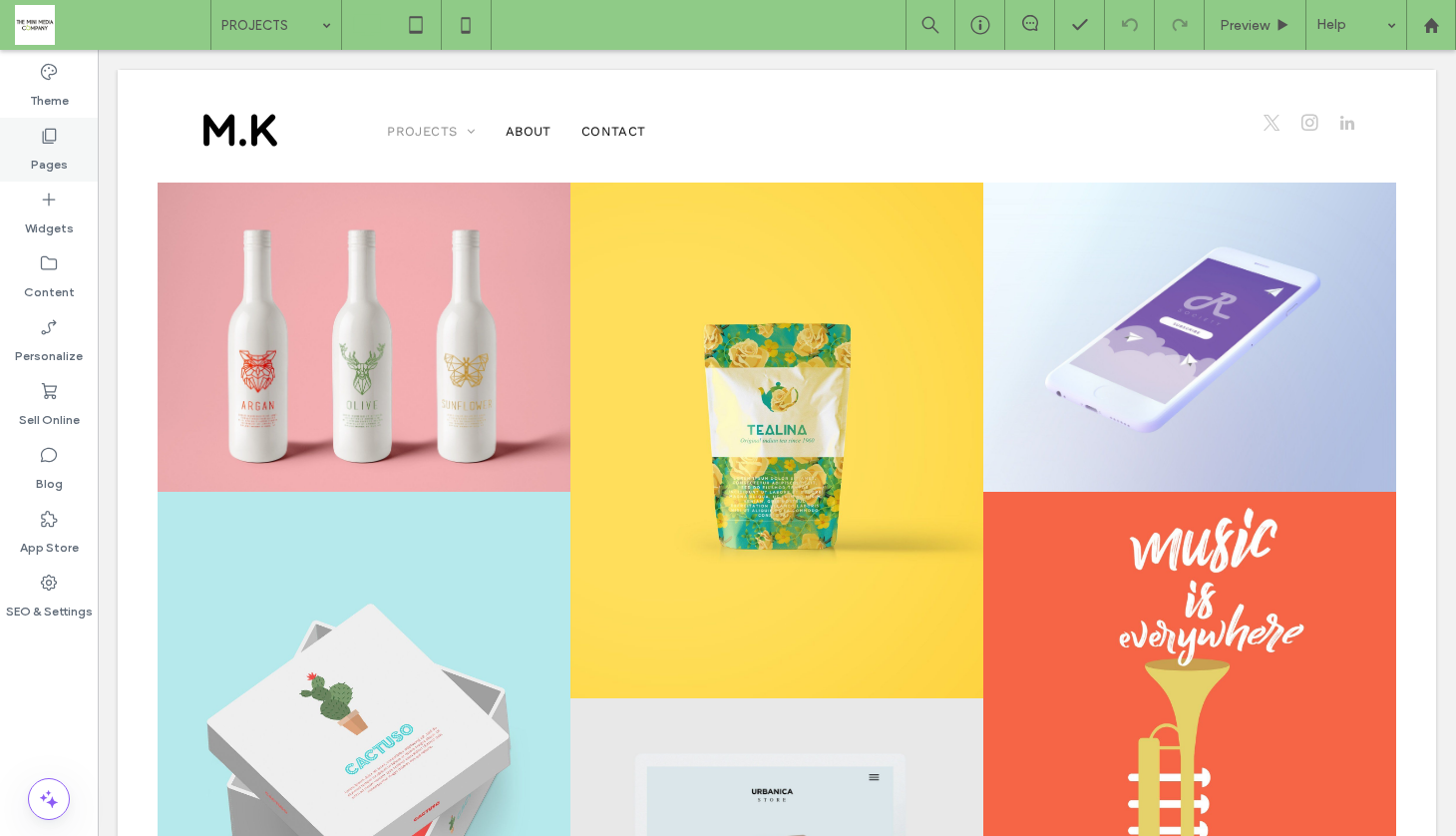 click on "Pages" at bounding box center [49, 160] 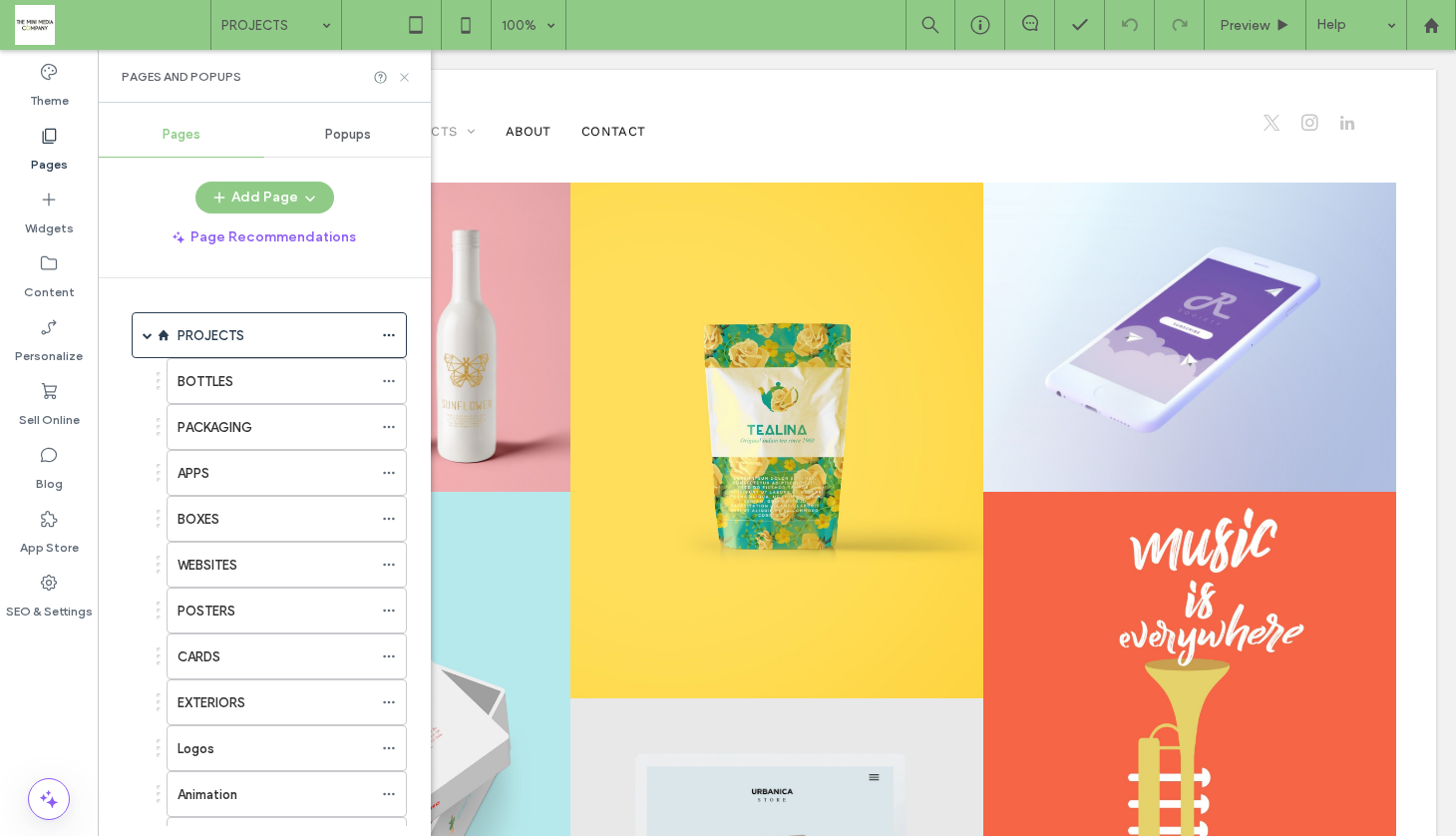 drag, startPoint x: 407, startPoint y: 72, endPoint x: 308, endPoint y: 22, distance: 110.909873 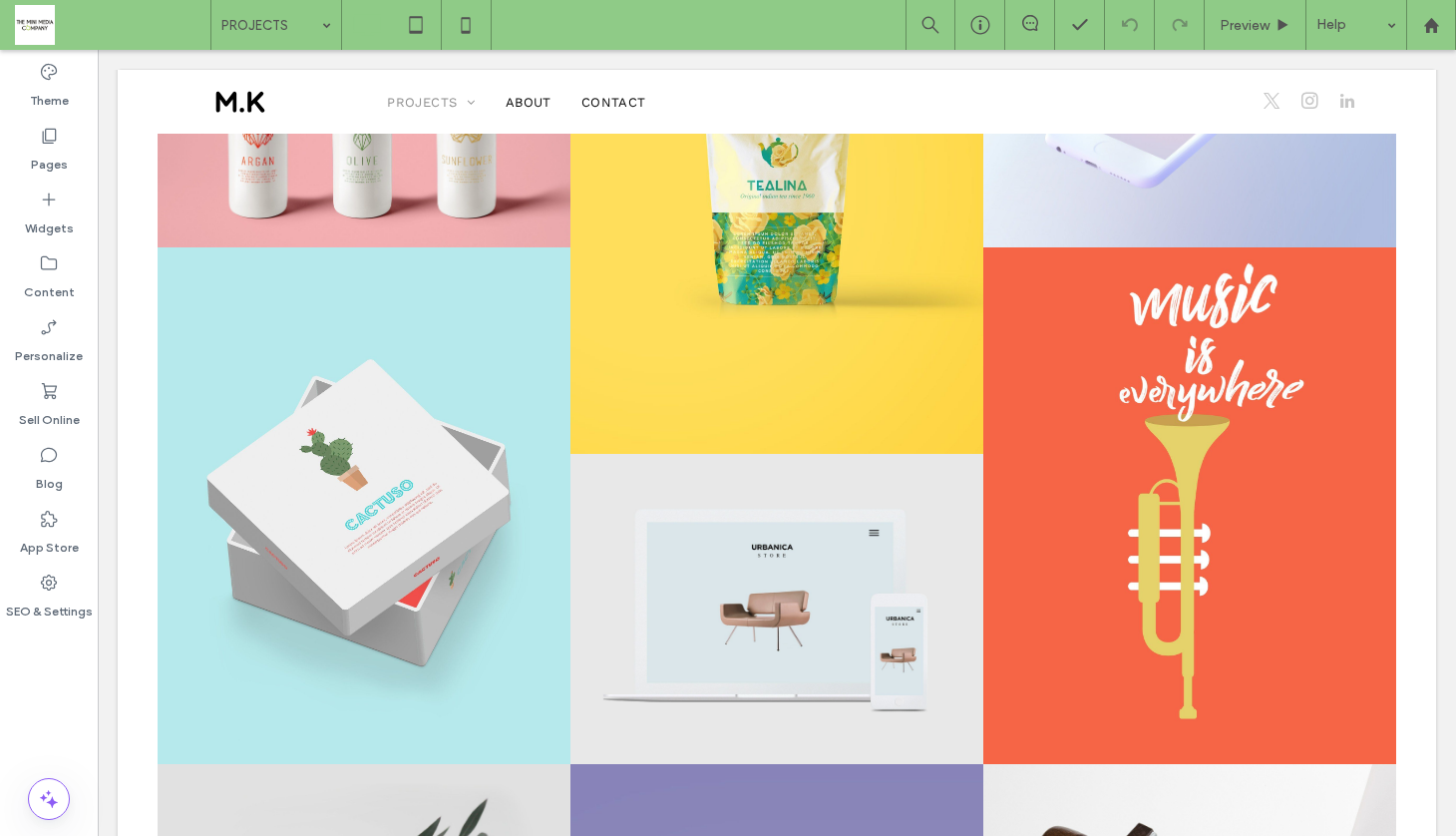 scroll, scrollTop: 0, scrollLeft: 0, axis: both 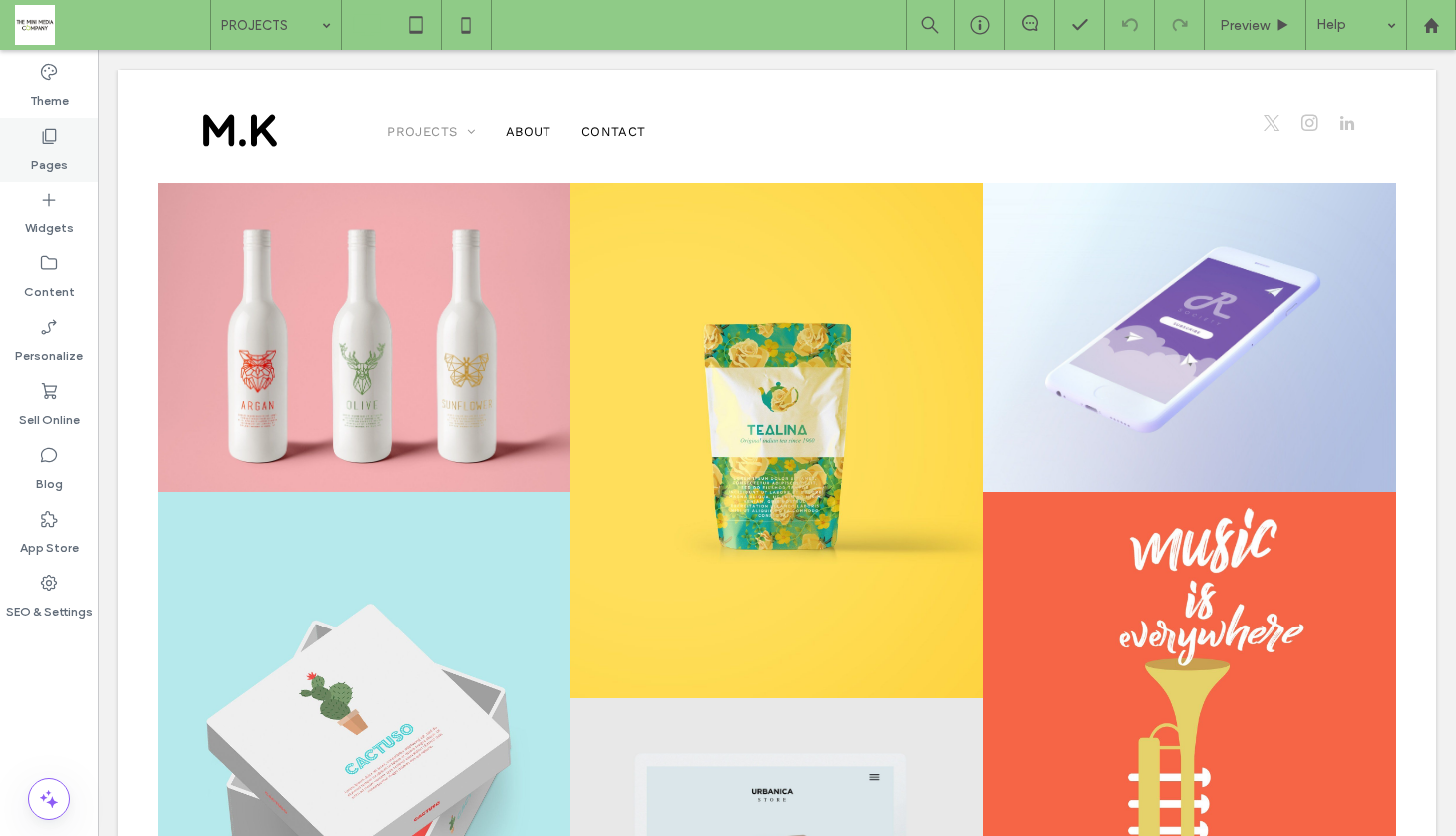 click on "Pages" at bounding box center (49, 160) 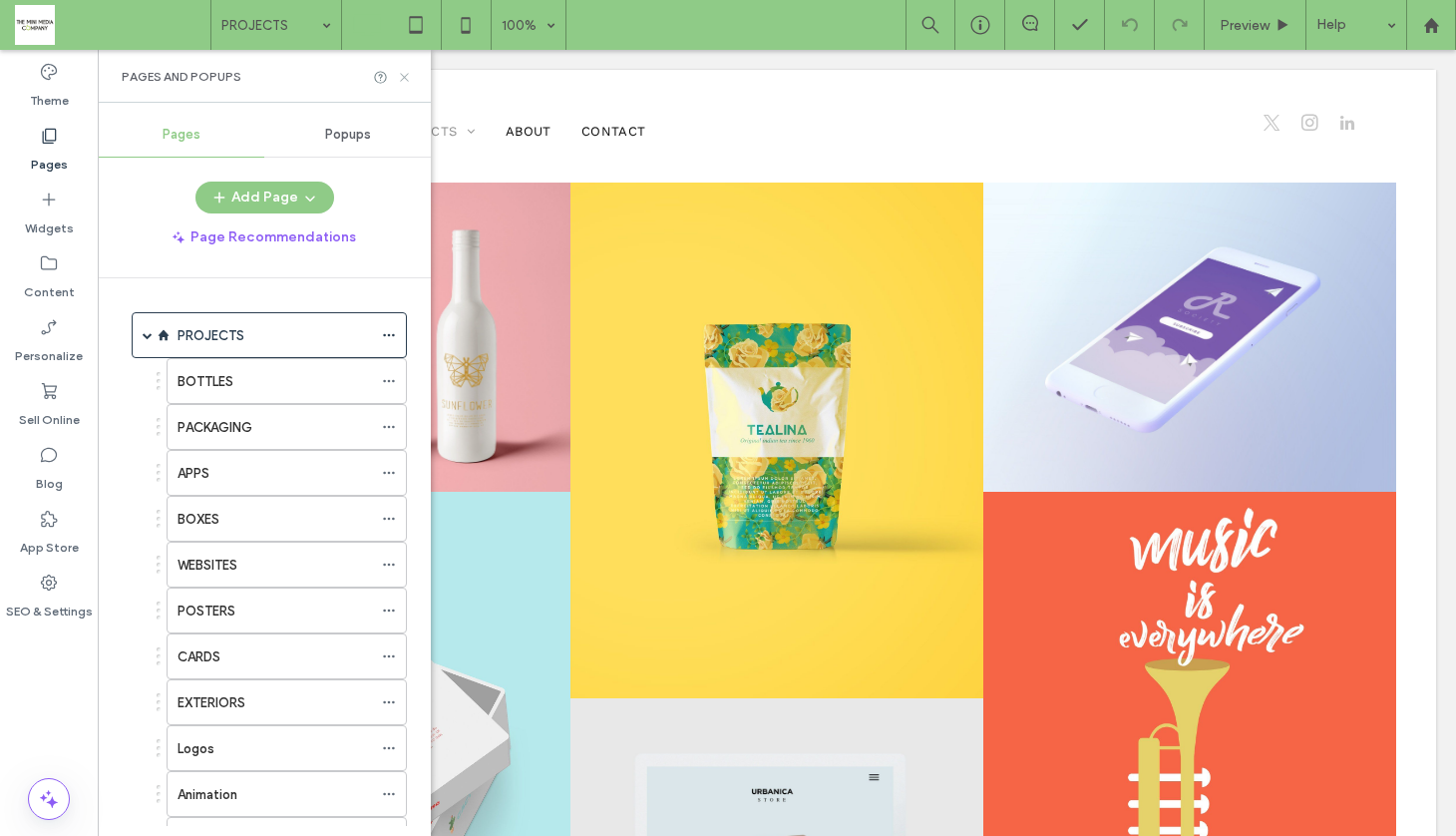 click 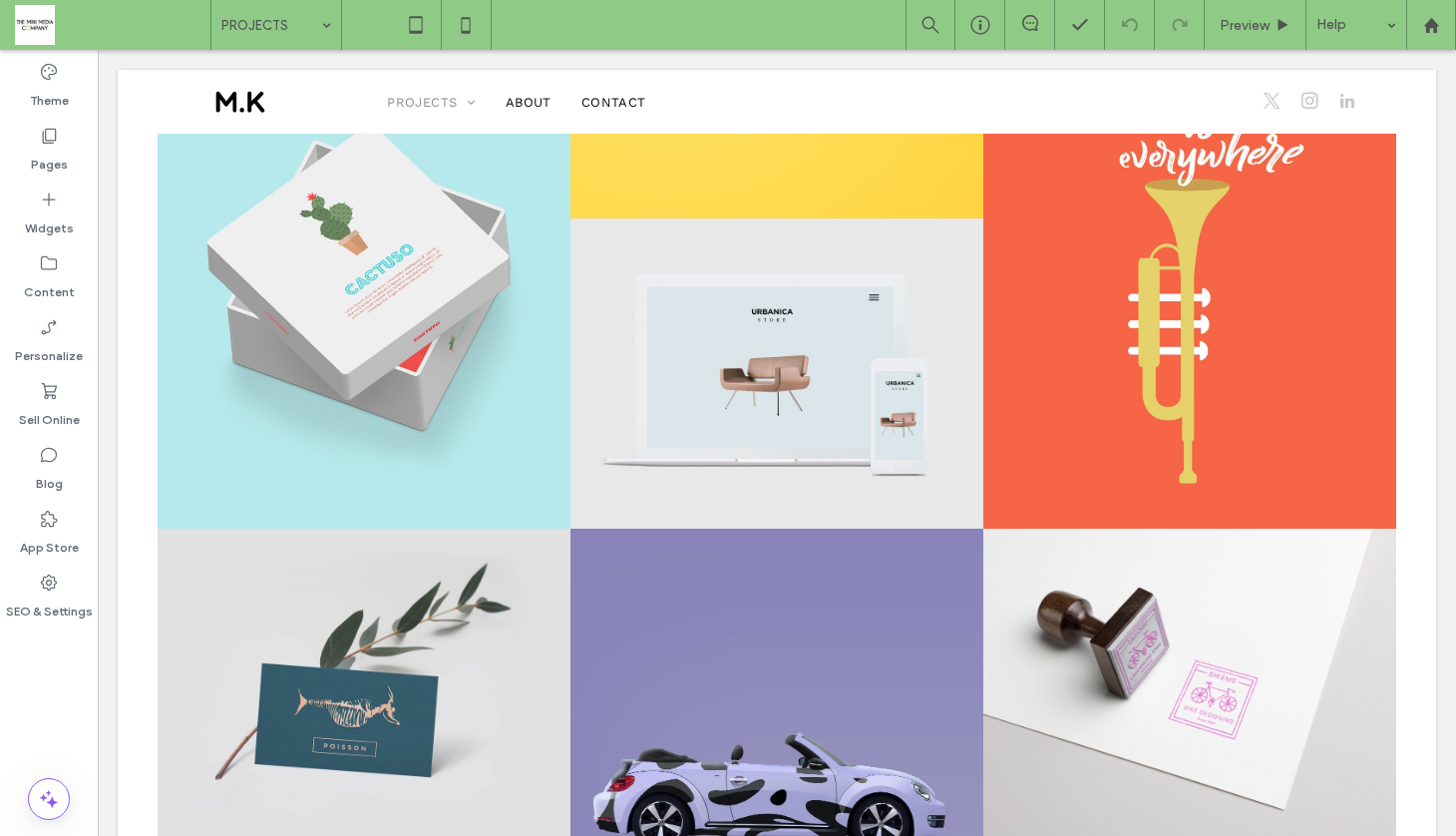 scroll, scrollTop: 0, scrollLeft: 0, axis: both 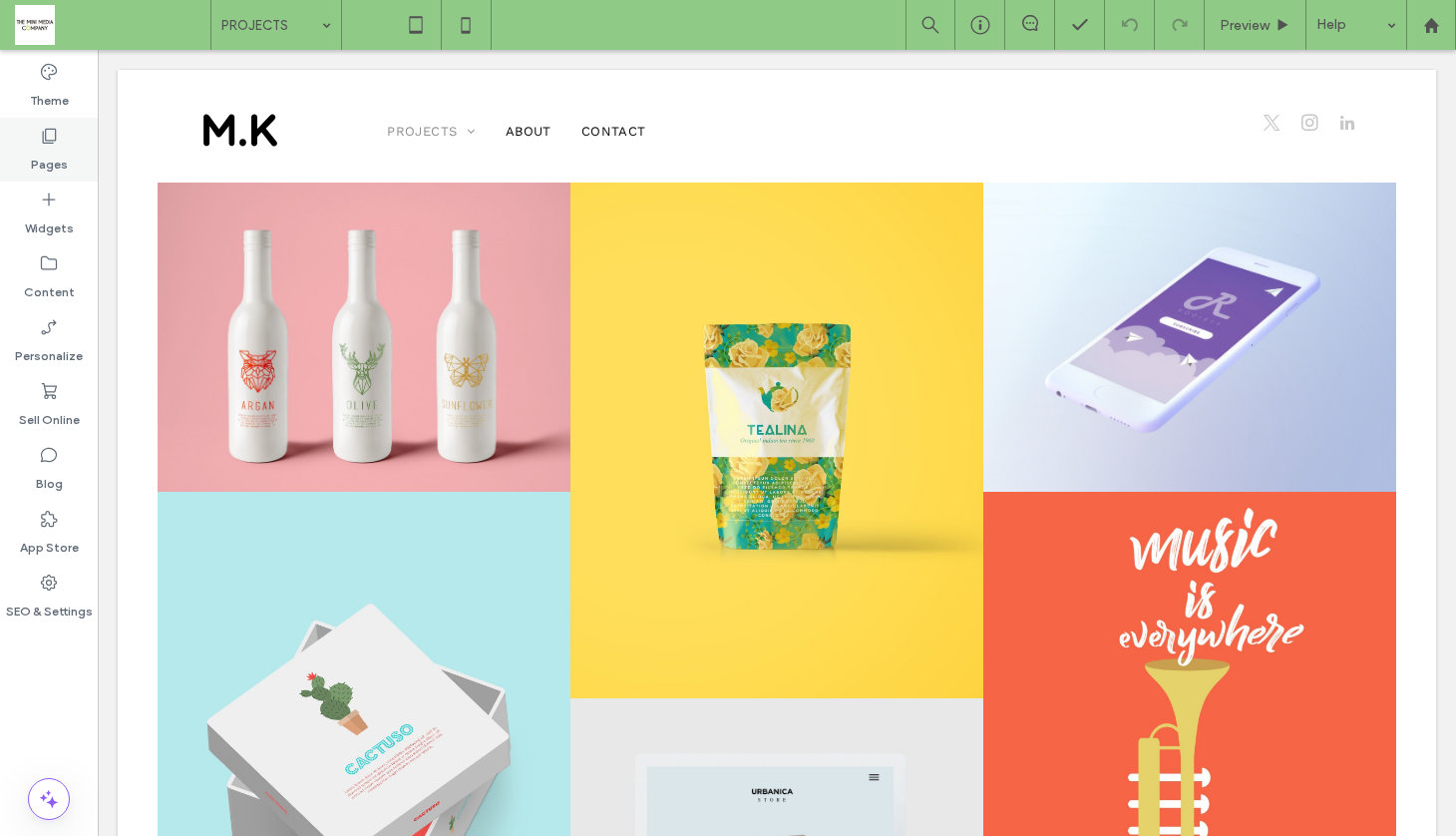 click on "Pages" at bounding box center [49, 160] 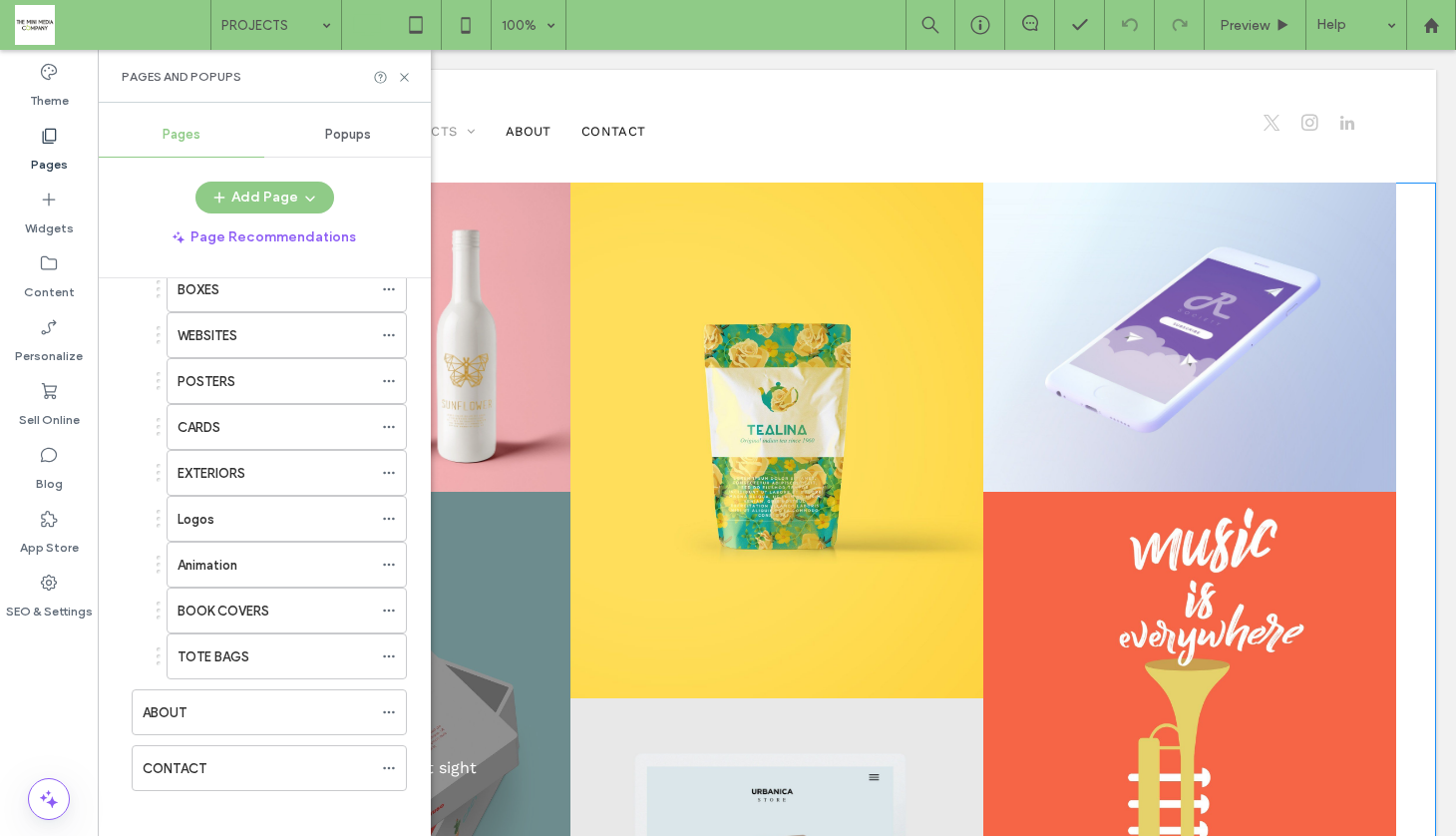 scroll, scrollTop: 228, scrollLeft: 0, axis: vertical 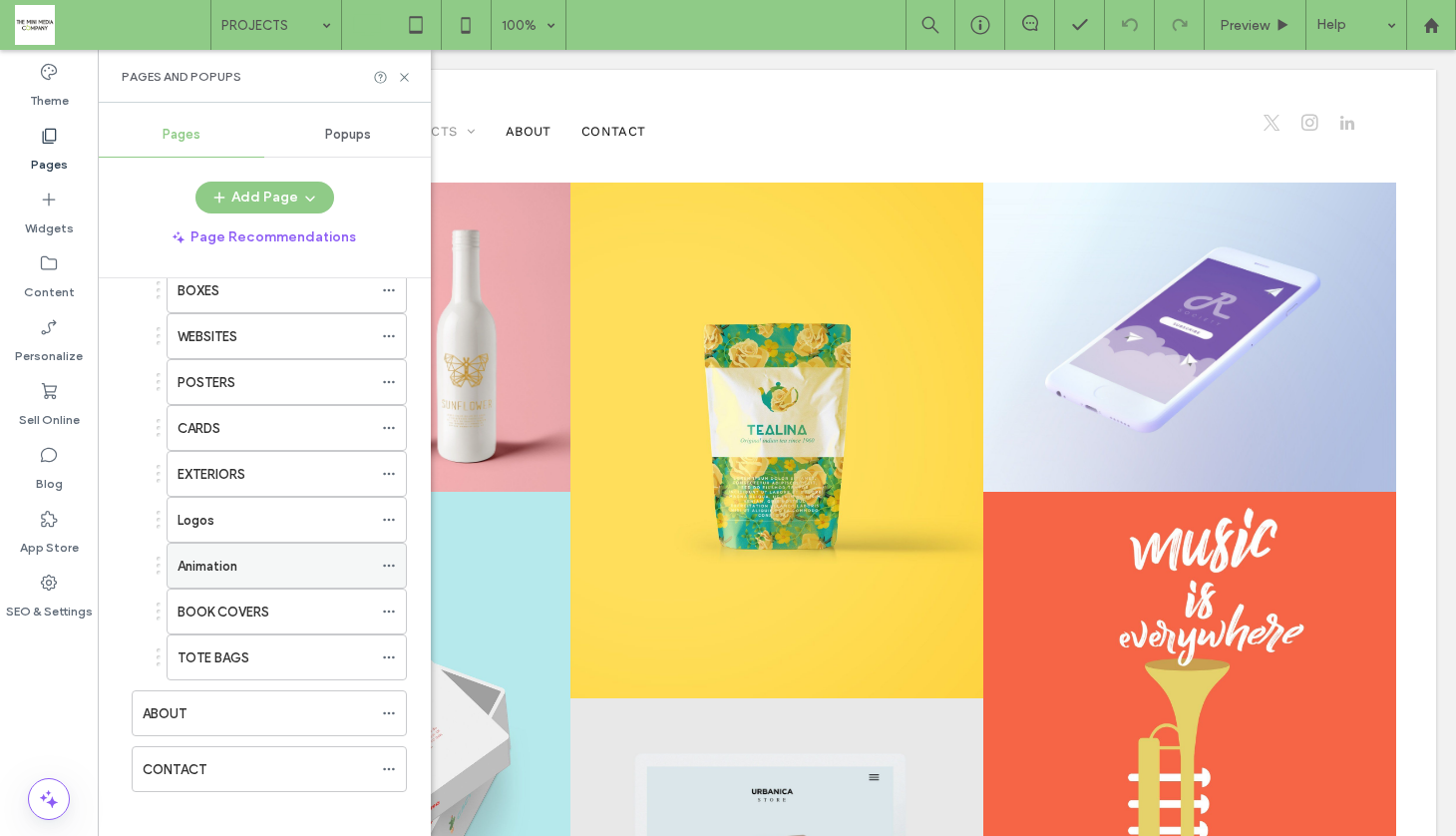 click on "Animation" at bounding box center [274, 566] 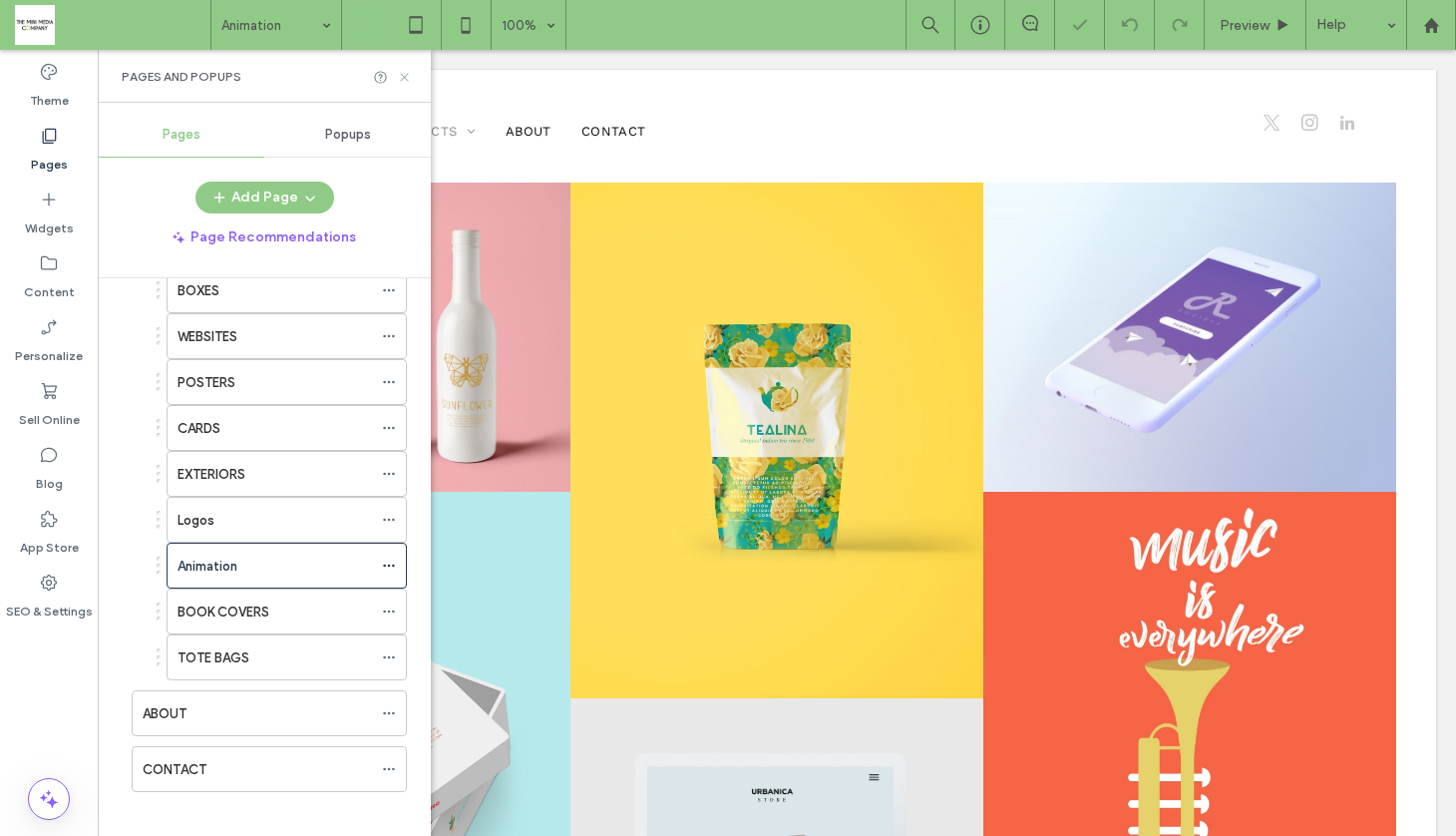 click 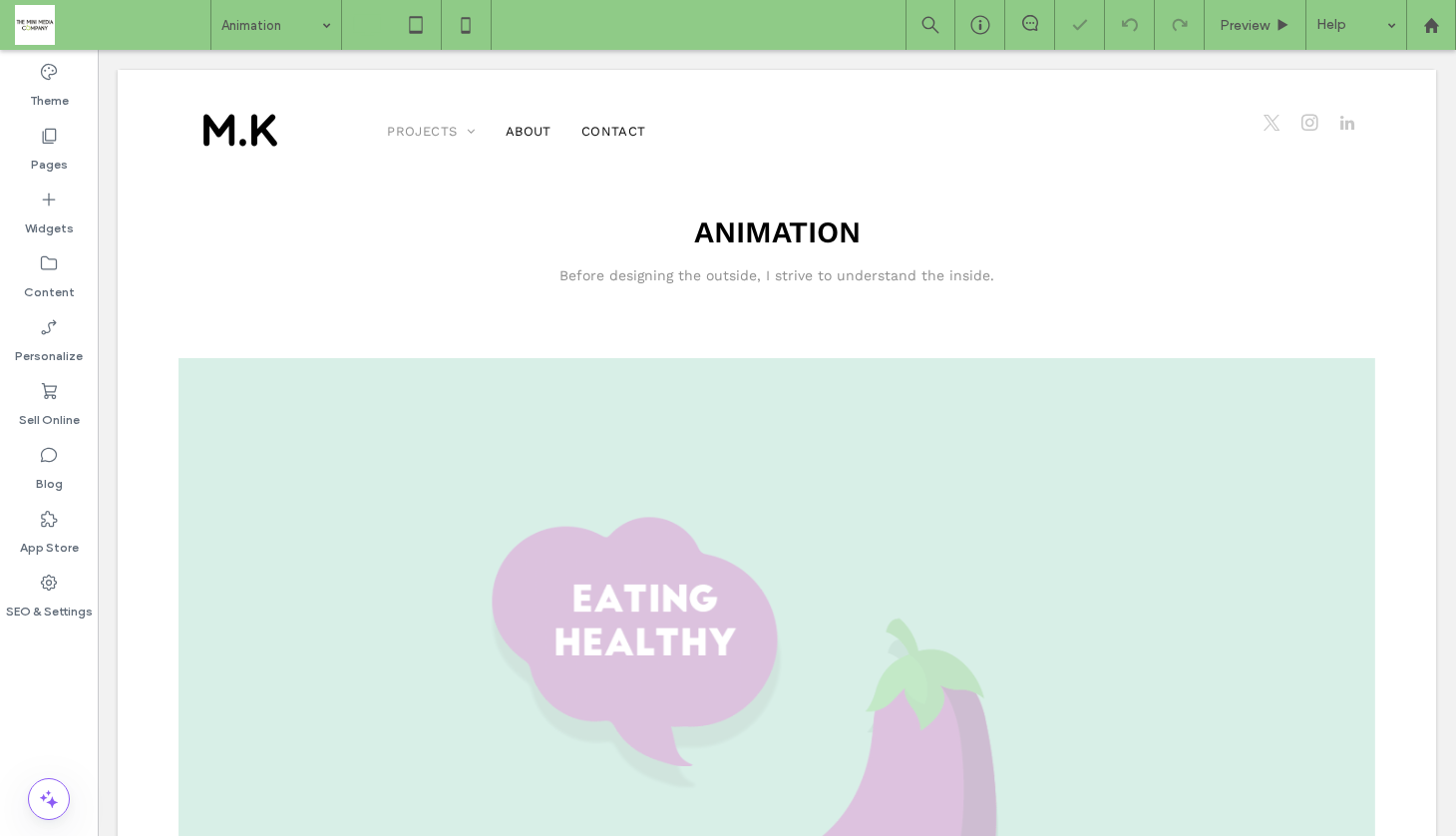 scroll, scrollTop: 0, scrollLeft: 0, axis: both 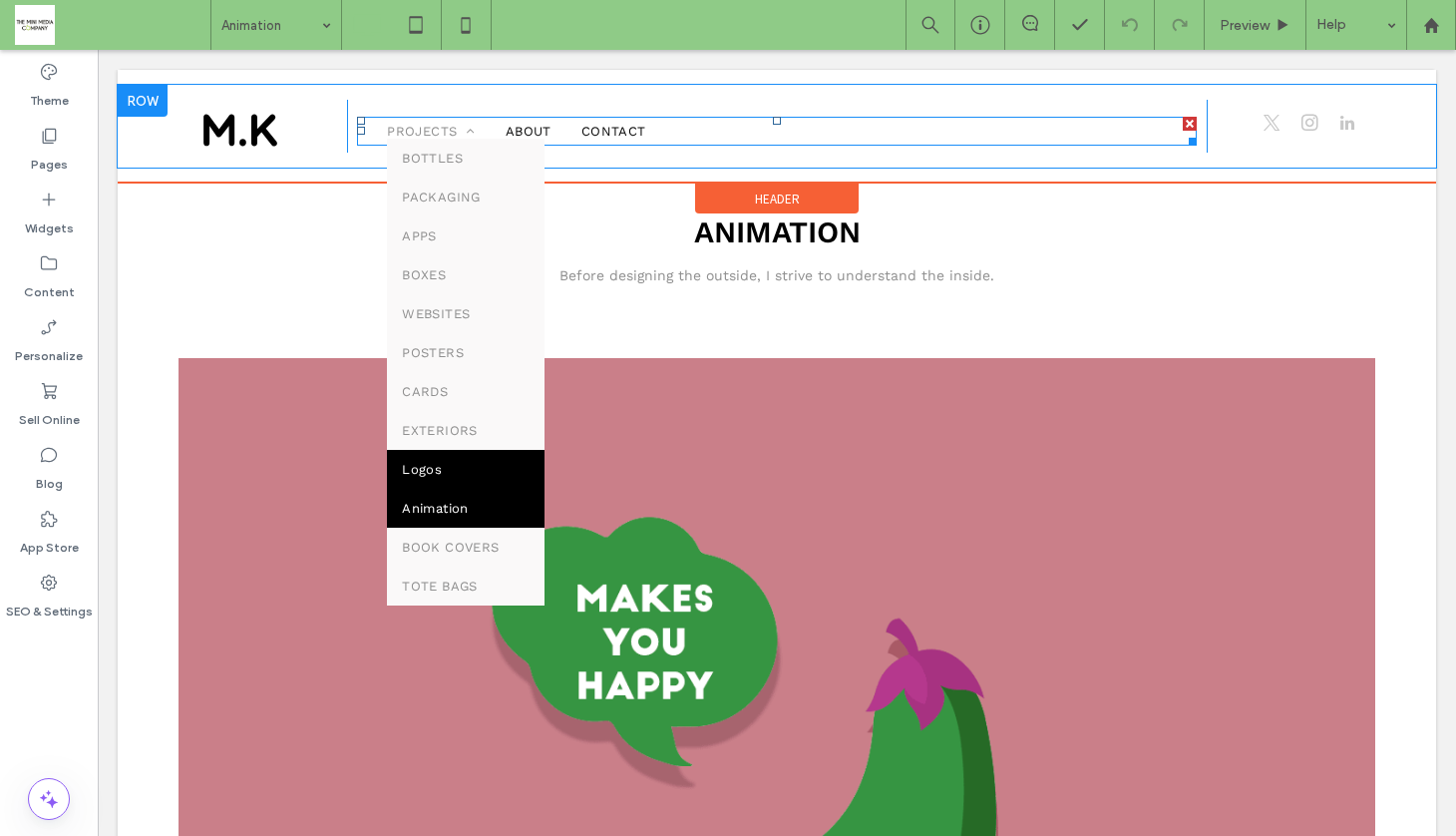 click on "Logos" at bounding box center [422, 469] 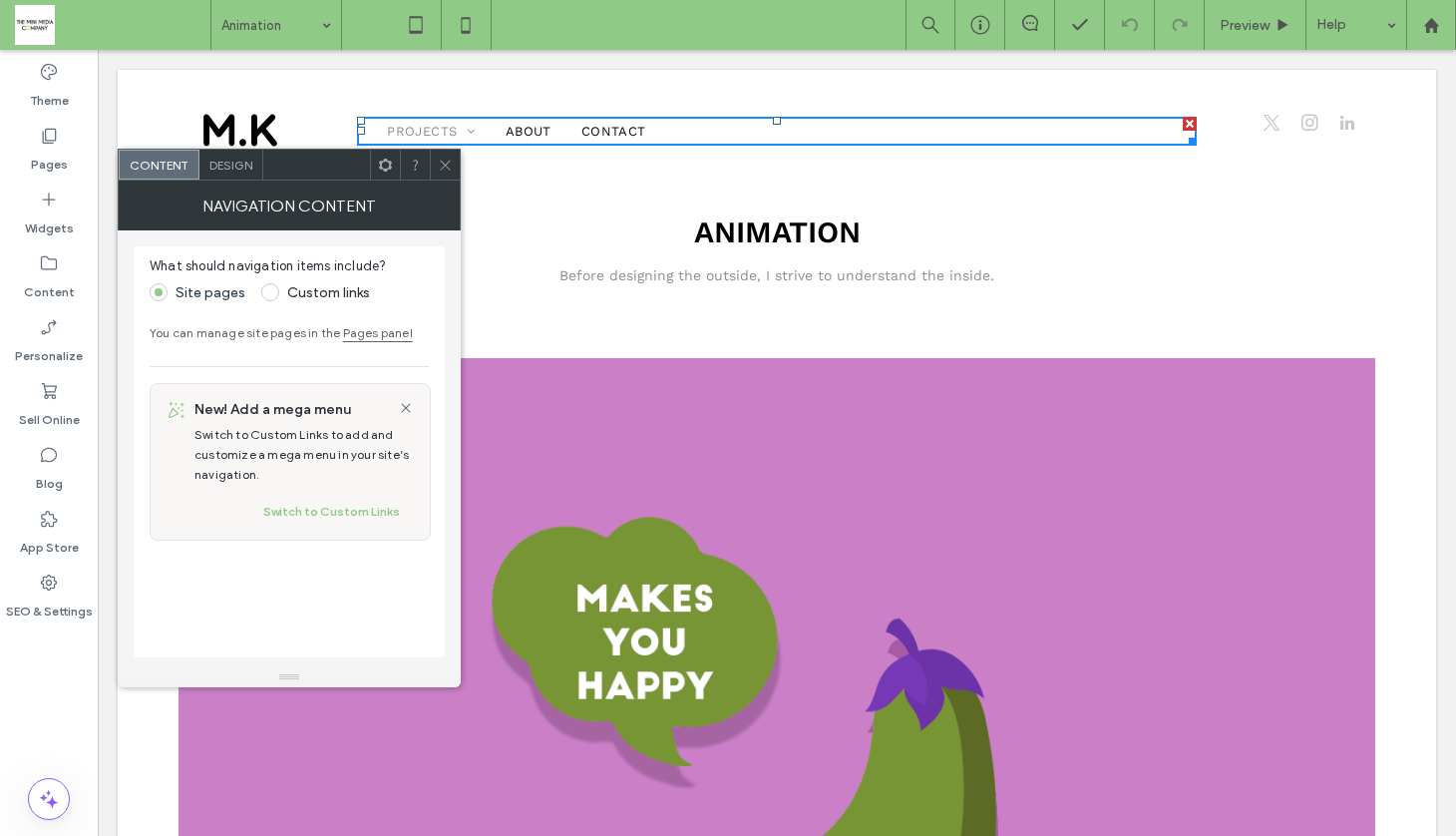 click 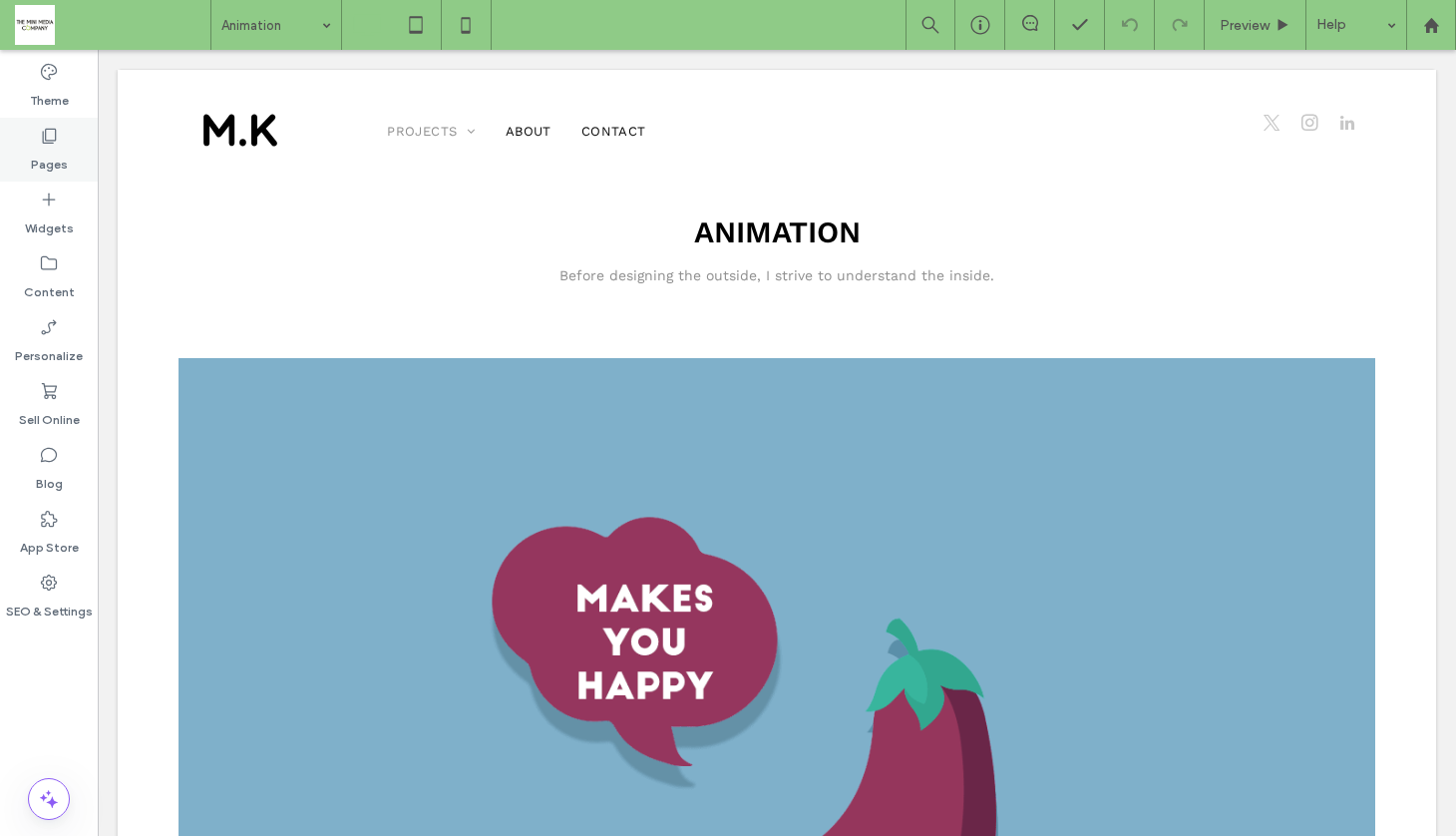 click on "Pages" at bounding box center [49, 160] 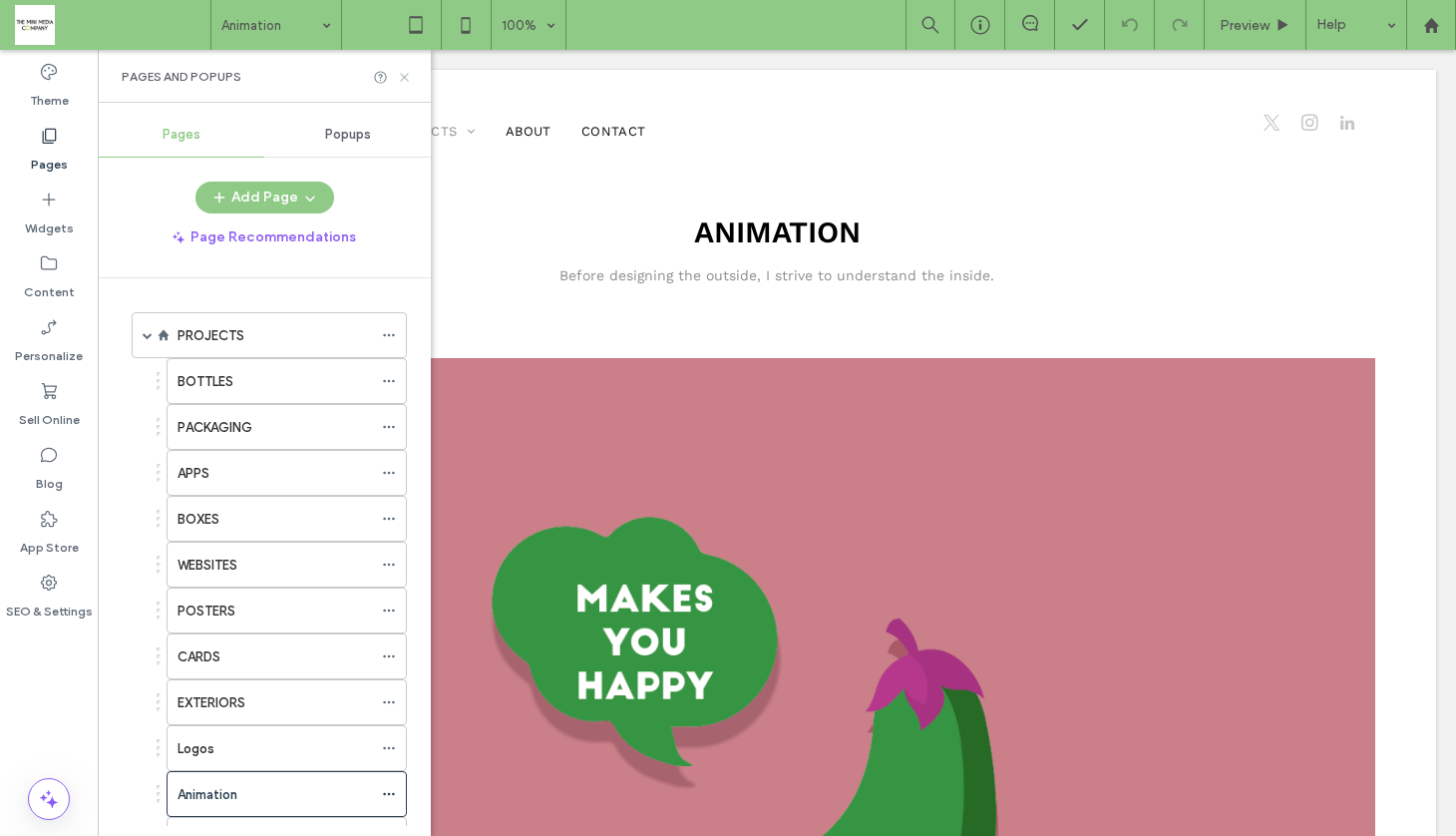 click 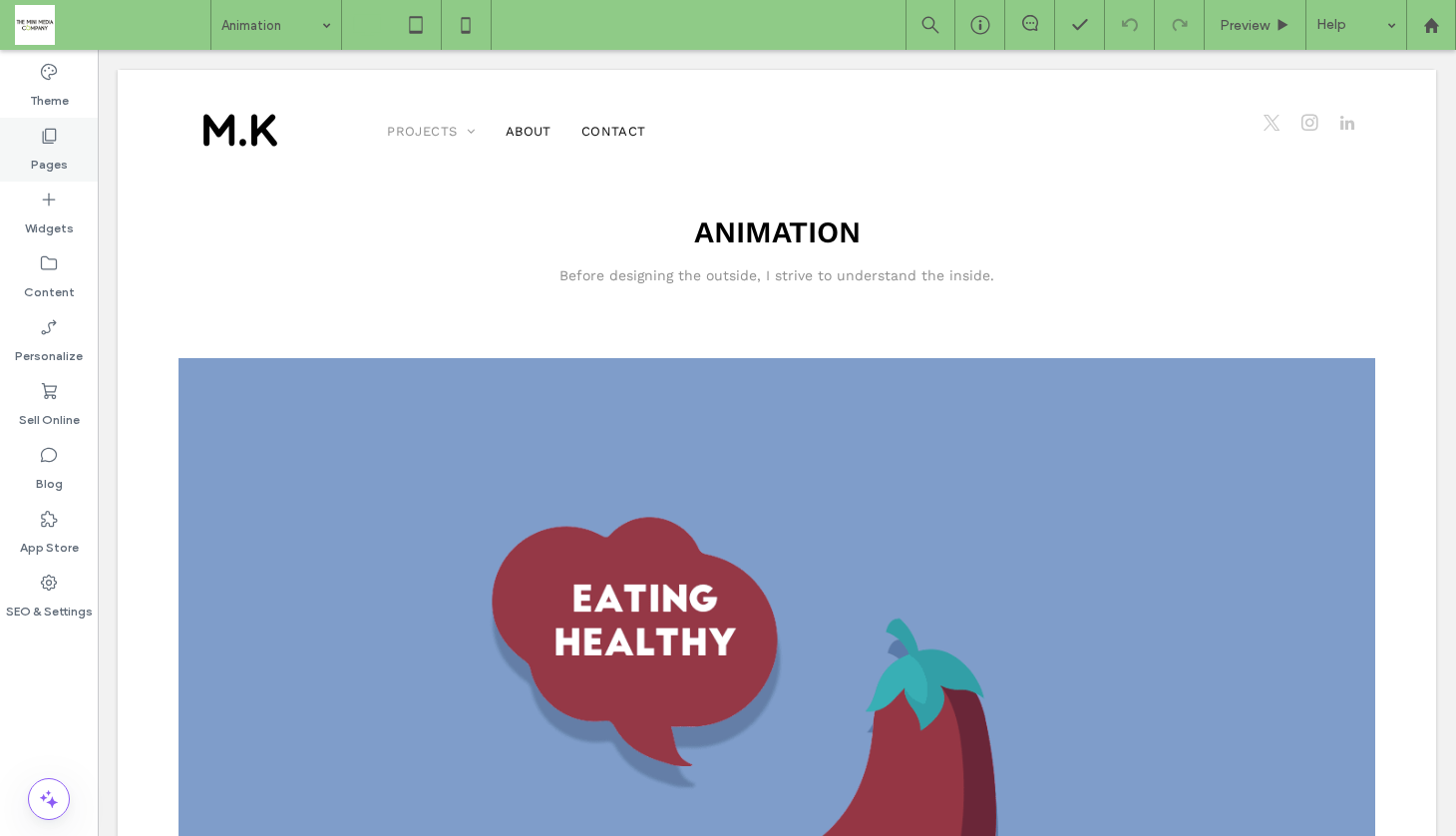 click 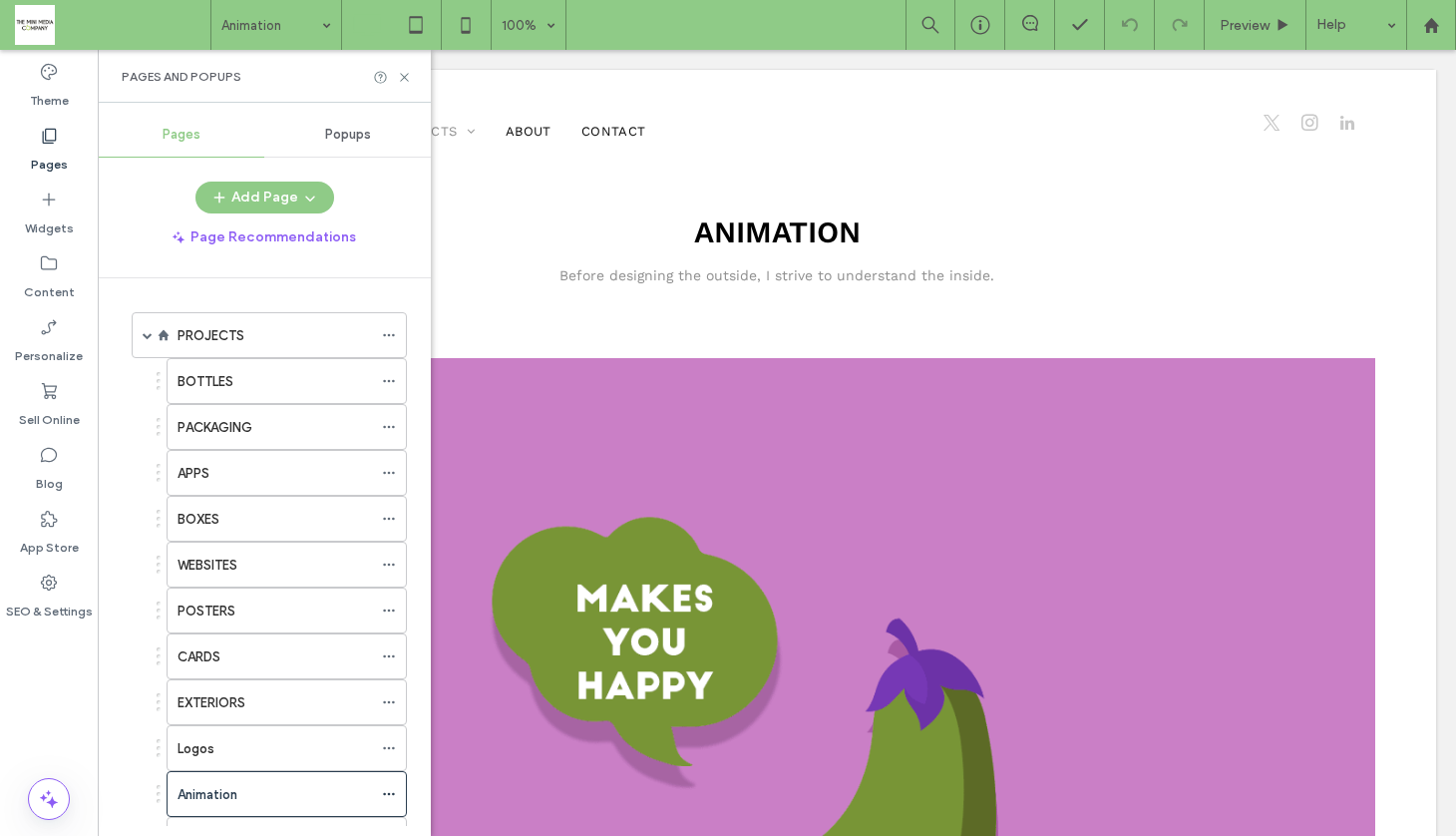click on "Logos" at bounding box center [274, 748] 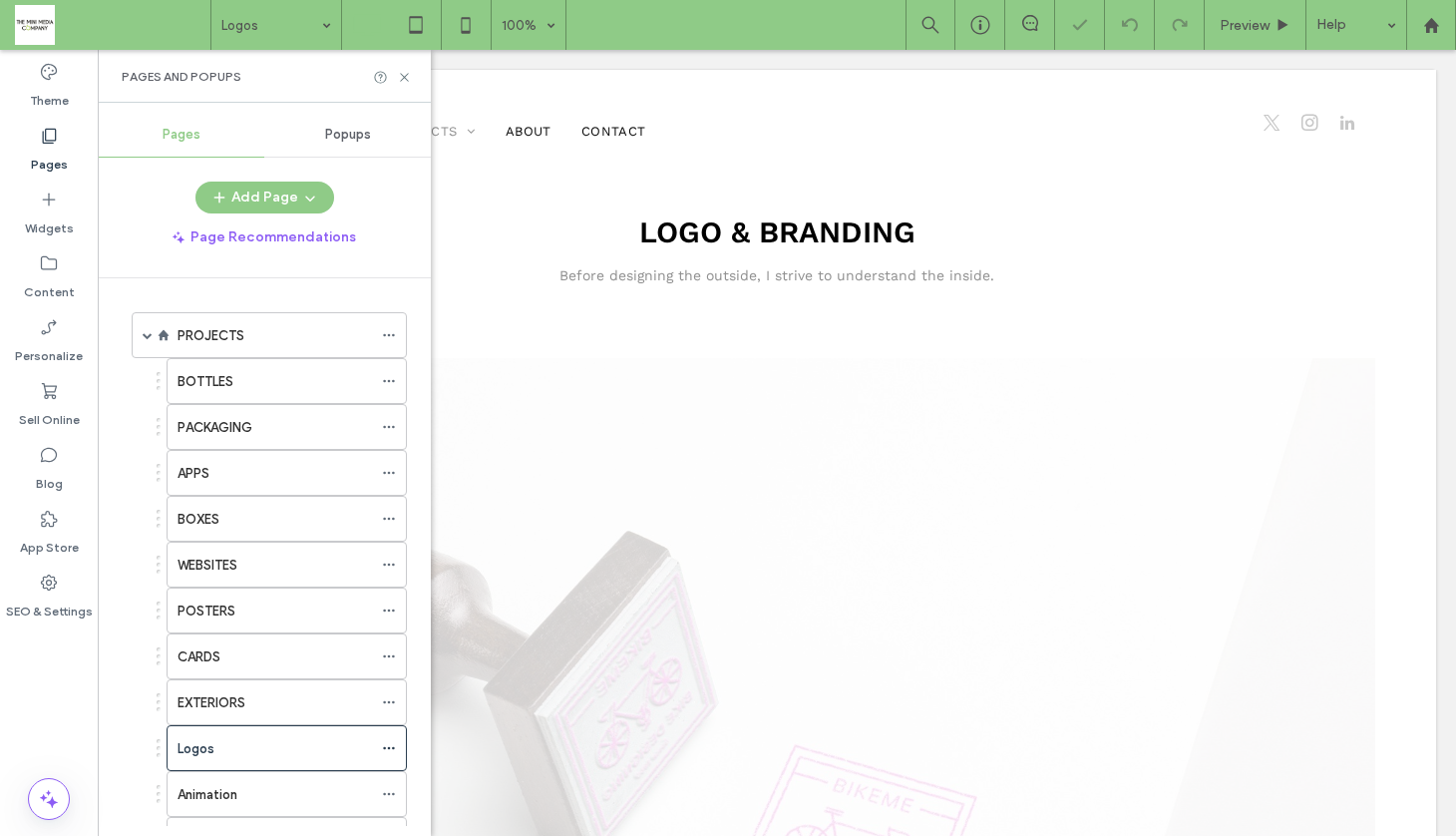 scroll, scrollTop: 0, scrollLeft: 0, axis: both 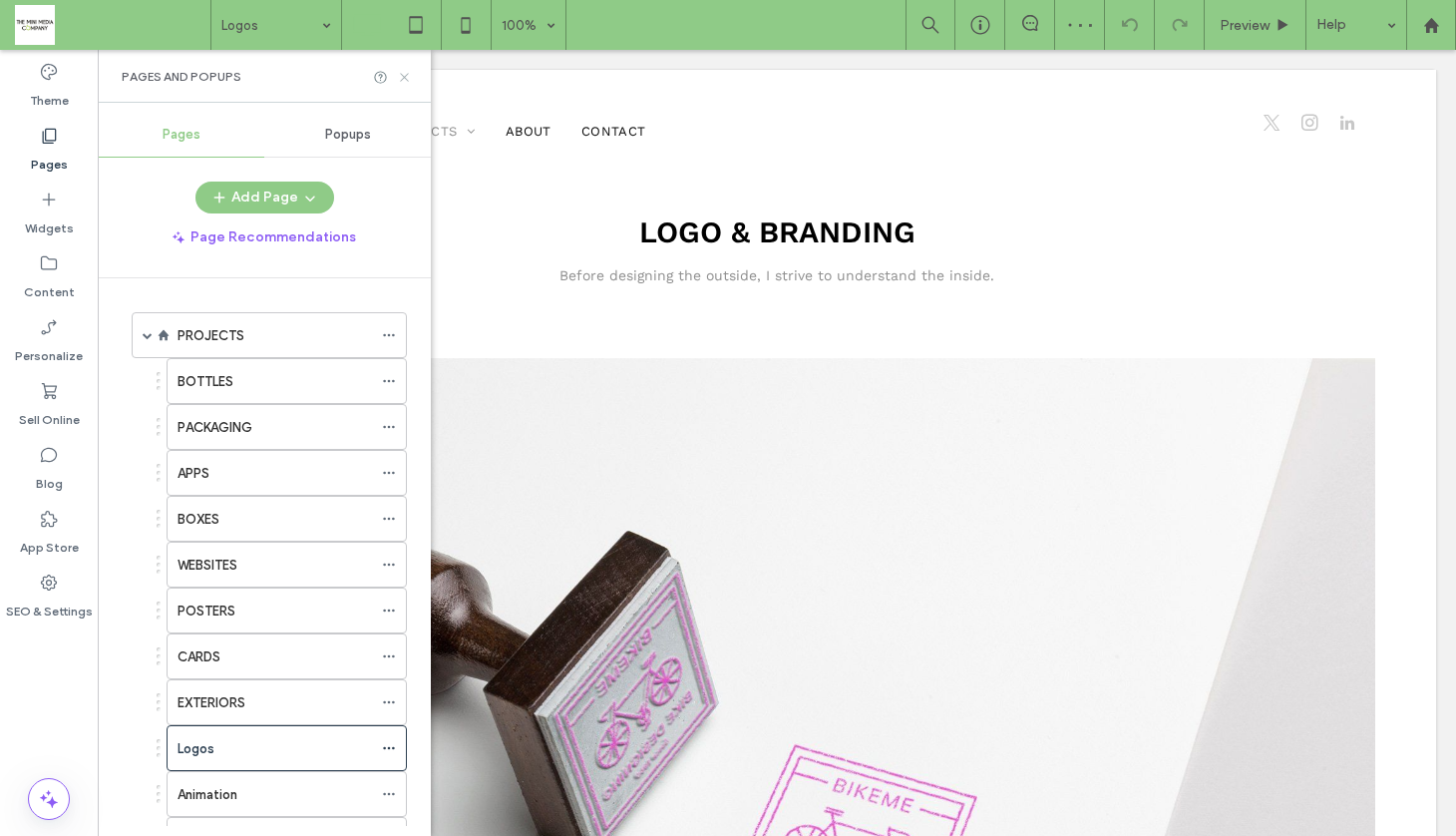 drag, startPoint x: 403, startPoint y: 77, endPoint x: 305, endPoint y: 28, distance: 109.56733 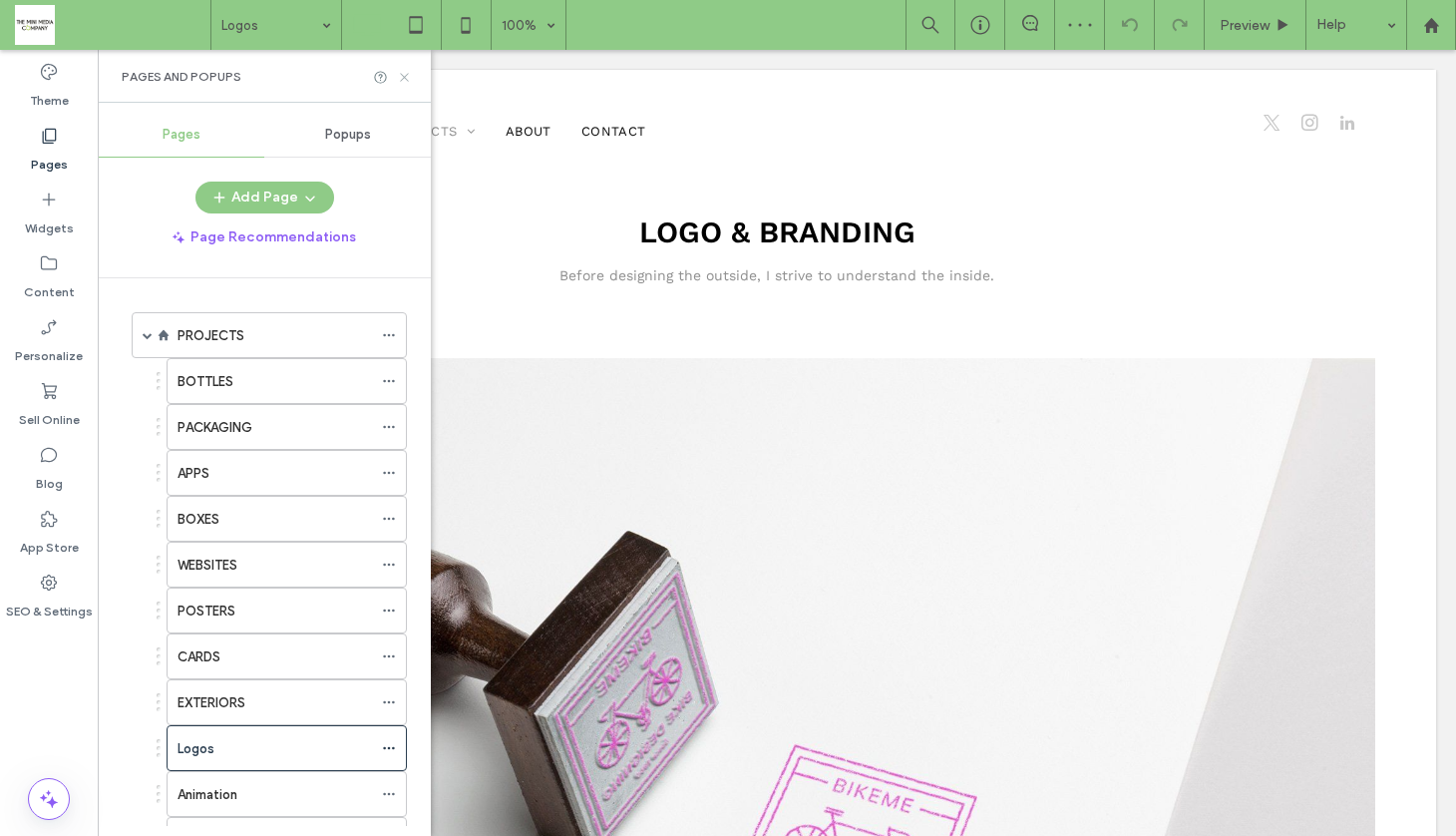 click 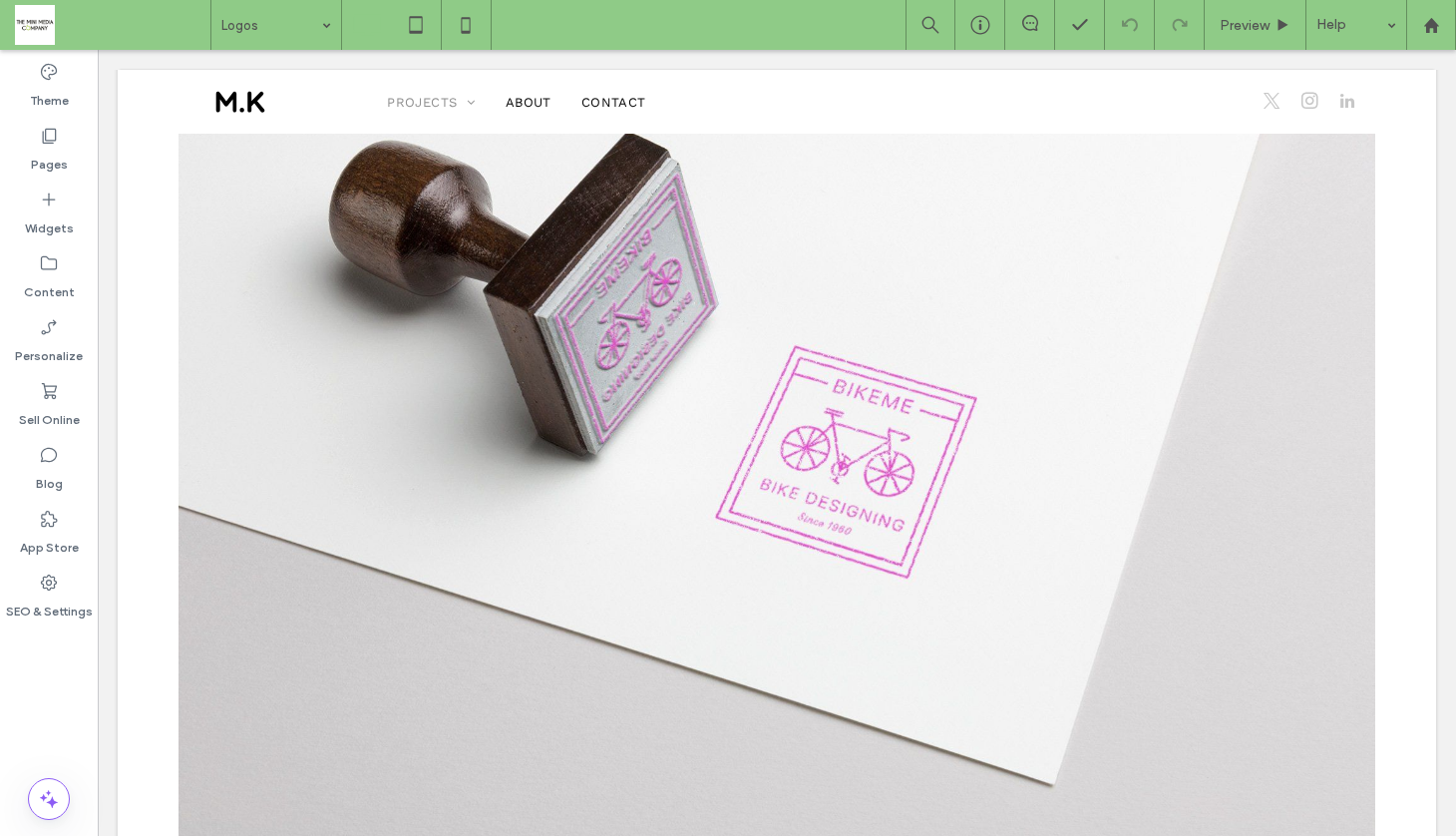 scroll, scrollTop: 0, scrollLeft: 0, axis: both 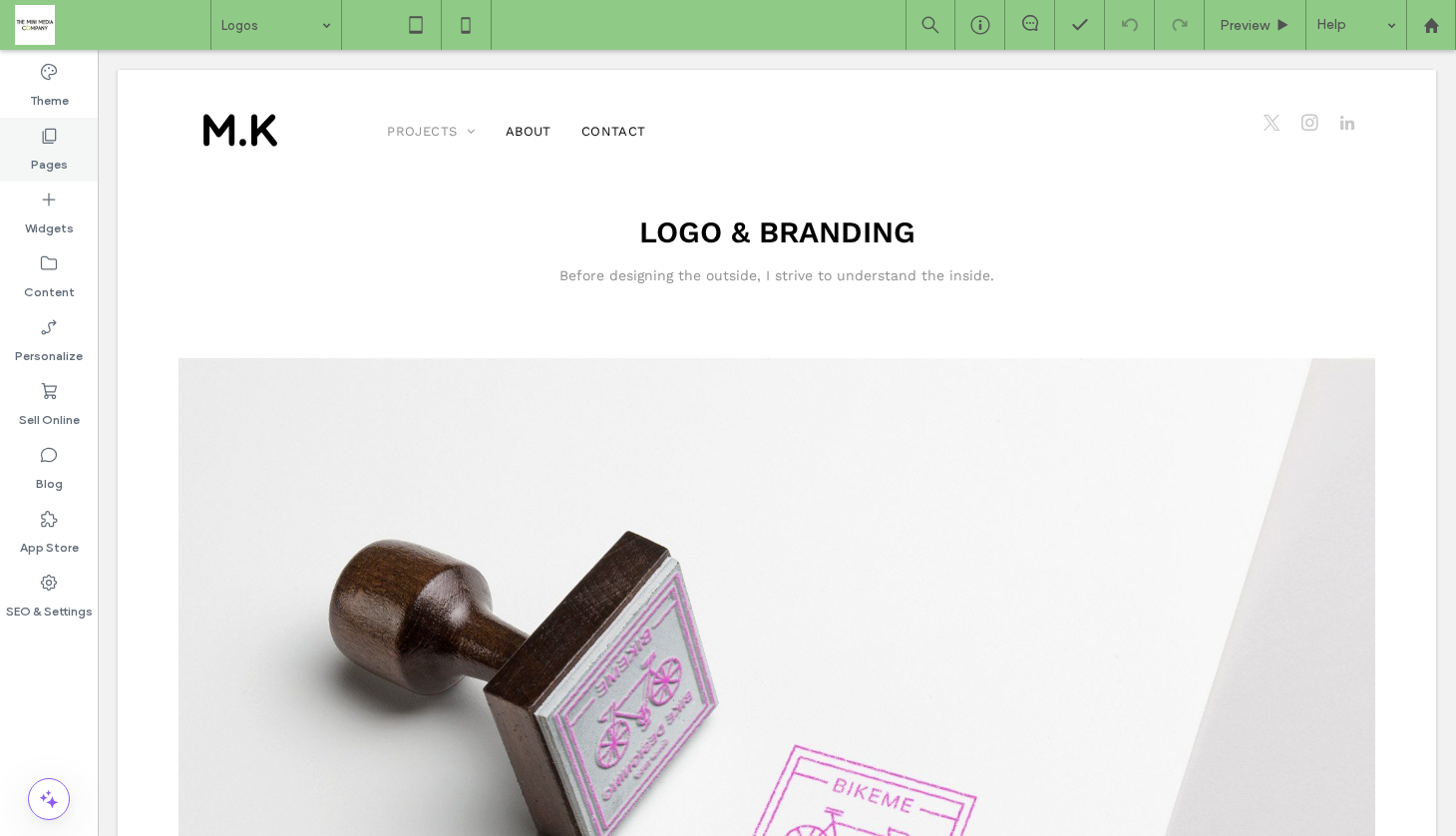 click 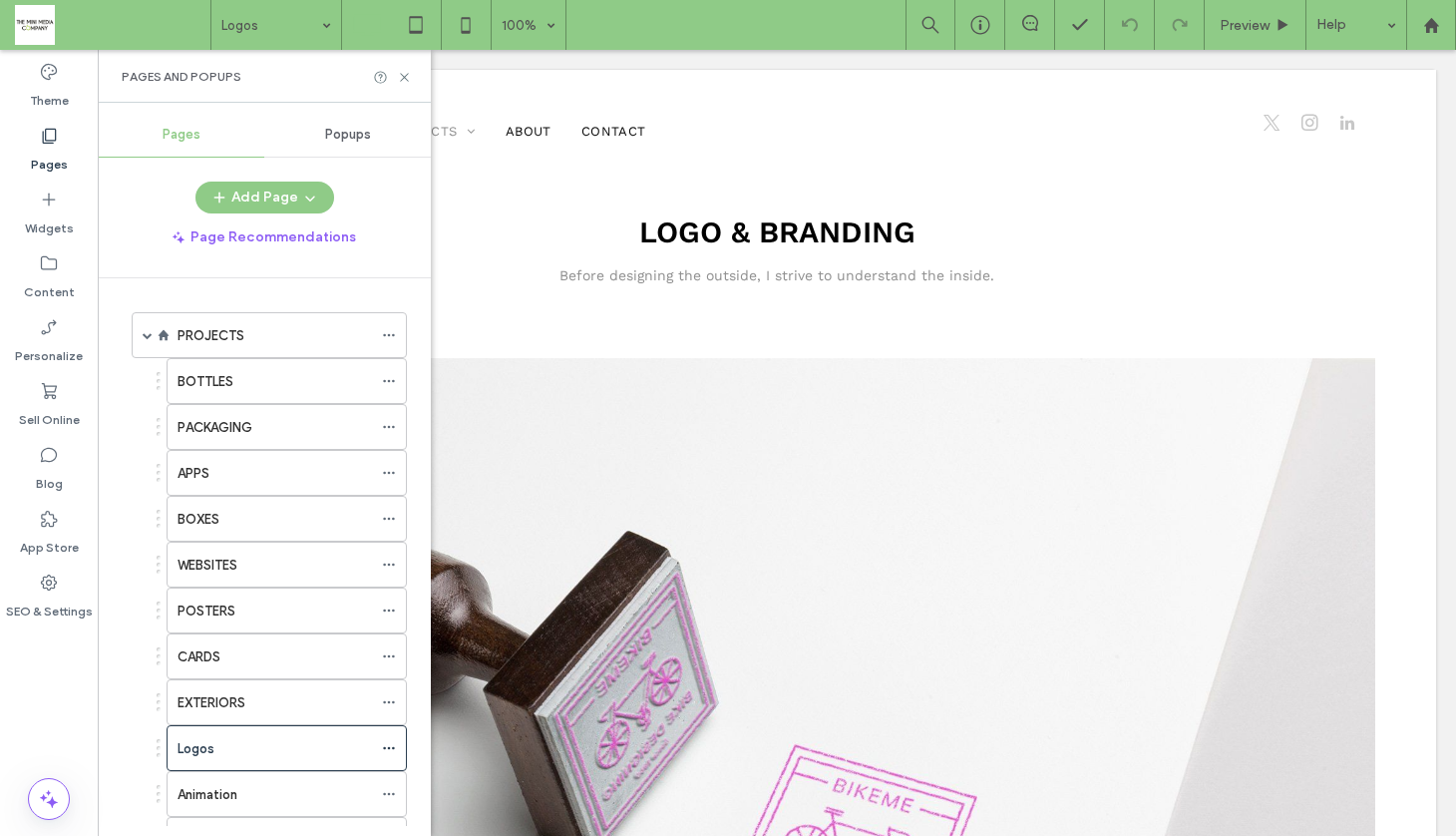click 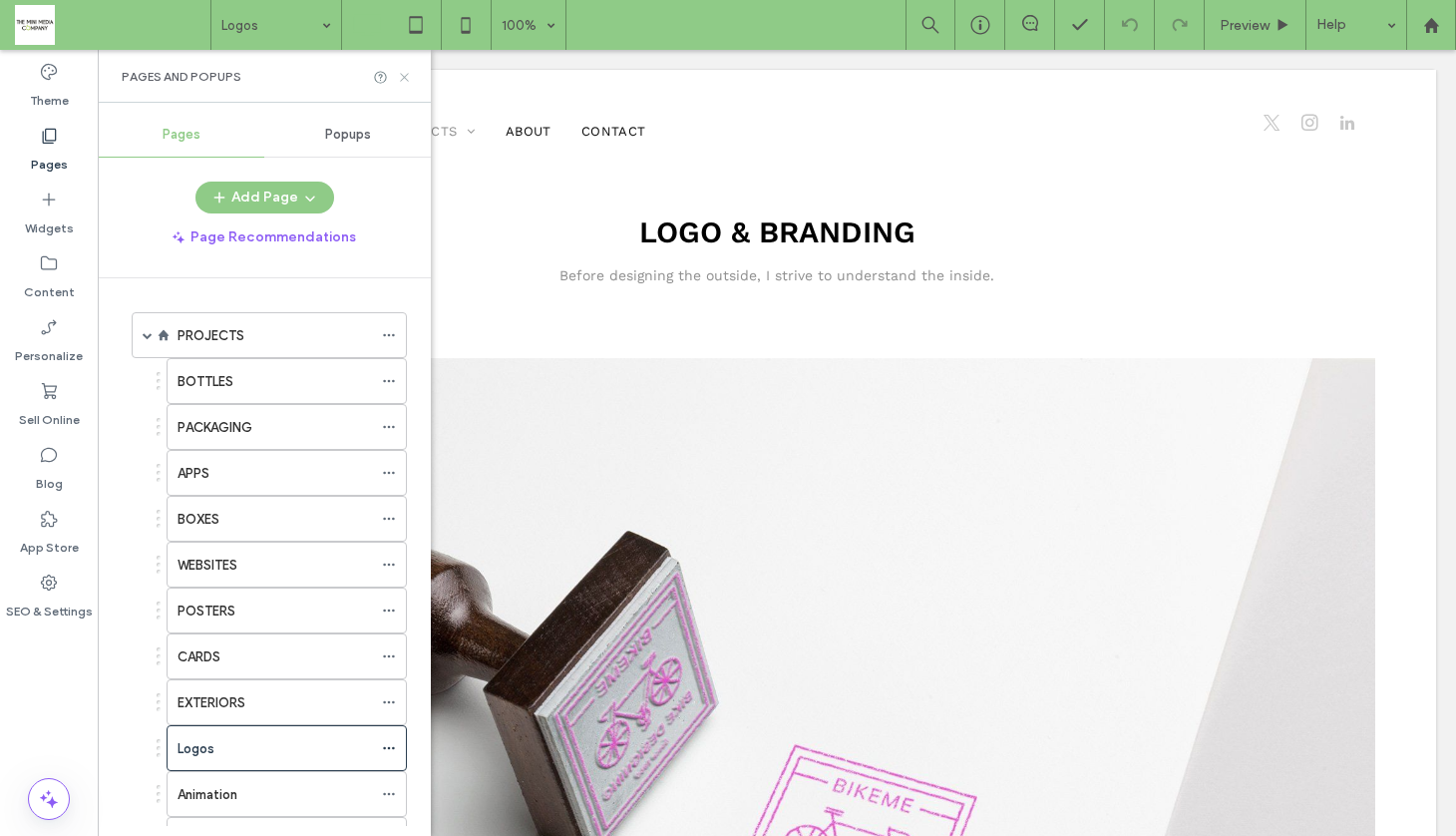 click 